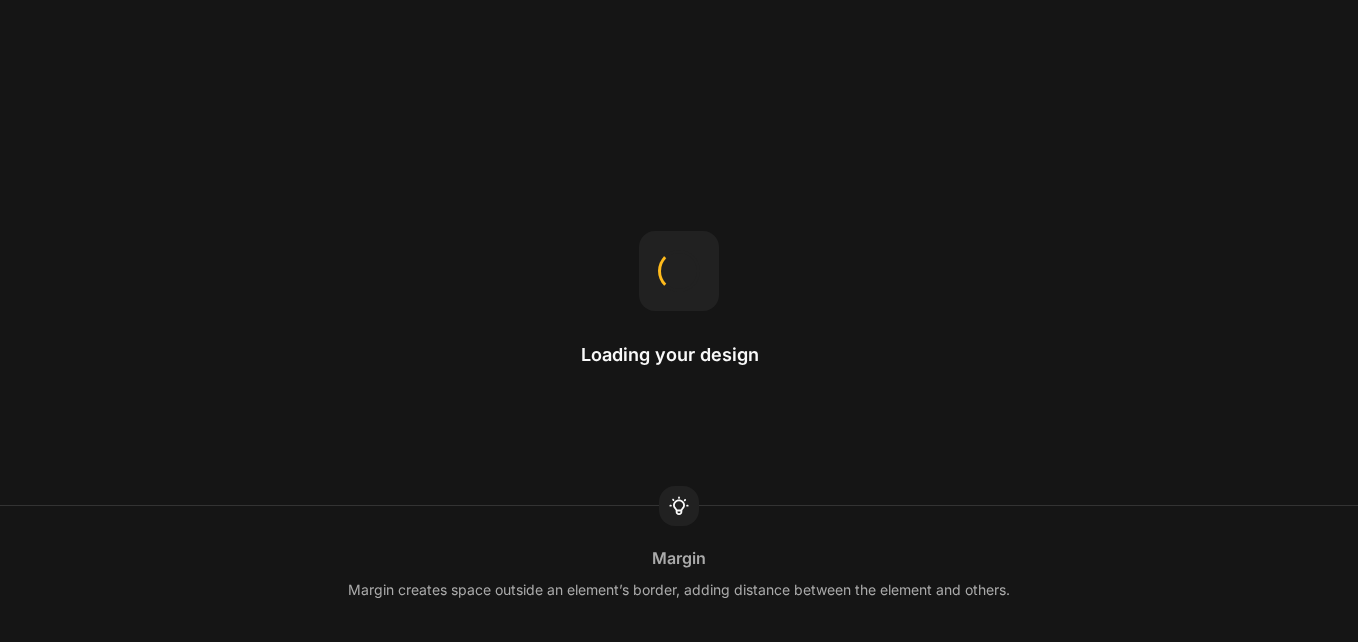 scroll, scrollTop: 0, scrollLeft: 0, axis: both 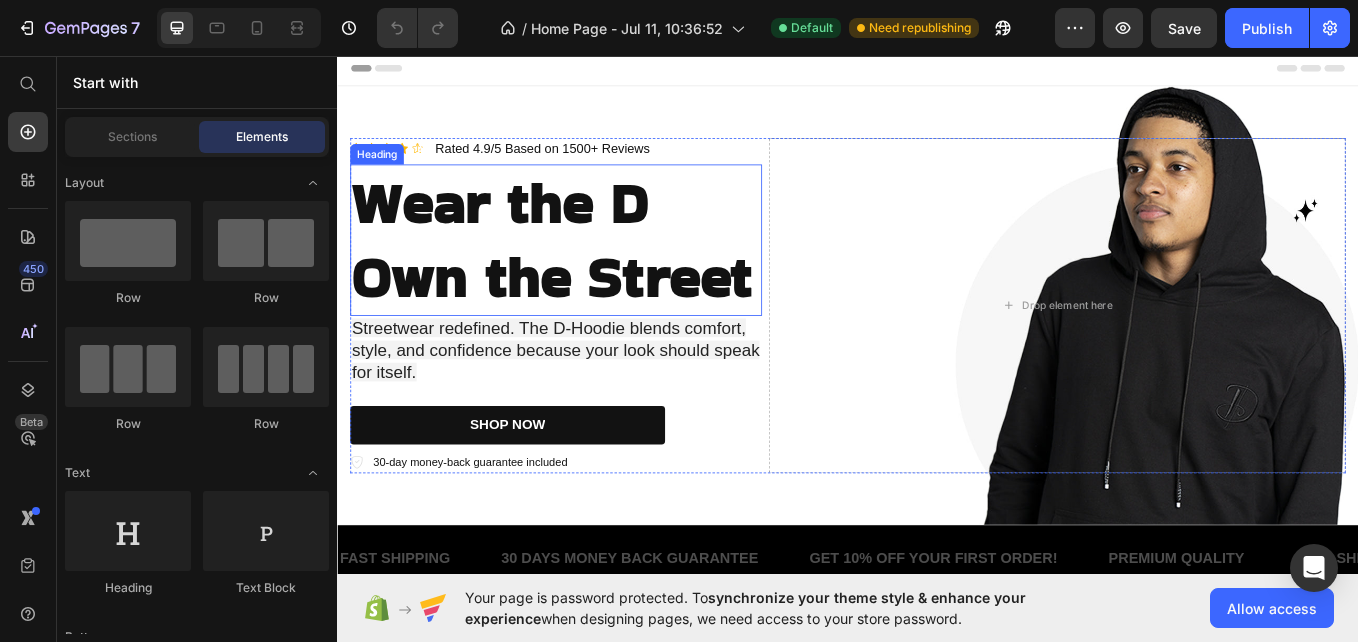 click on "Wear the D" at bounding box center (528, 228) 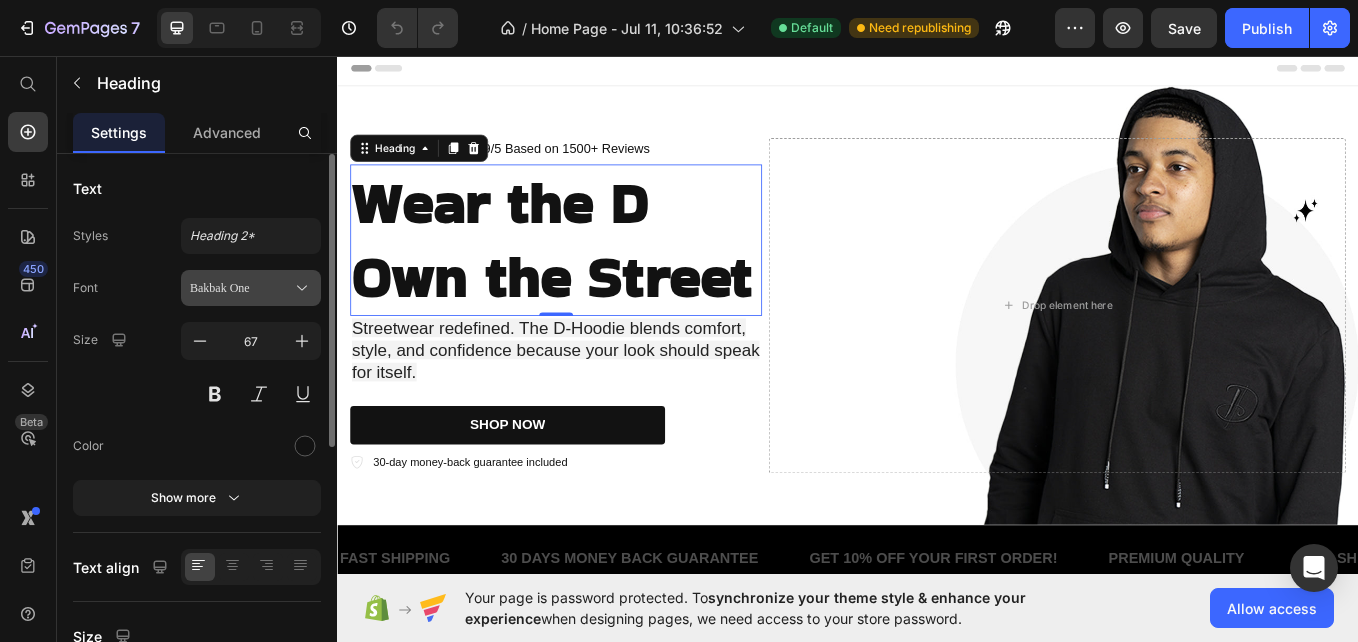 click 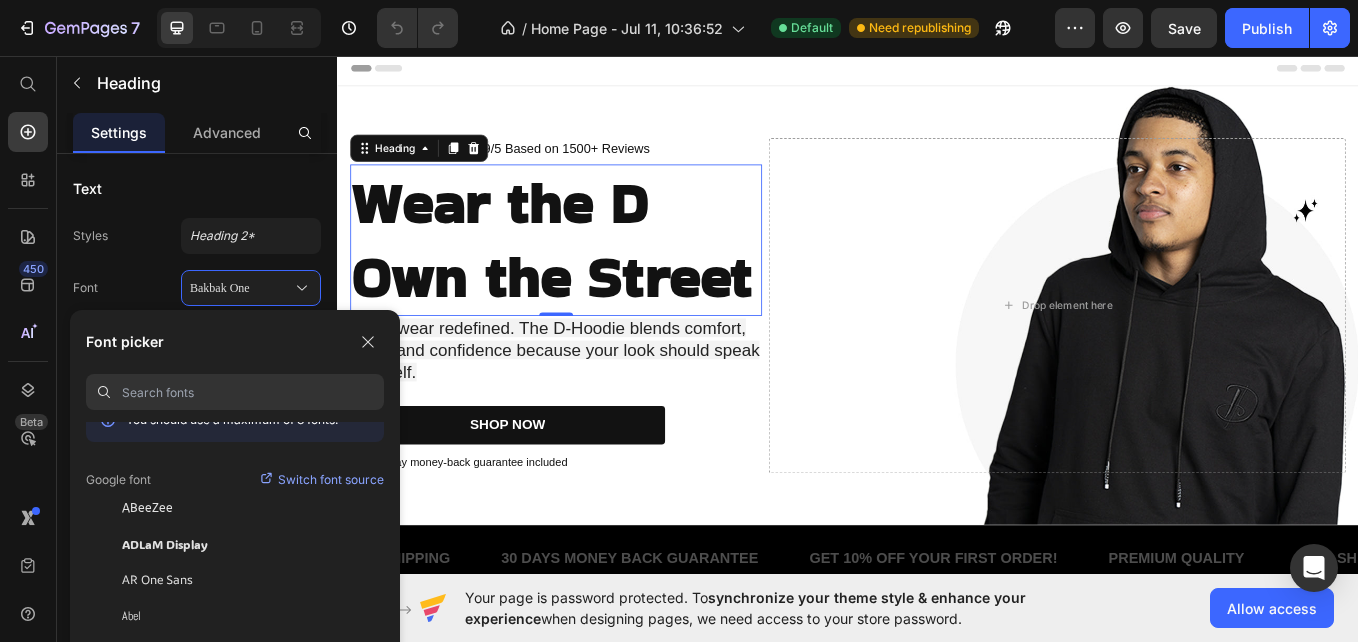 scroll, scrollTop: 0, scrollLeft: 0, axis: both 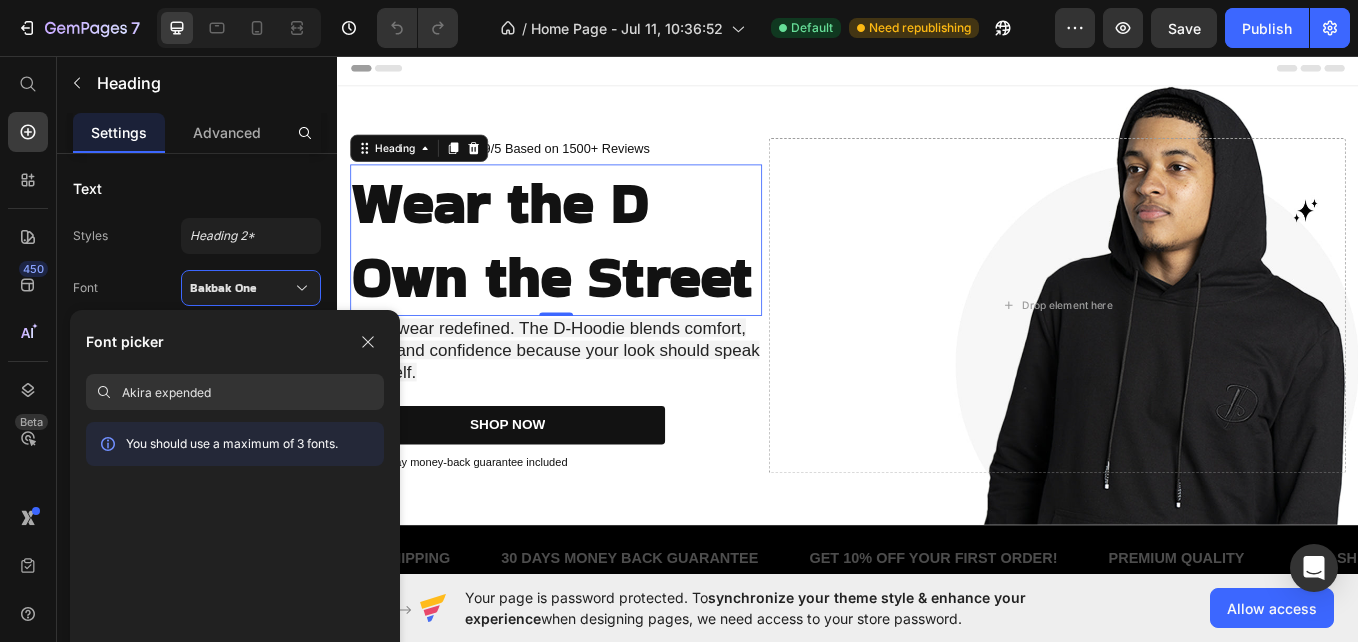 click on "You should use a maximum of 3 fonts." at bounding box center [235, 569] 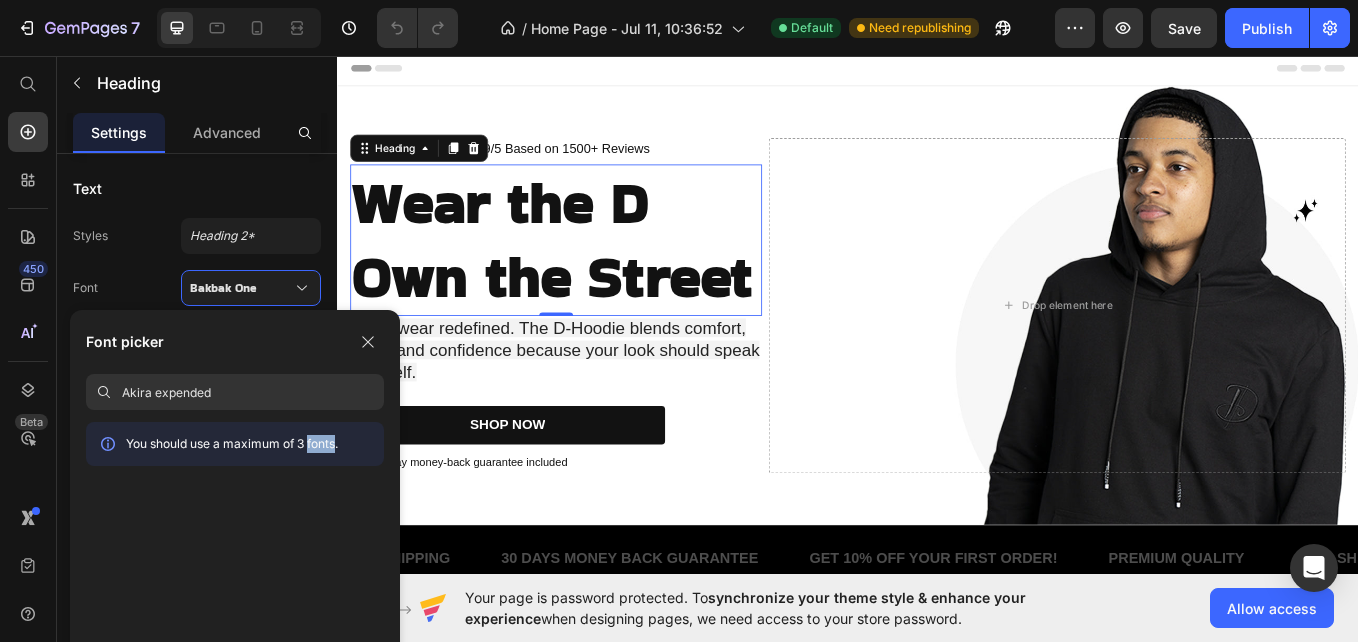 click on "You should use a maximum of 3 fonts." at bounding box center (235, 569) 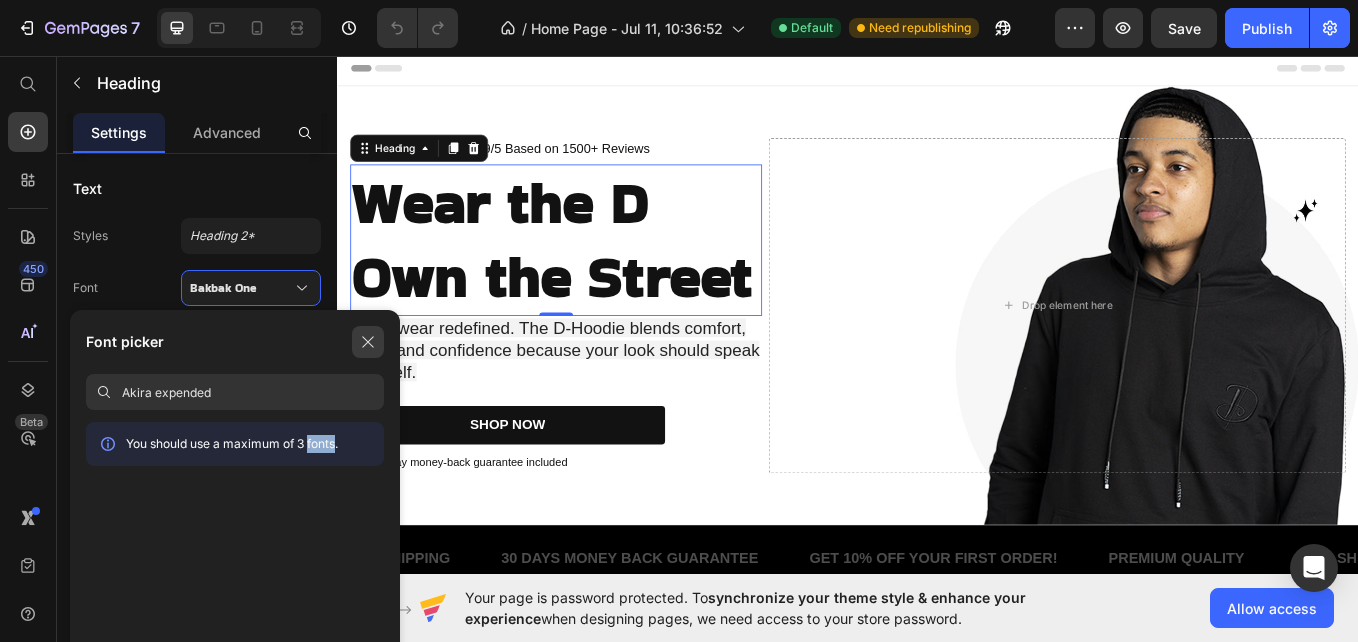 drag, startPoint x: 317, startPoint y: 543, endPoint x: 362, endPoint y: 337, distance: 210.85777 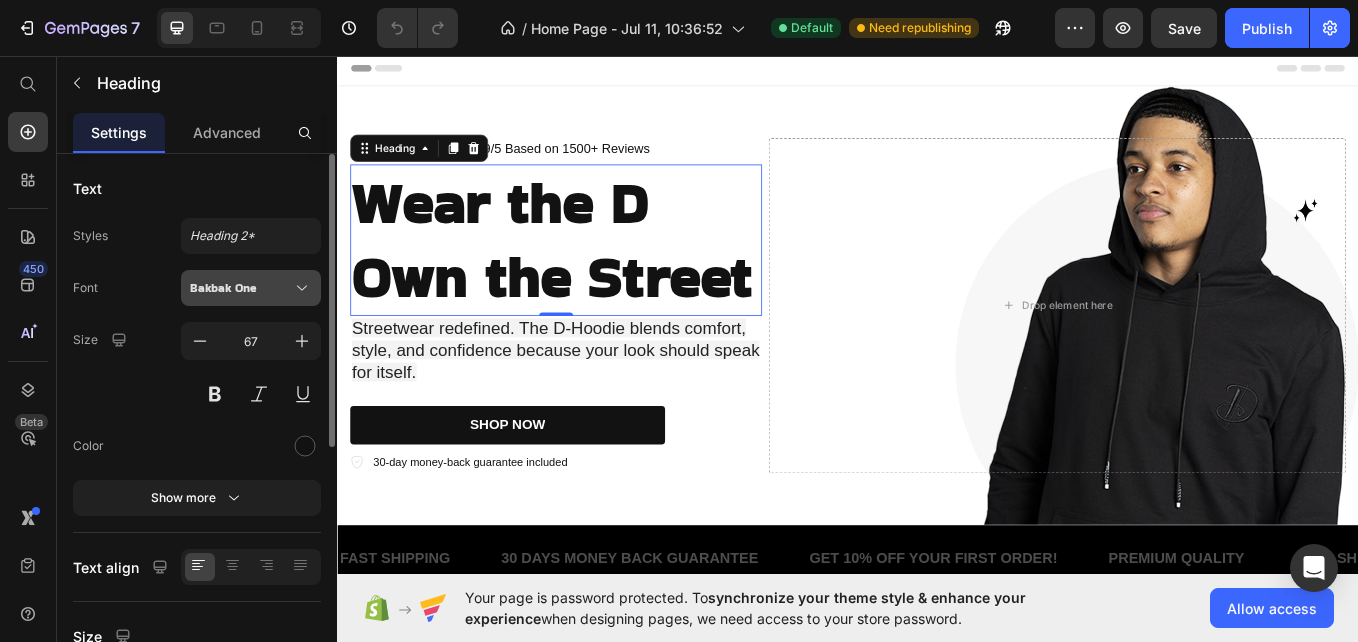 click on "Bakbak One" at bounding box center (251, 288) 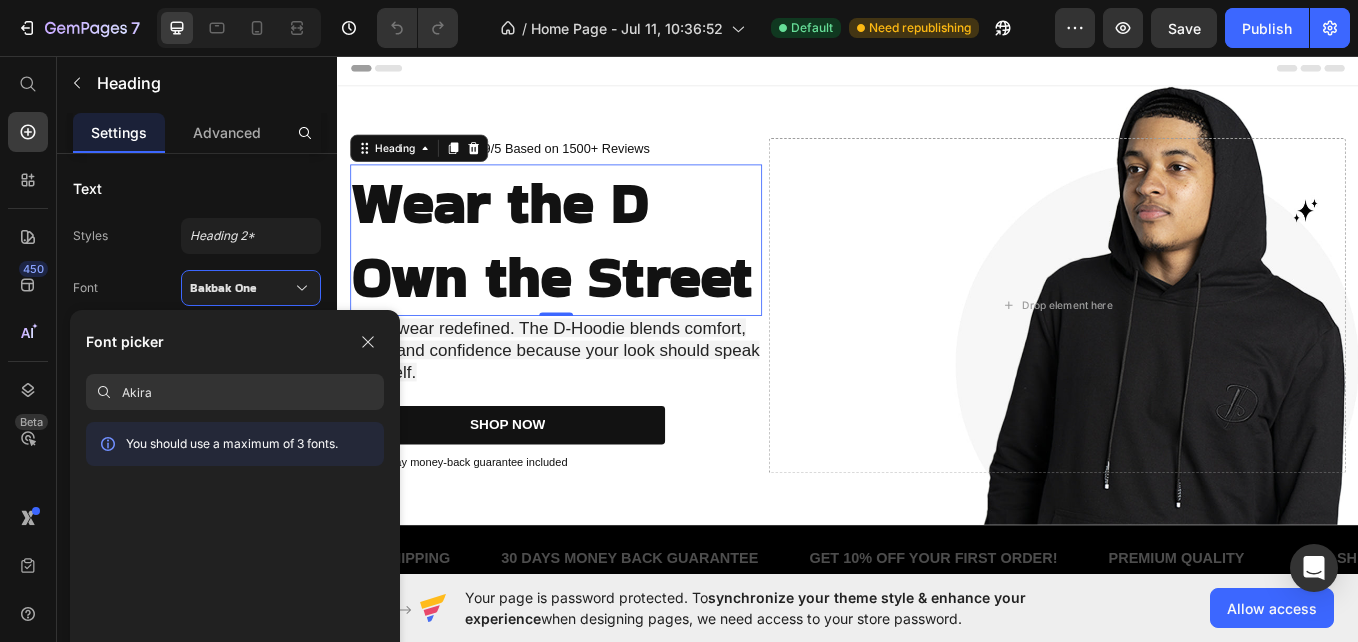 type on "Akira" 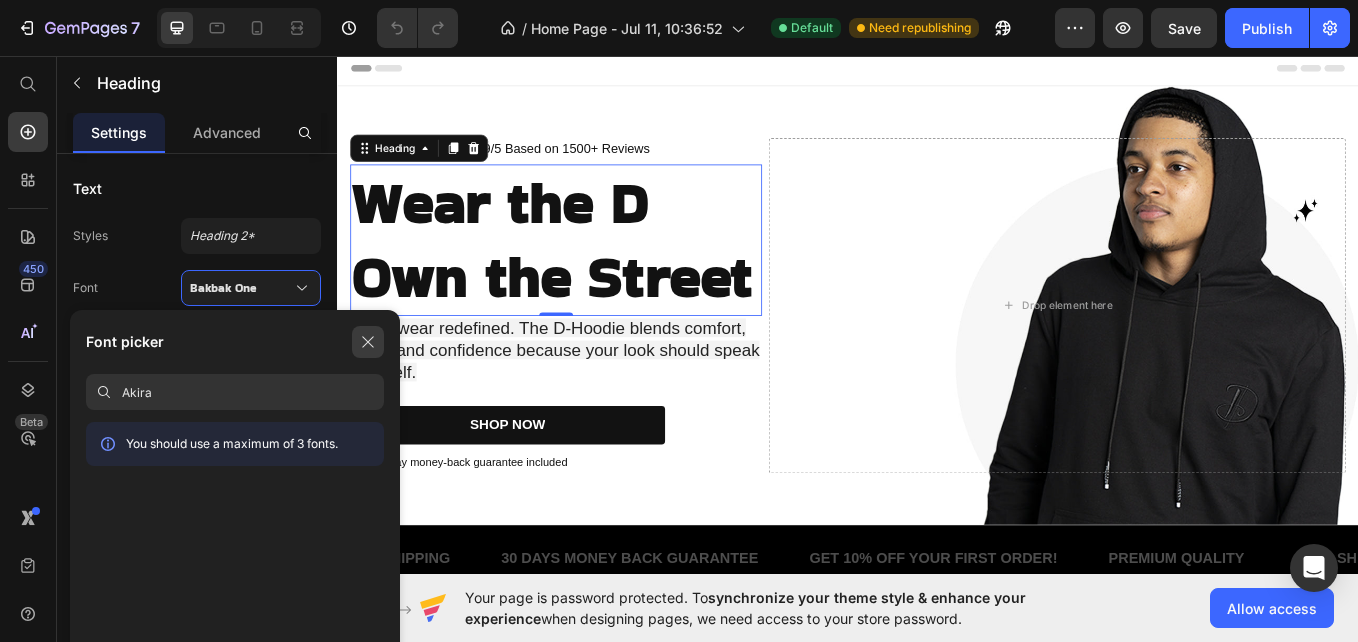 click 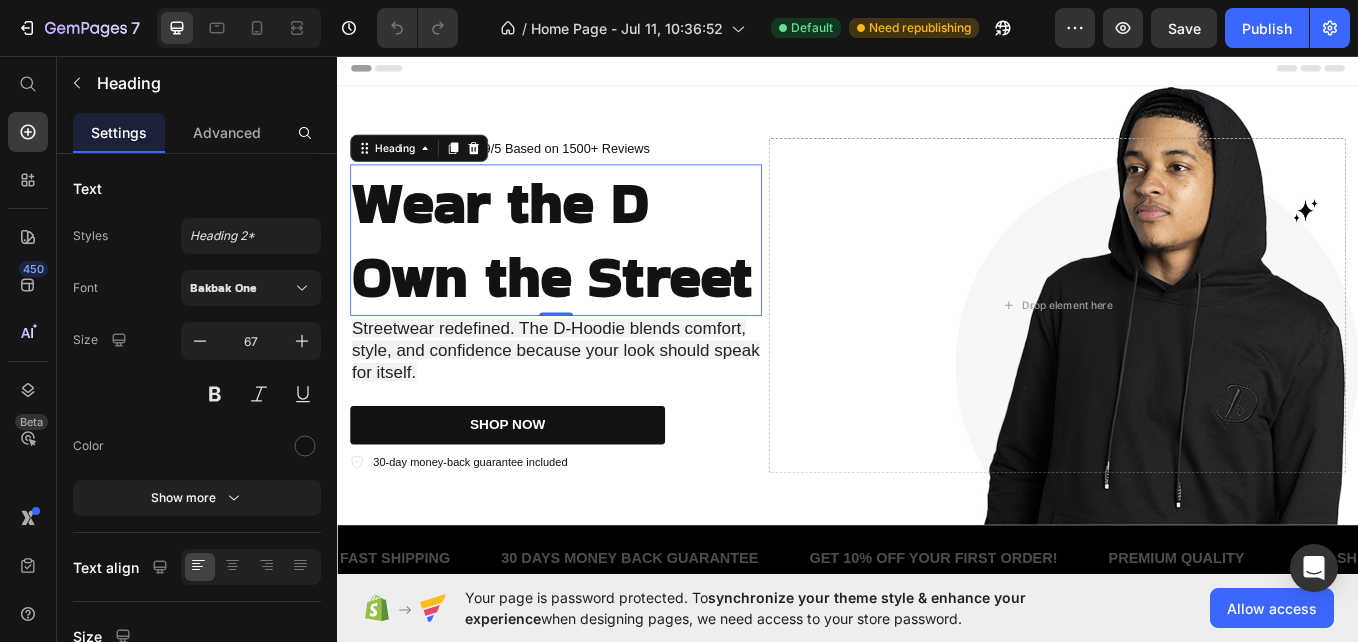 click on "Streetwear redefined. The D-Hoodie blends comfort, style, and confidence because your look should speak for itself." at bounding box center [593, 401] 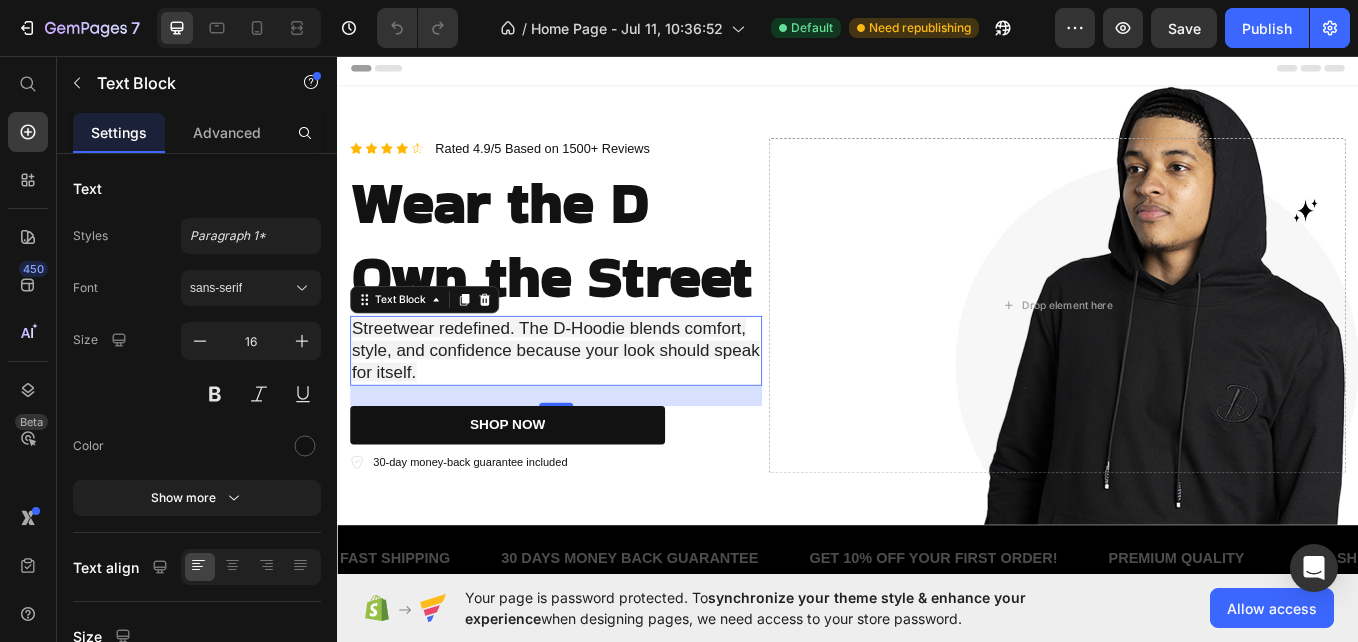 drag, startPoint x: 705, startPoint y: 391, endPoint x: 373, endPoint y: 390, distance: 332.0015 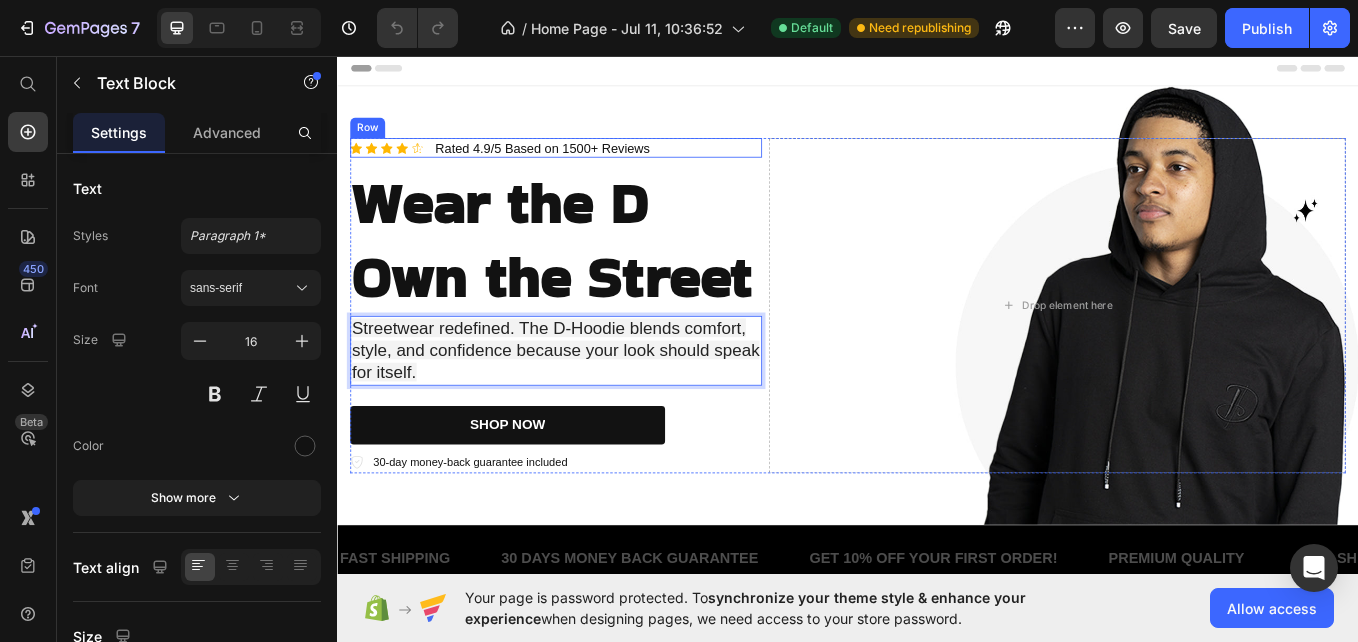 click on "Icon Icon Icon Icon
Icon Icon List Rated 4.9/5 Based on 1500+ Reviews Text Block Row" at bounding box center (594, 164) 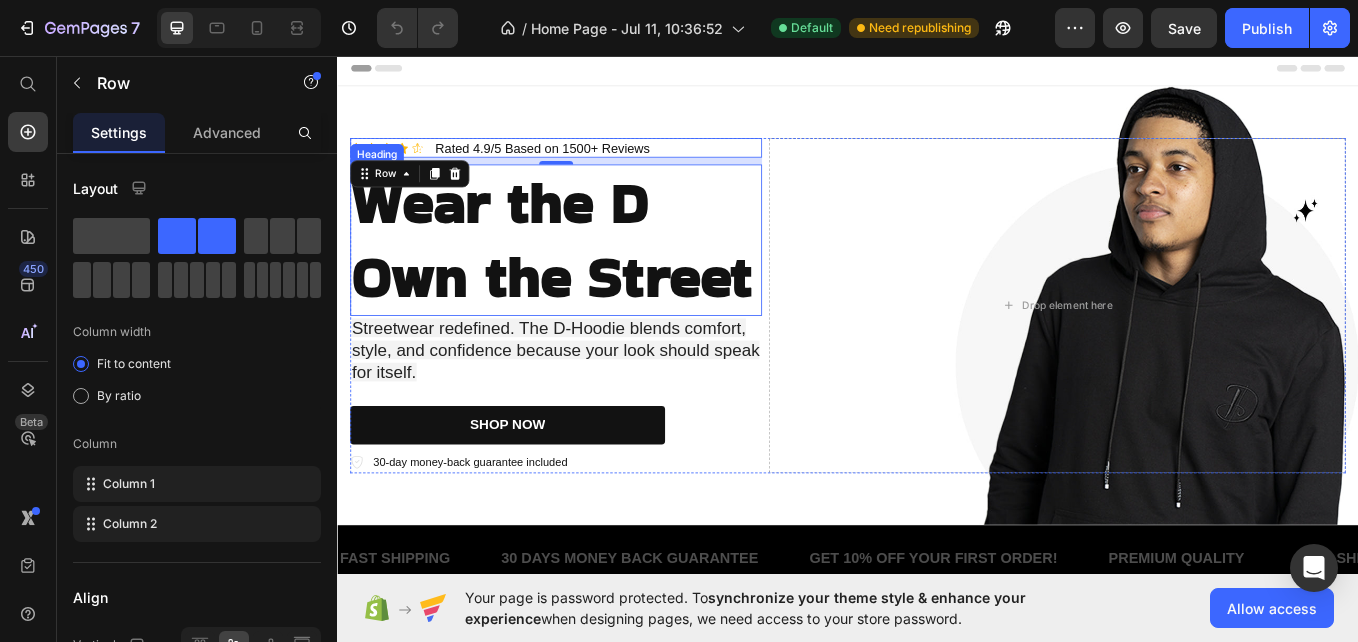 click on "Own the Street" at bounding box center [589, 315] 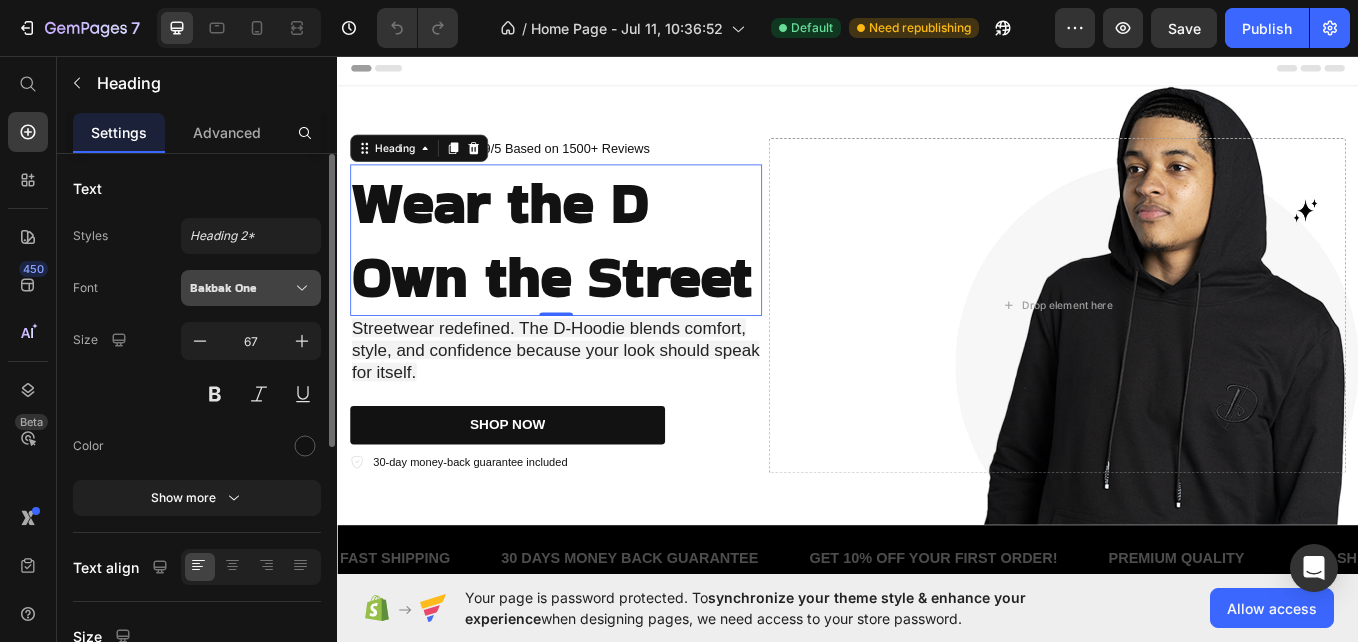 click 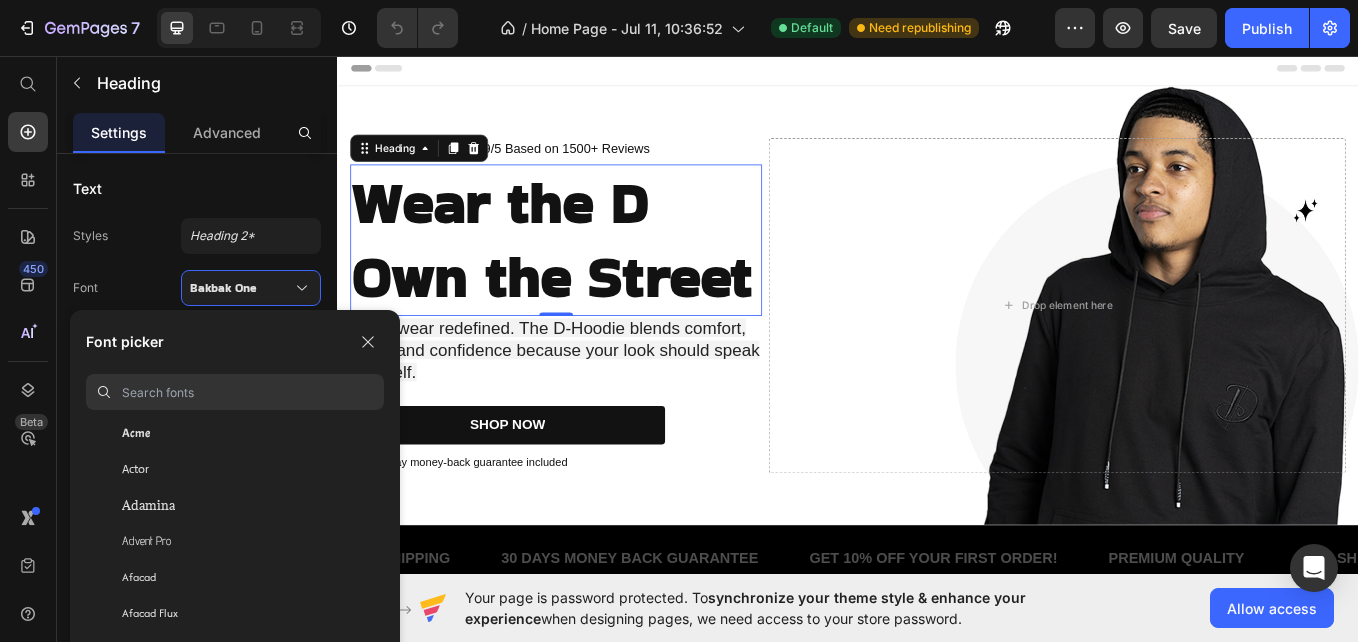 scroll, scrollTop: 424, scrollLeft: 0, axis: vertical 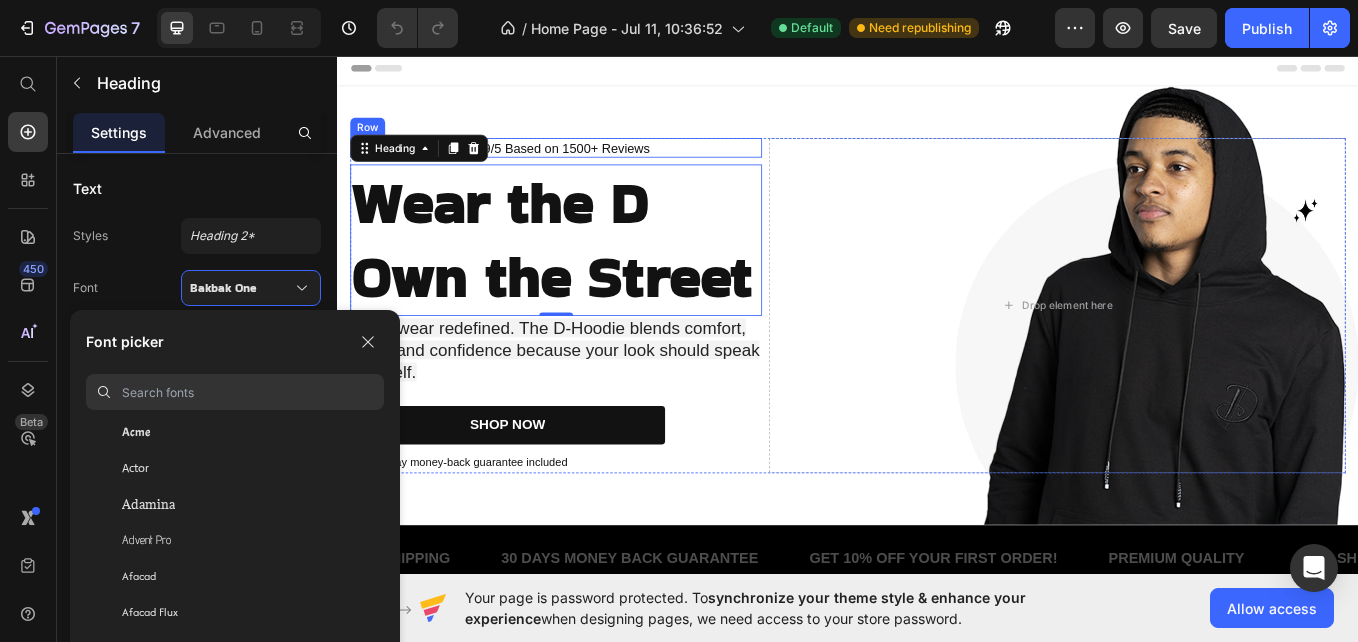 click on "Icon Icon Icon Icon
Icon Icon List Rated 4.9/5 Based on 1500+ Reviews Text Block Row" at bounding box center (594, 164) 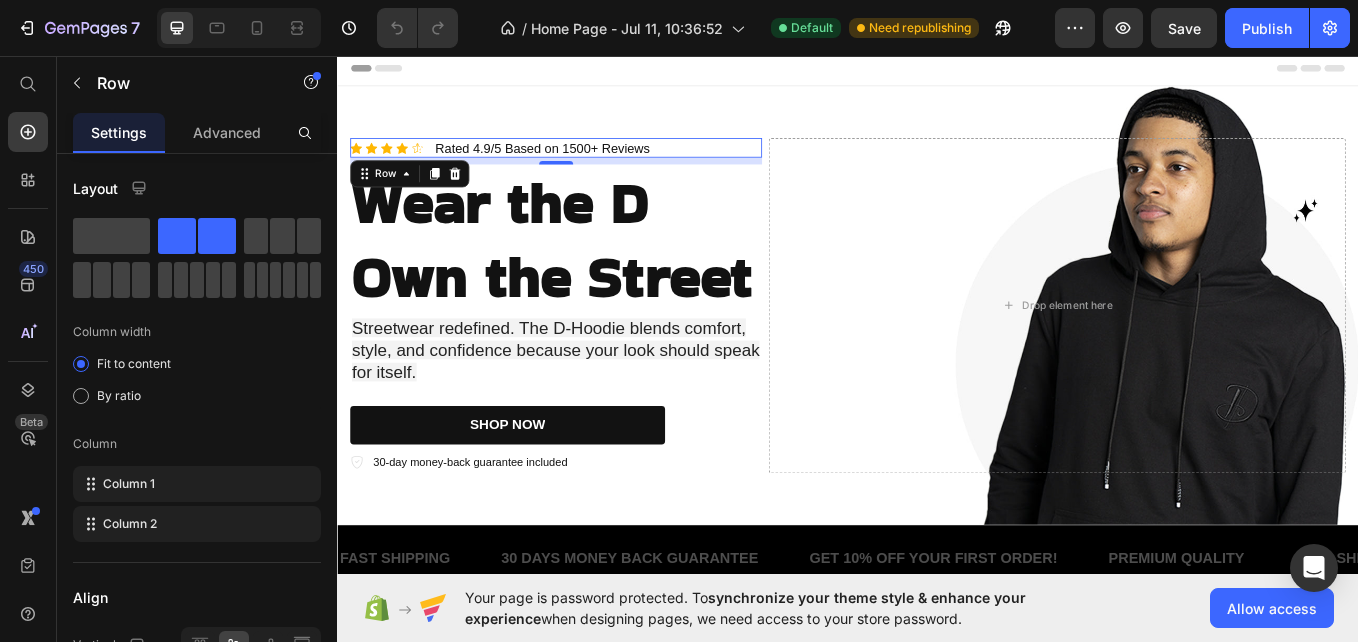 click on "7 Version history / Home Page - Jul 11, [TIME] Default Need republishing Preview Save Publish" 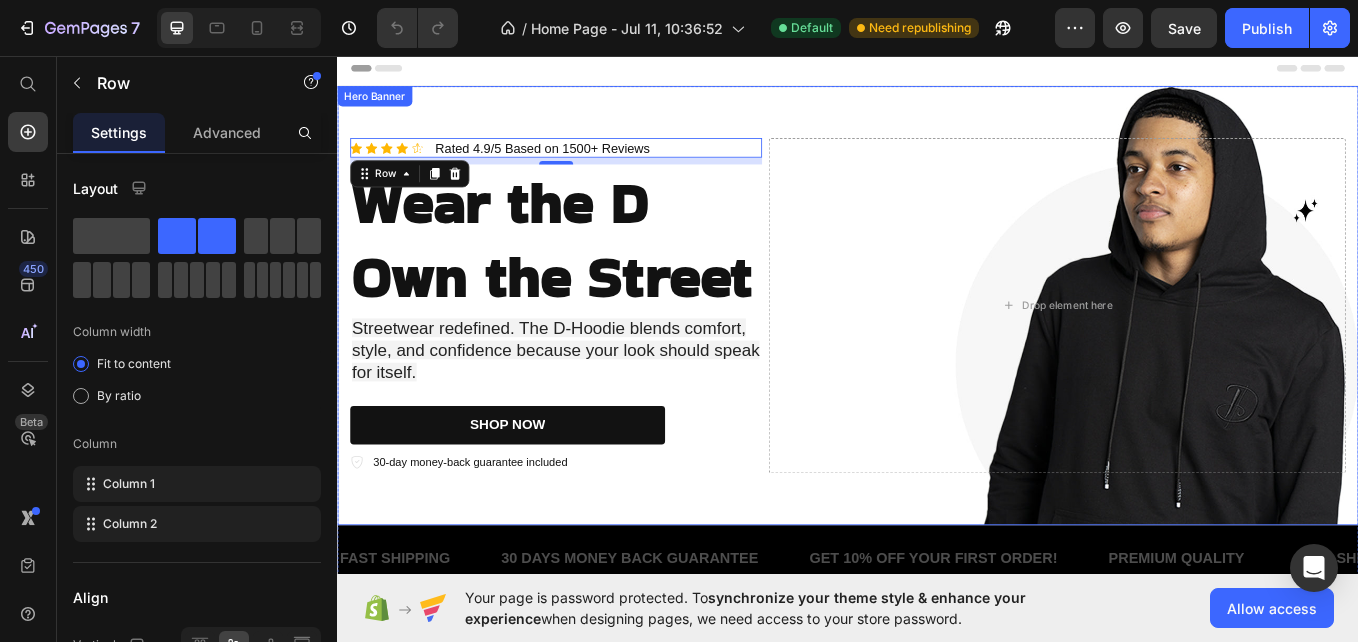 click at bounding box center (937, 349) 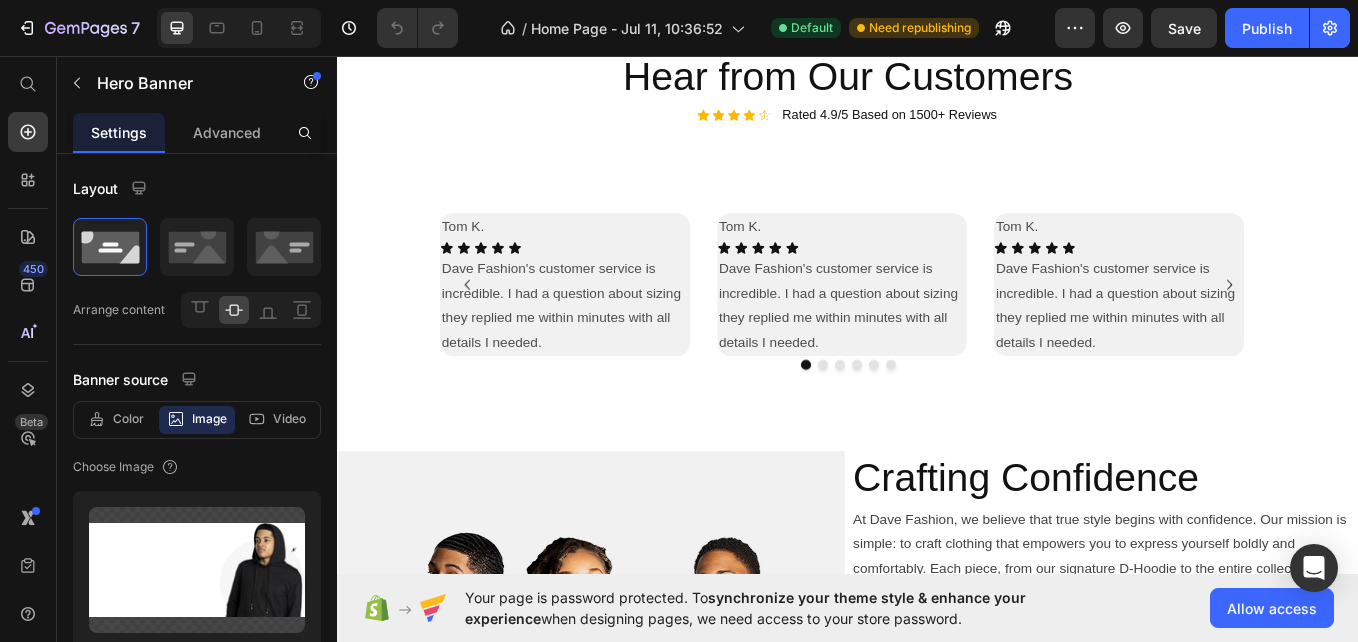 scroll, scrollTop: 2216, scrollLeft: 0, axis: vertical 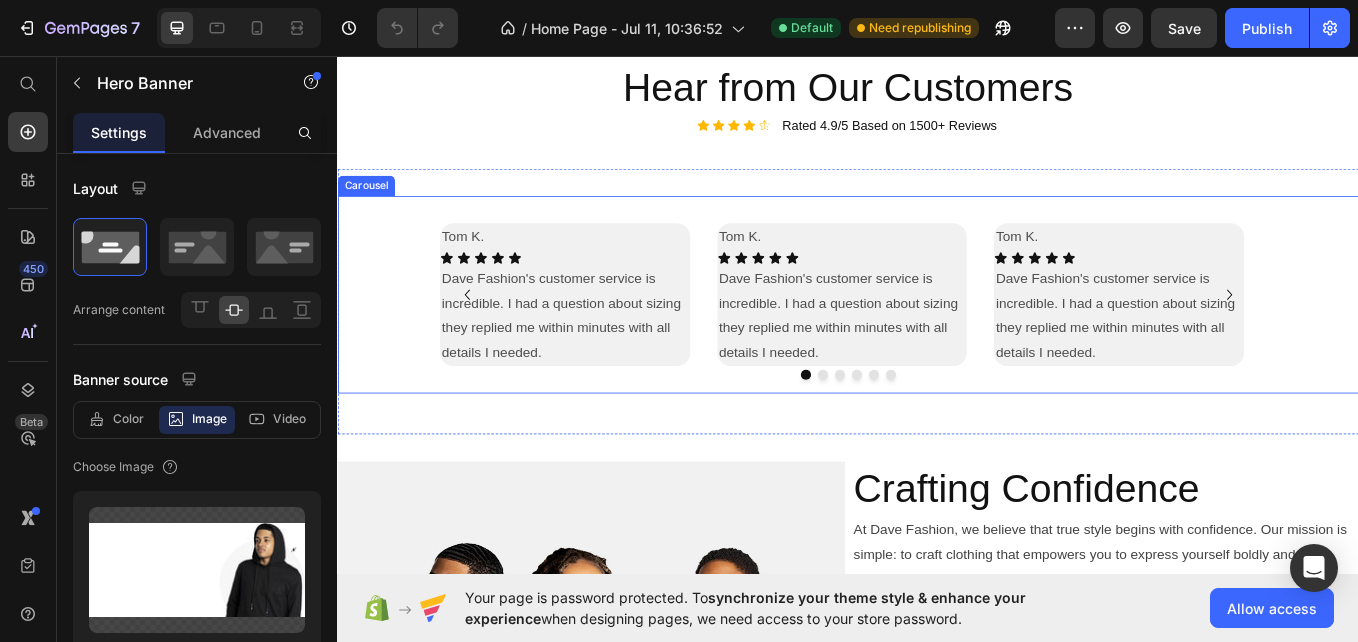 click on "Tom K. Text Block Icon Icon Icon Icon Icon Icon List Dave Fashion's customer service is incredible. I had a question about sizing they replied me within minutes with all details I needed. Text Block Tom K. Text Block Icon Icon Icon Icon Icon Icon List Dave Fashion's customer service is incredible. I had a question about sizing they replied me within minutes with all details I needed. Text Block Tom K. Text Block Icon Icon Icon Icon Icon Icon List Dave Fashion's customer service is incredible. I had a question about sizing they replied me within minutes with all details I needed. Text Block Tom K. Text Block Icon Icon Icon Icon Icon Icon List Dave Fashion's customer service is incredible. I had a question about sizing they replied me within minutes with all details I needed. Text Block Tom K. Text Block Icon Icon Icon Icon Icon Icon List Text Block Drop element here Carousel" at bounding box center [937, 344] 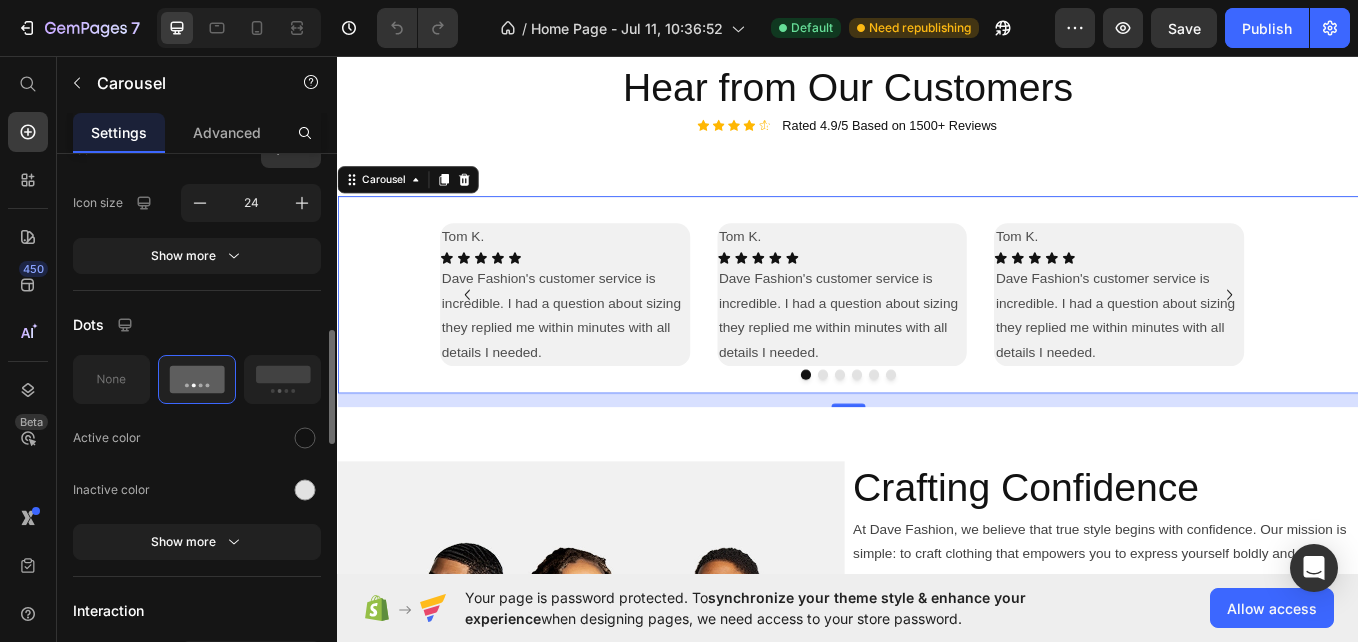 scroll, scrollTop: 838, scrollLeft: 0, axis: vertical 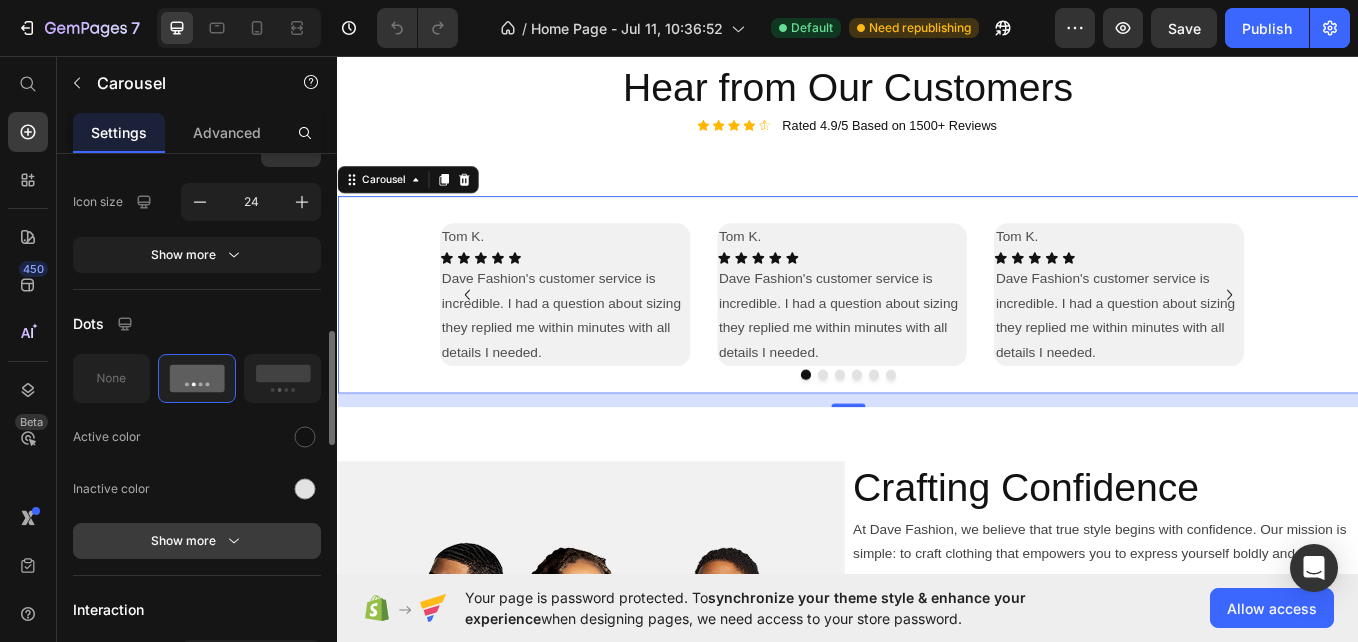 click 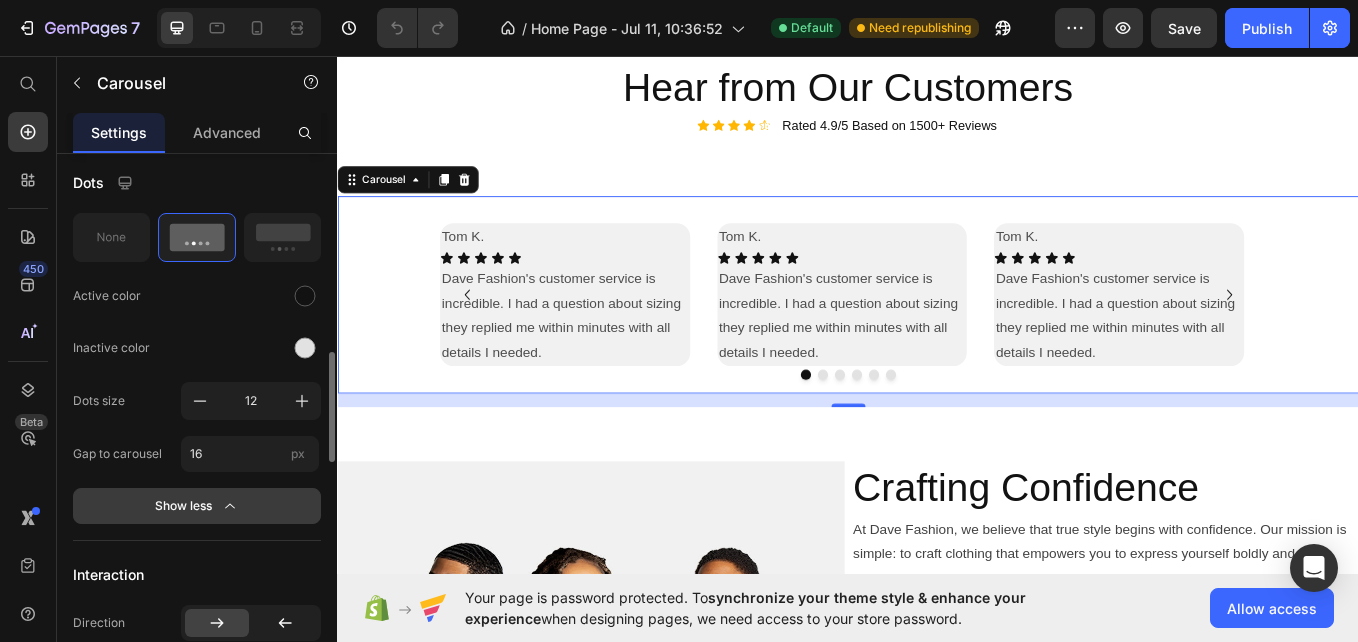 scroll, scrollTop: 1005, scrollLeft: 0, axis: vertical 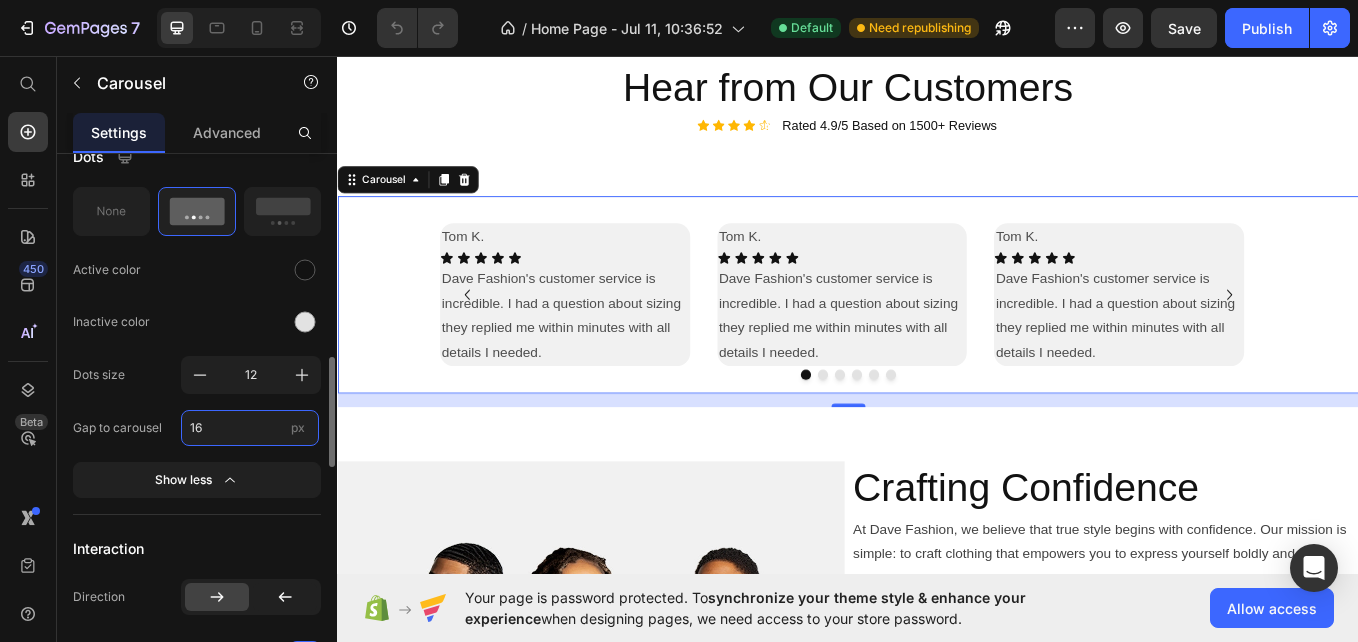 click on "16" at bounding box center [250, 428] 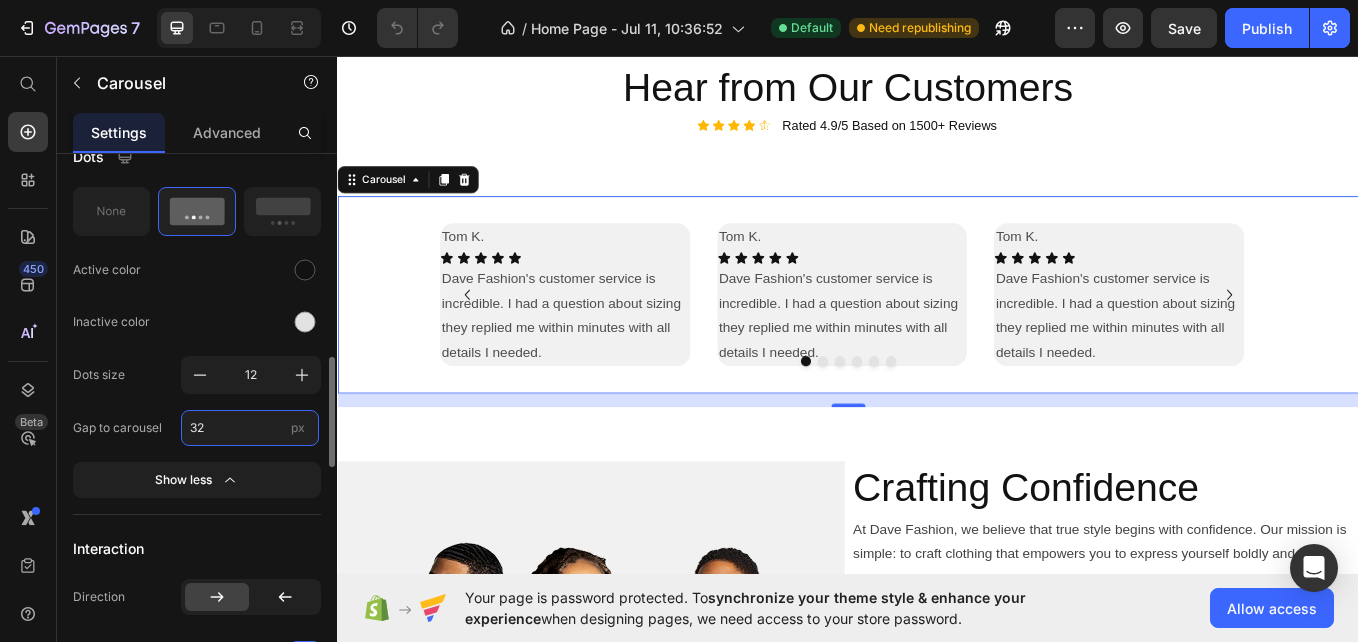 type on "3" 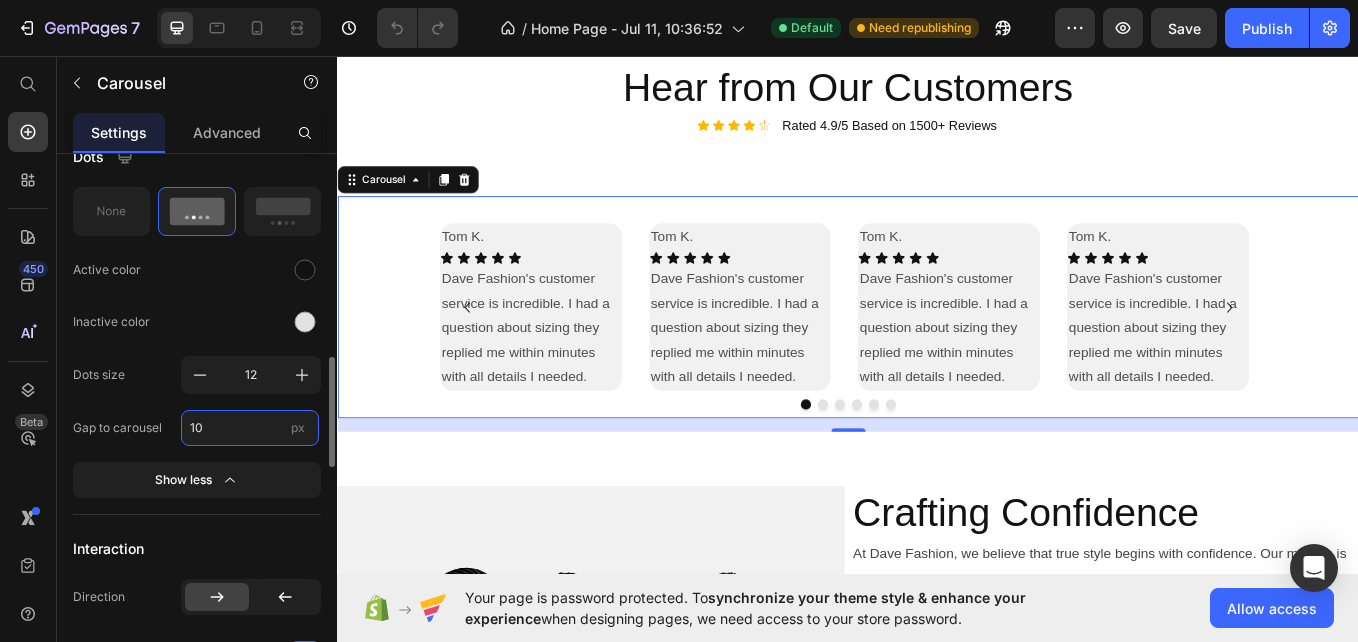 type on "1" 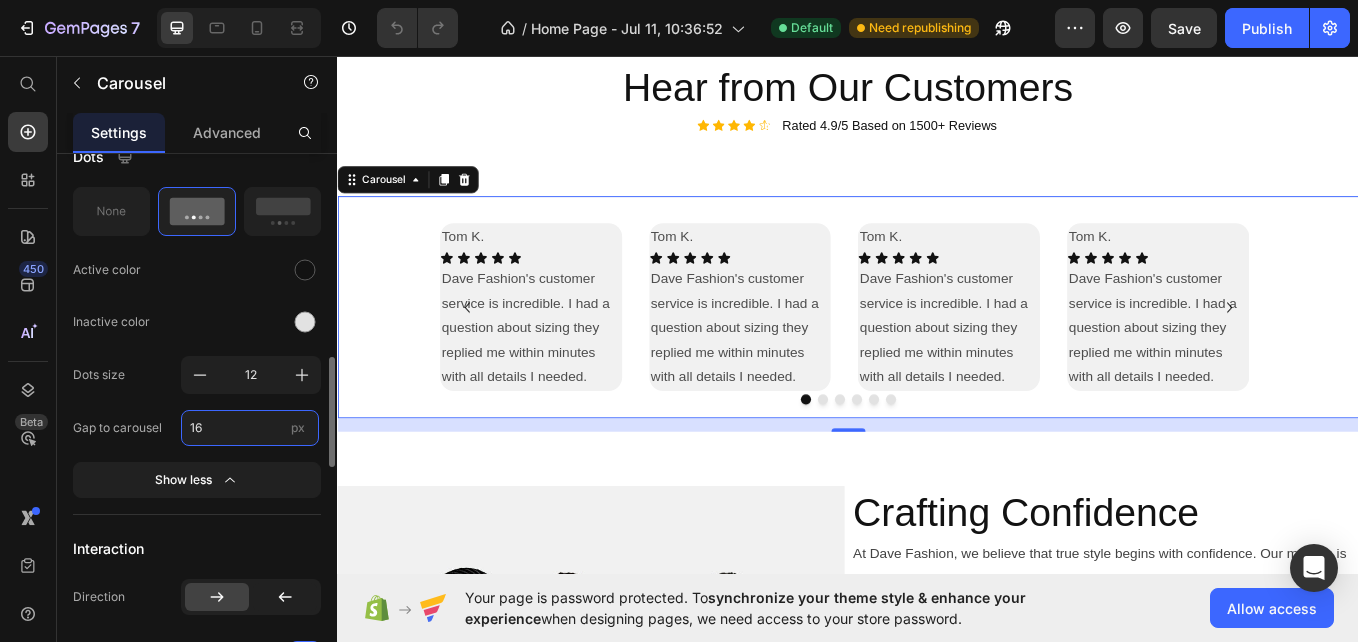 type on "1" 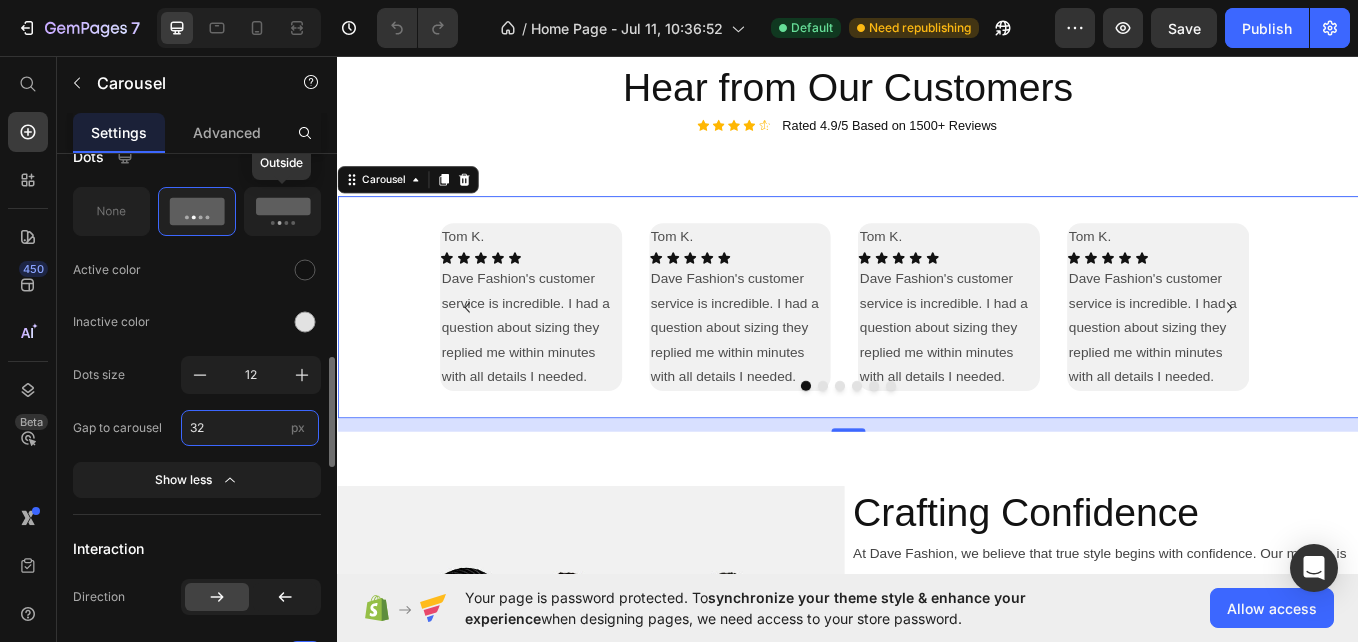 type on "32" 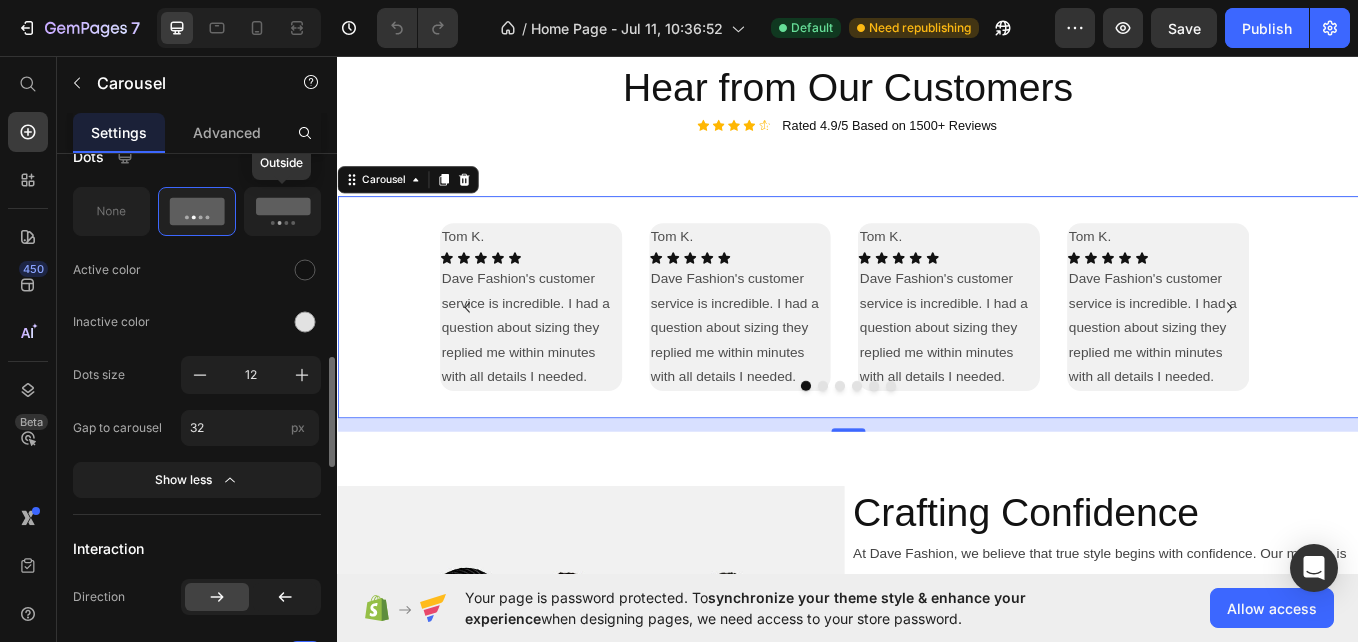 click 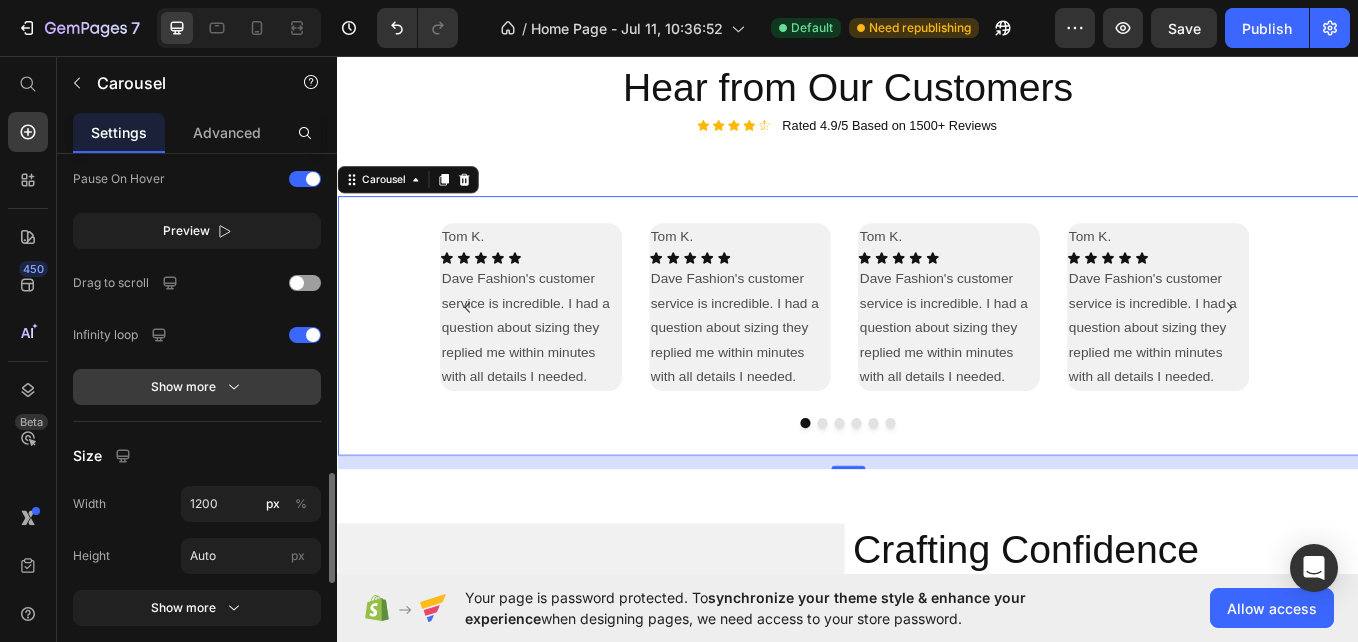 scroll, scrollTop: 1578, scrollLeft: 0, axis: vertical 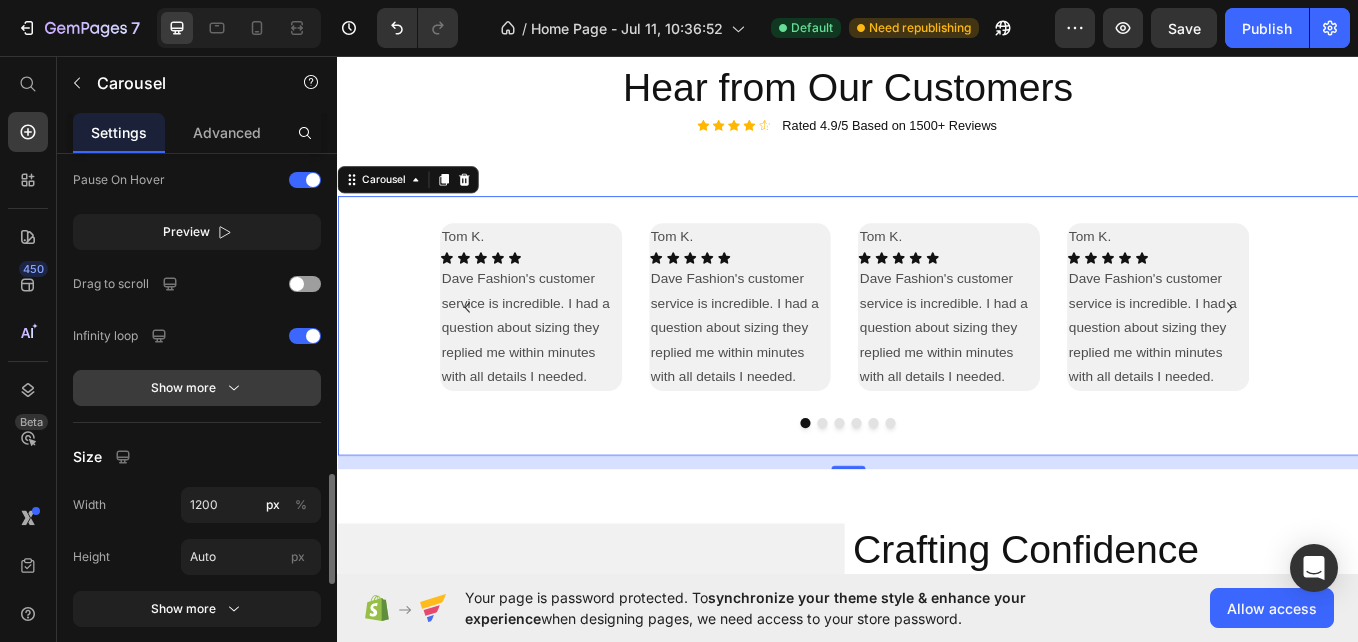 click on "Show more" at bounding box center [197, 388] 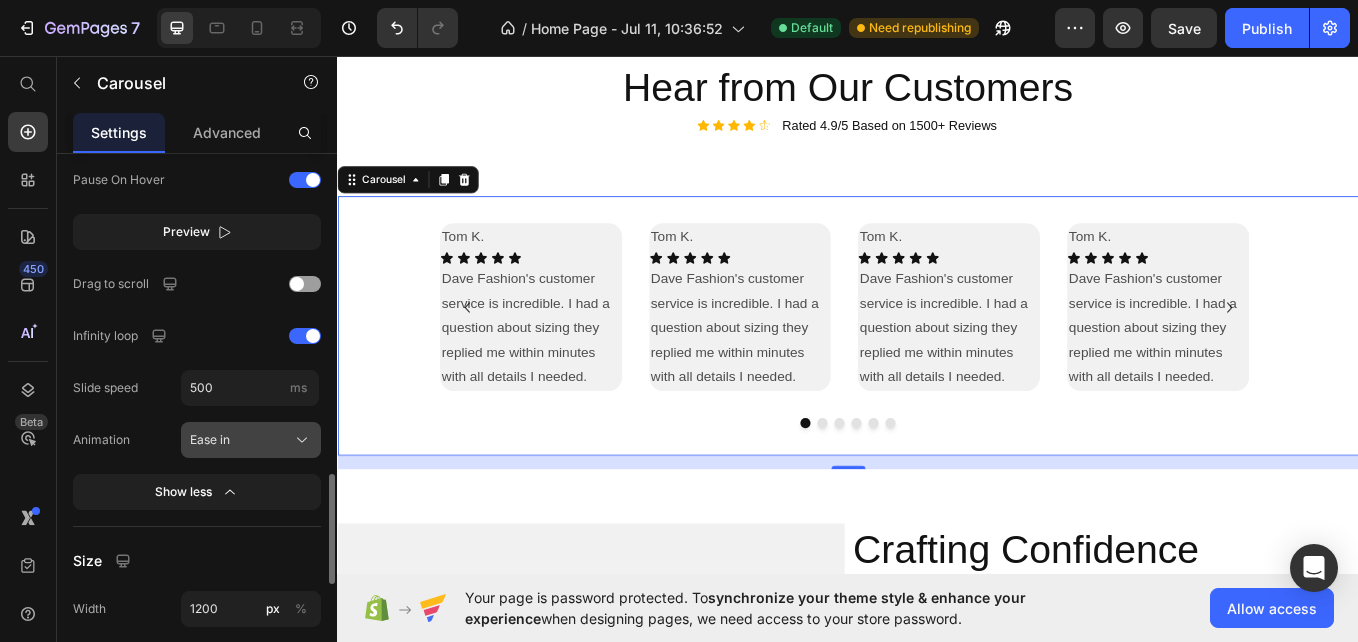 click on "Ease in" at bounding box center (251, 440) 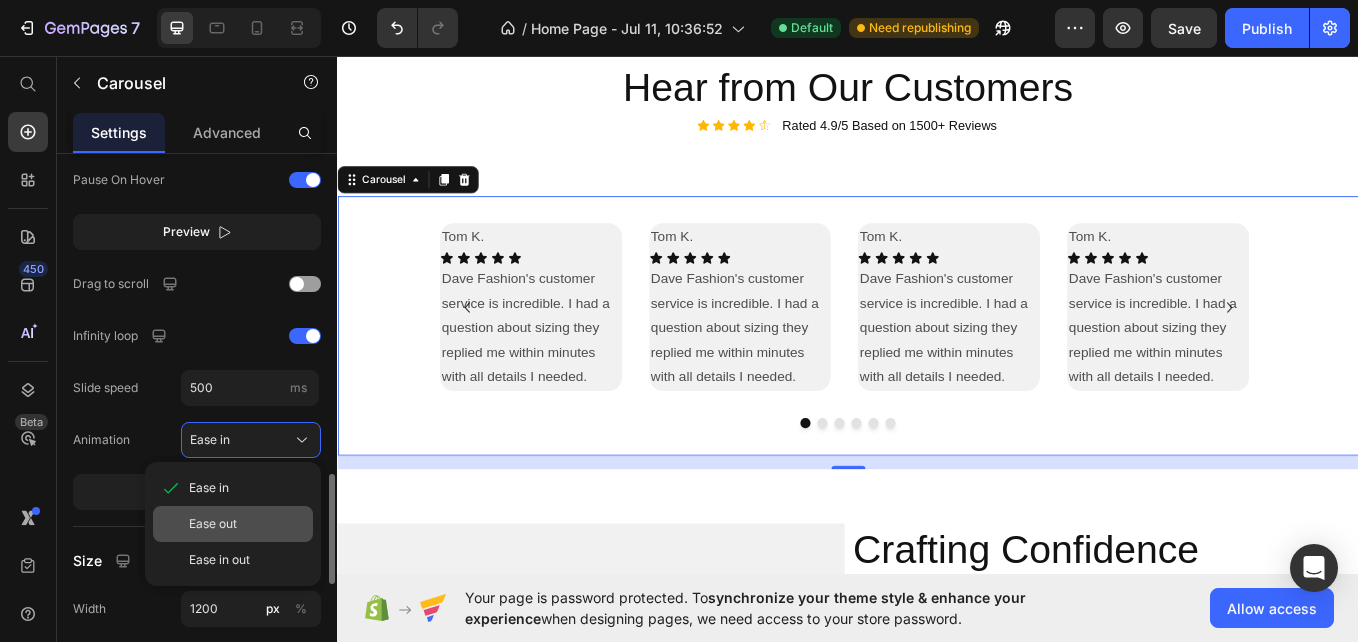 click on "Ease out" 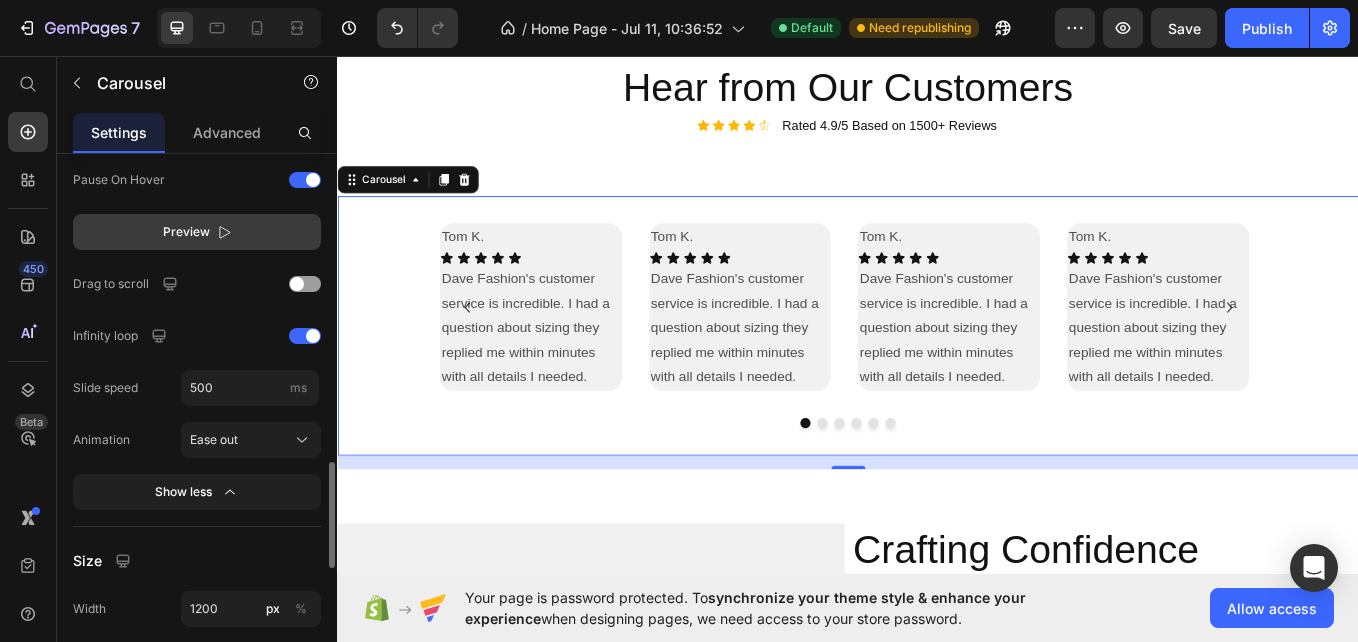 click on "Preview" at bounding box center [186, 232] 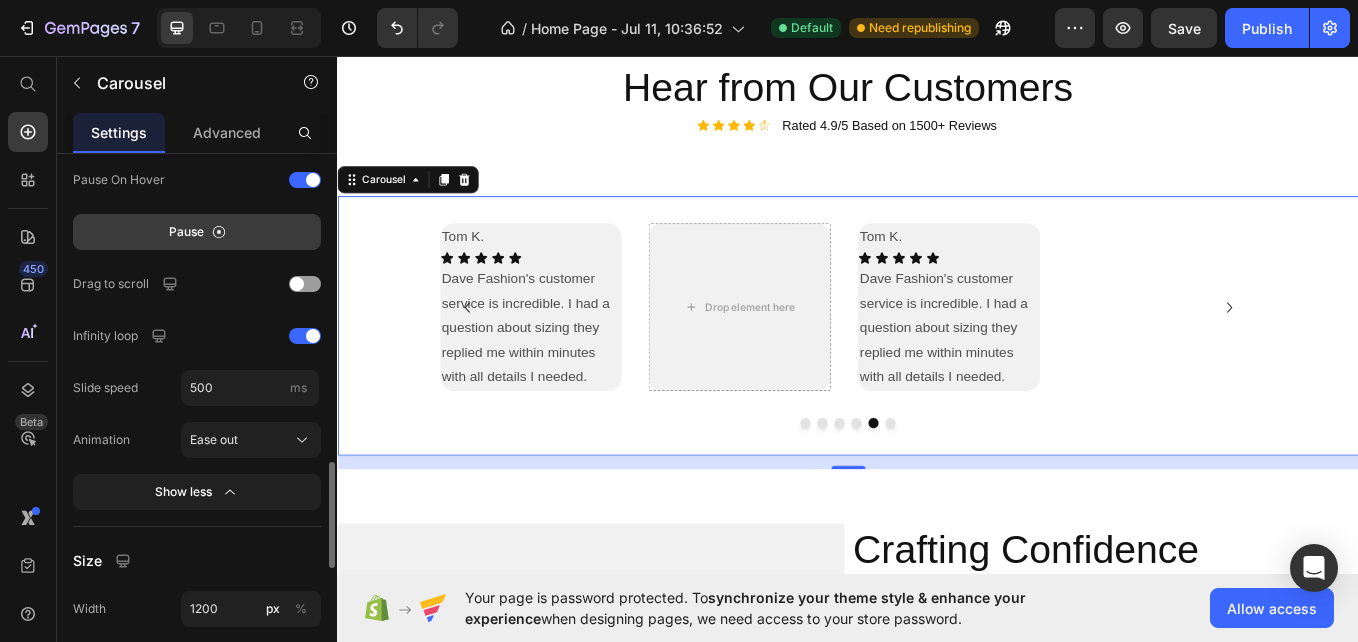 click on "Pause" at bounding box center (186, 232) 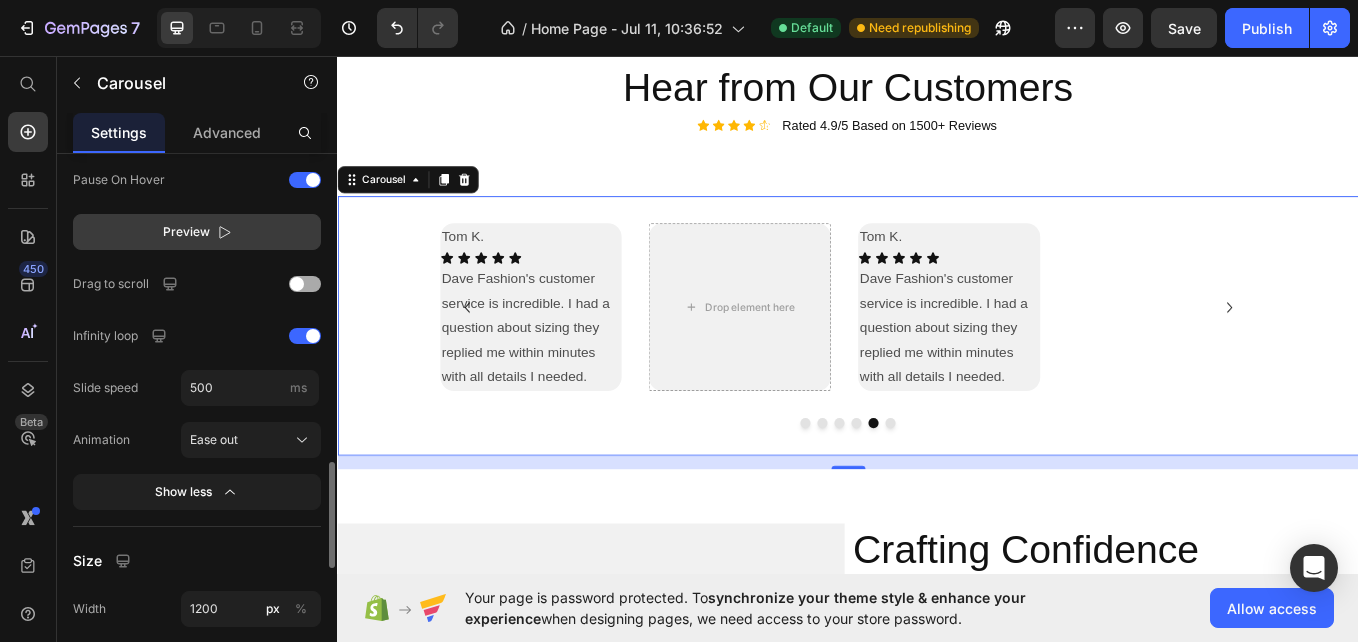 click at bounding box center [305, 284] 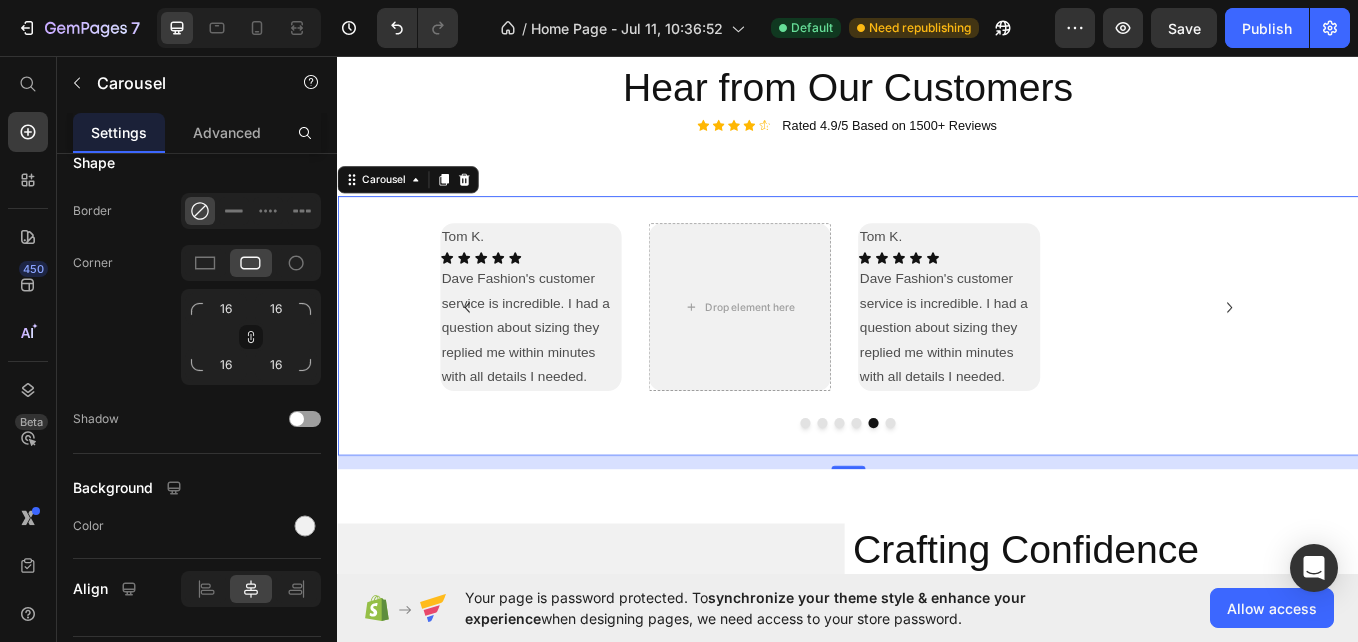 scroll, scrollTop: 2249, scrollLeft: 0, axis: vertical 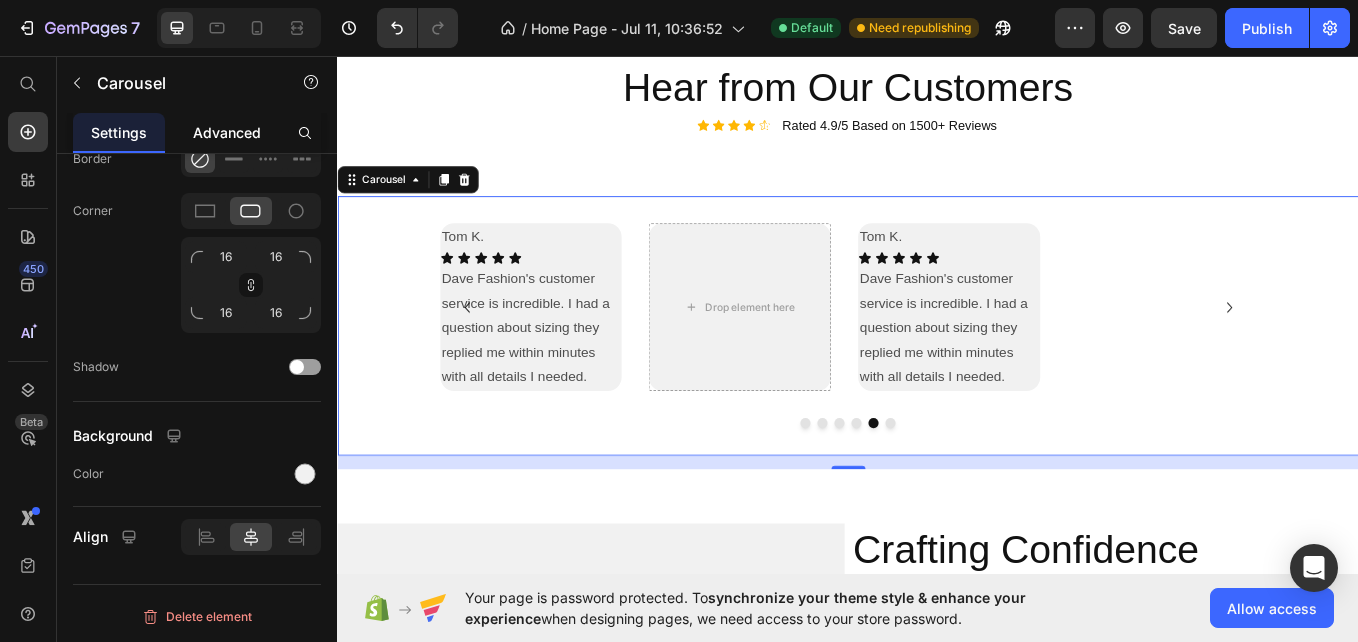 click on "Advanced" at bounding box center [227, 132] 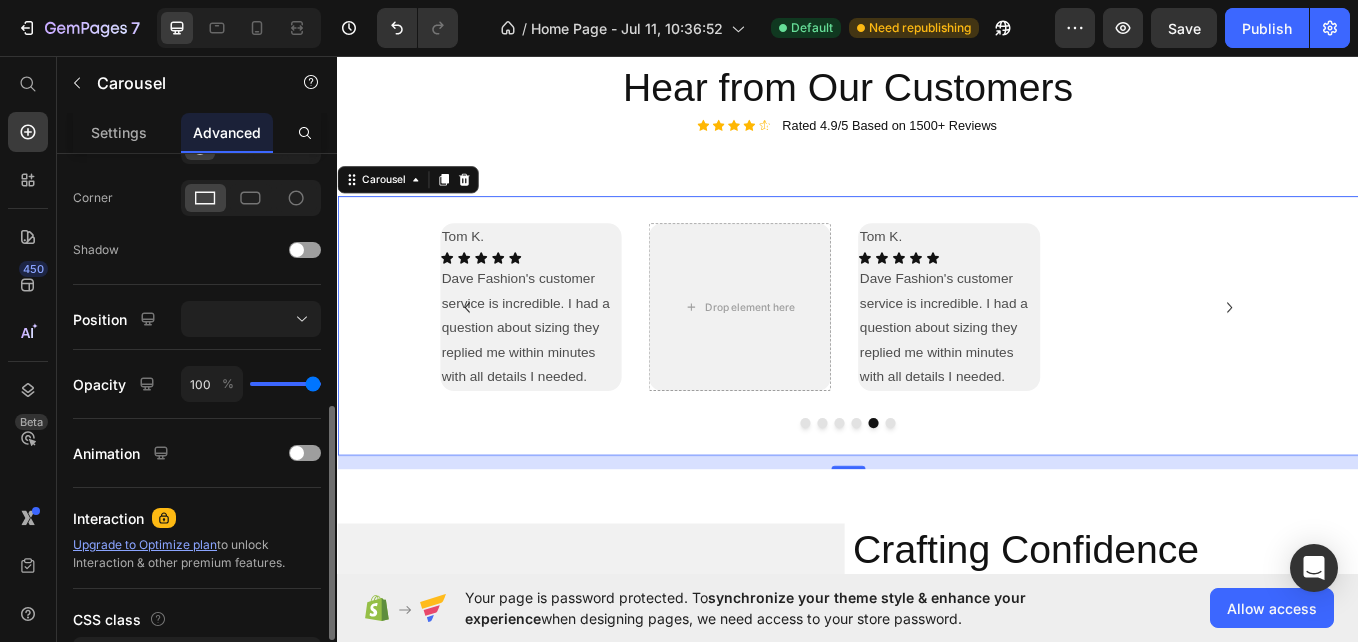 scroll, scrollTop: 592, scrollLeft: 0, axis: vertical 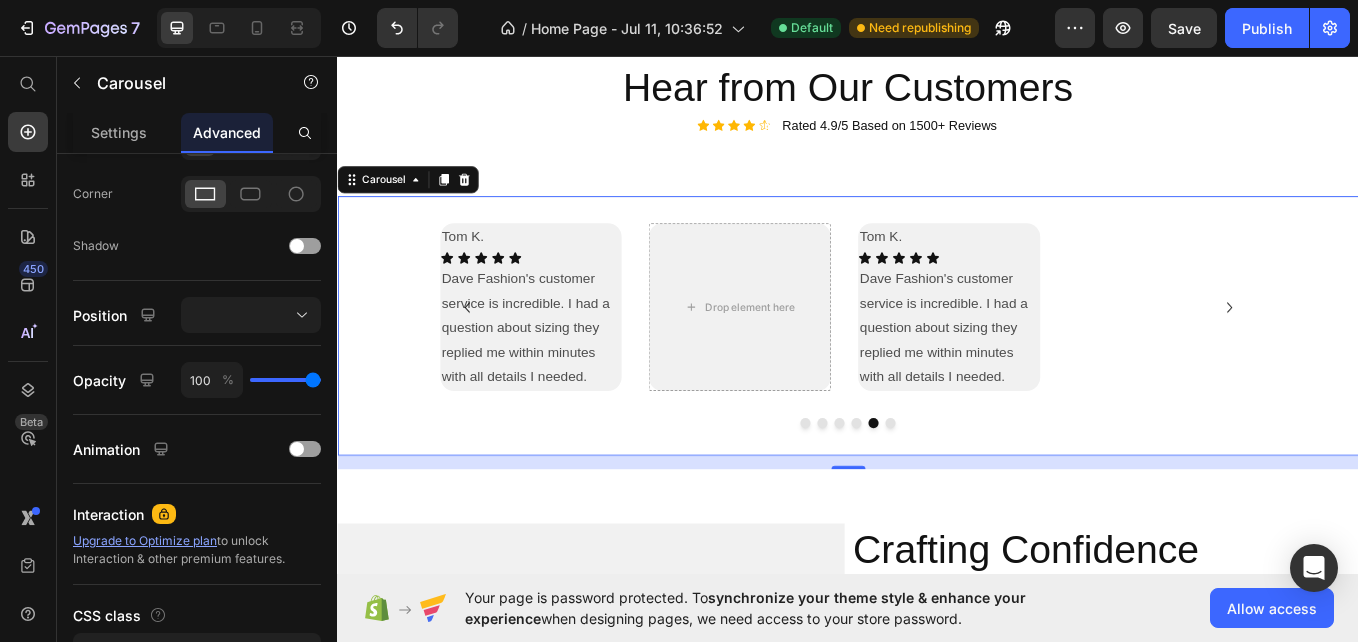 click on "Hear from Our Customers" at bounding box center (937, 93) 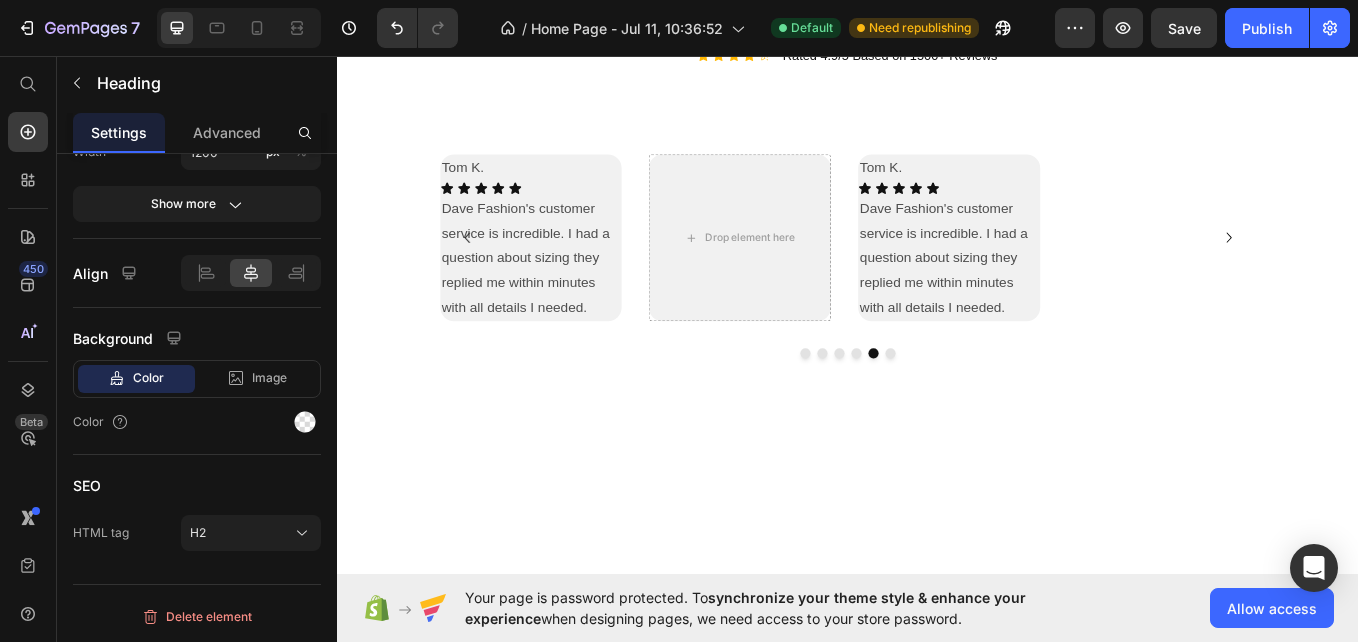 scroll, scrollTop: 1867, scrollLeft: 0, axis: vertical 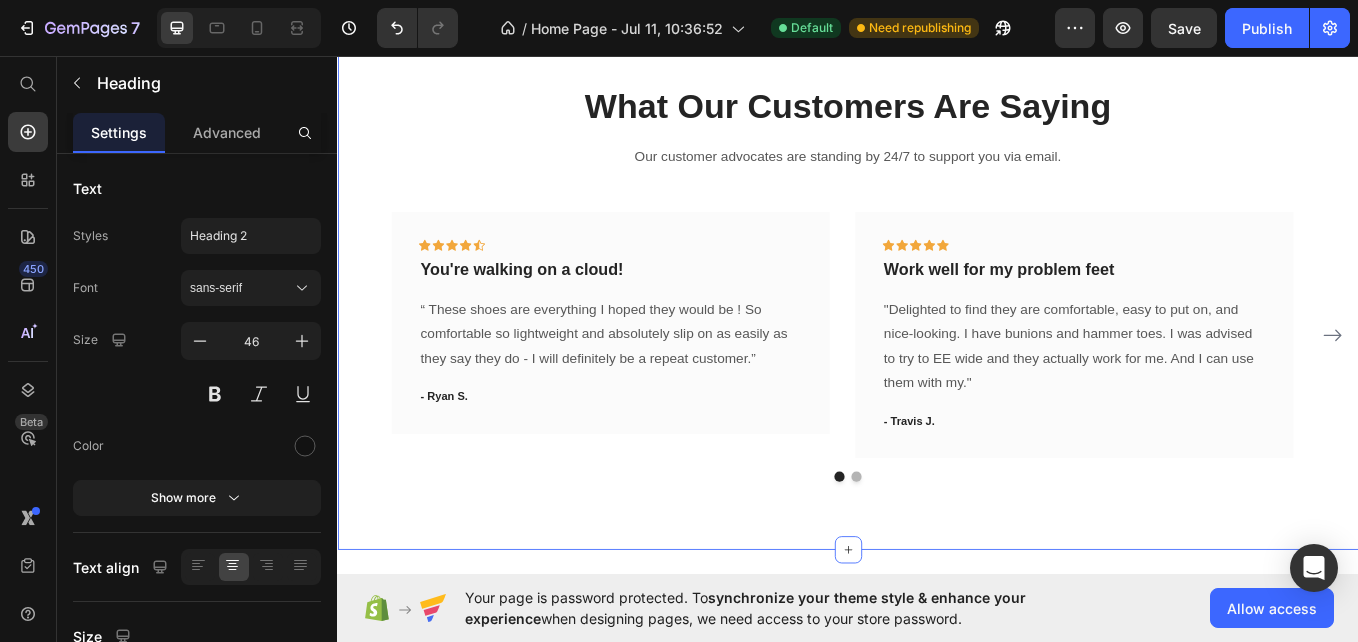 click on "What Our Customers Are Saying Heading Our customer advocates are standing by 24/7 to support you via email. Text block Icon Icon Icon Icon Icon Row You're walking on a cloud! Text block “ These shoes are everything I hoped they would be ! So comfortable so lightweight and absolutely slip on as easily as they say they do - I will definitely be a repeat customer.” Text block - Ryan S. Text block Row Icon Icon Icon Icon Icon Row Work well for my problem feet Text block "Delighted to find they are comfortable, easy to put on, and nice-looking. I have bunions and hammer toes. I was advised to try to EE wide and they actually work for me. And I can use them with my." Text block - Travis J. Text block Row Icon Icon Icon Icon Icon Row You're walking on a cloud!" at bounding box center (937, 321) 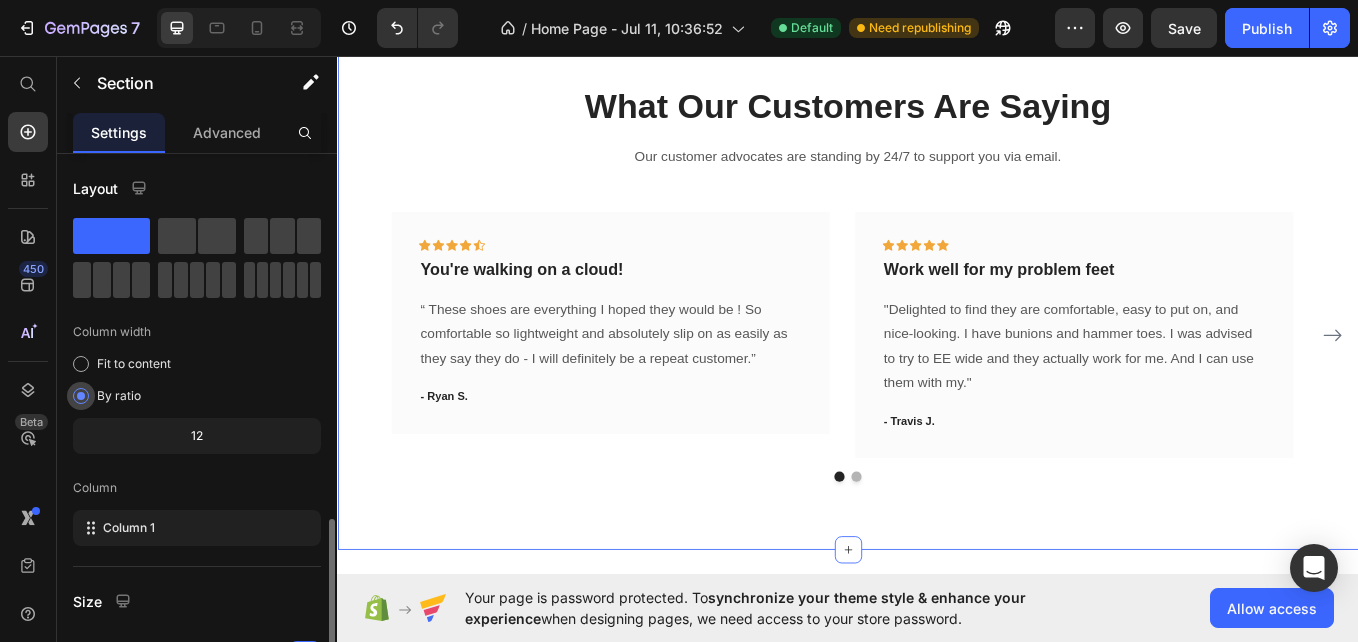 scroll, scrollTop: 263, scrollLeft: 0, axis: vertical 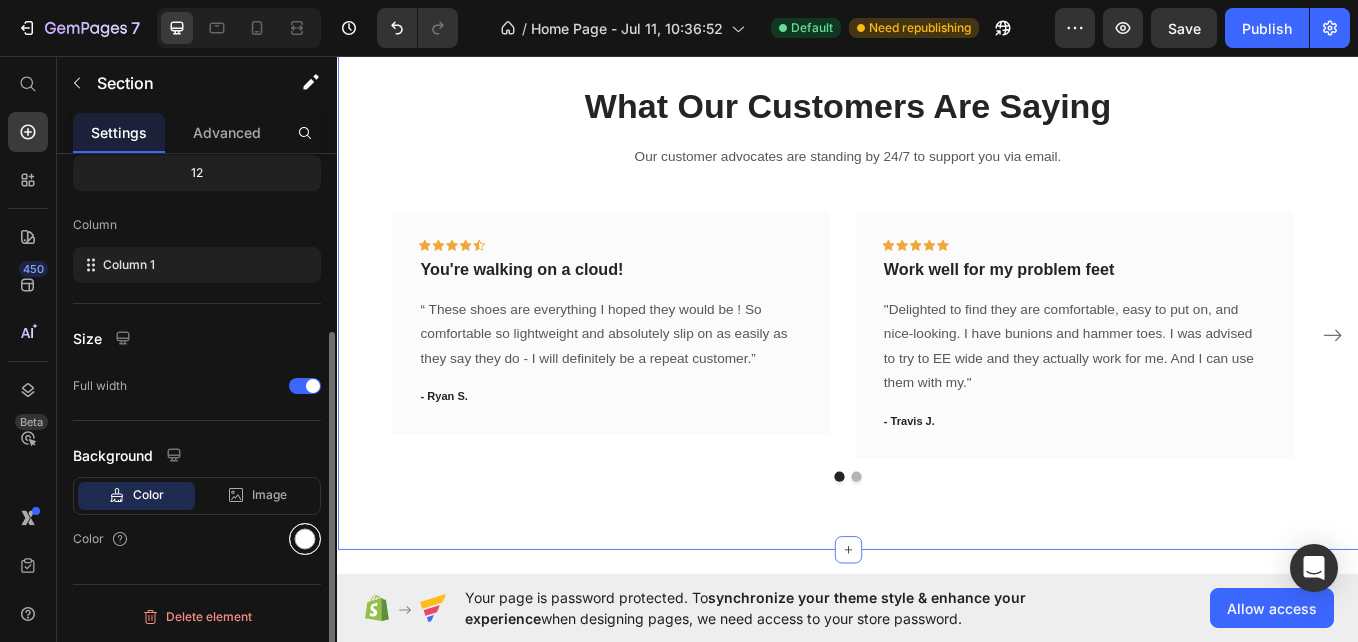 click at bounding box center [305, 539] 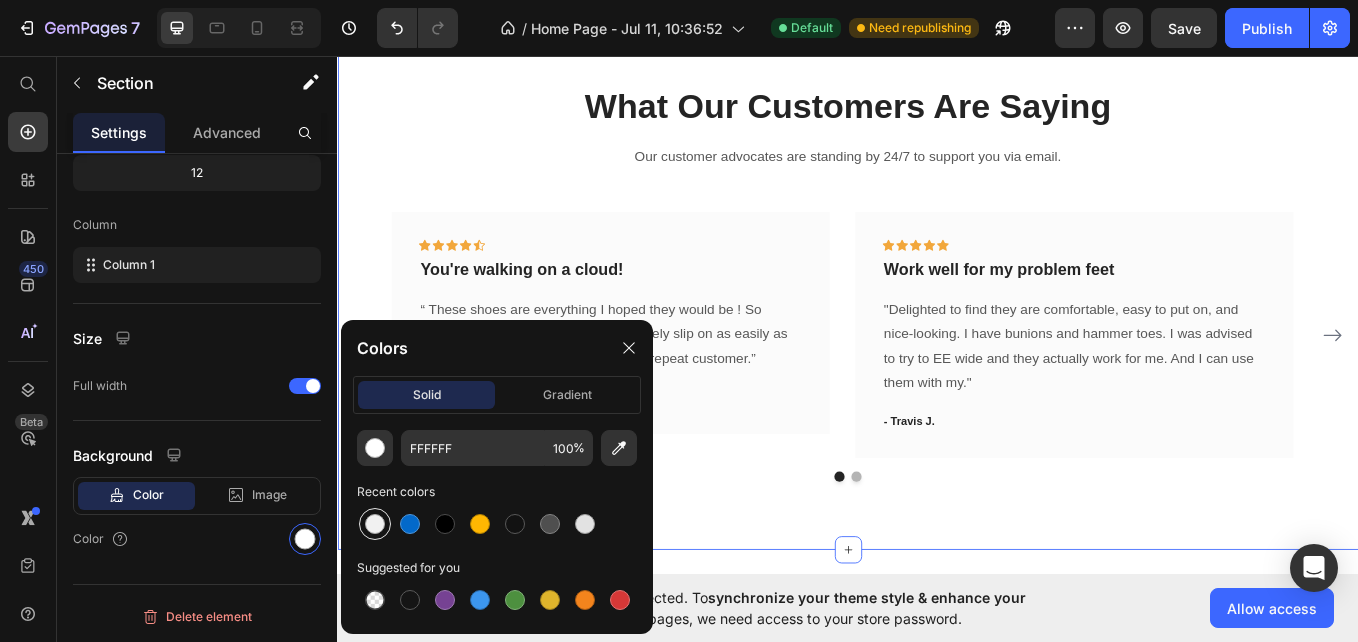 click at bounding box center (375, 524) 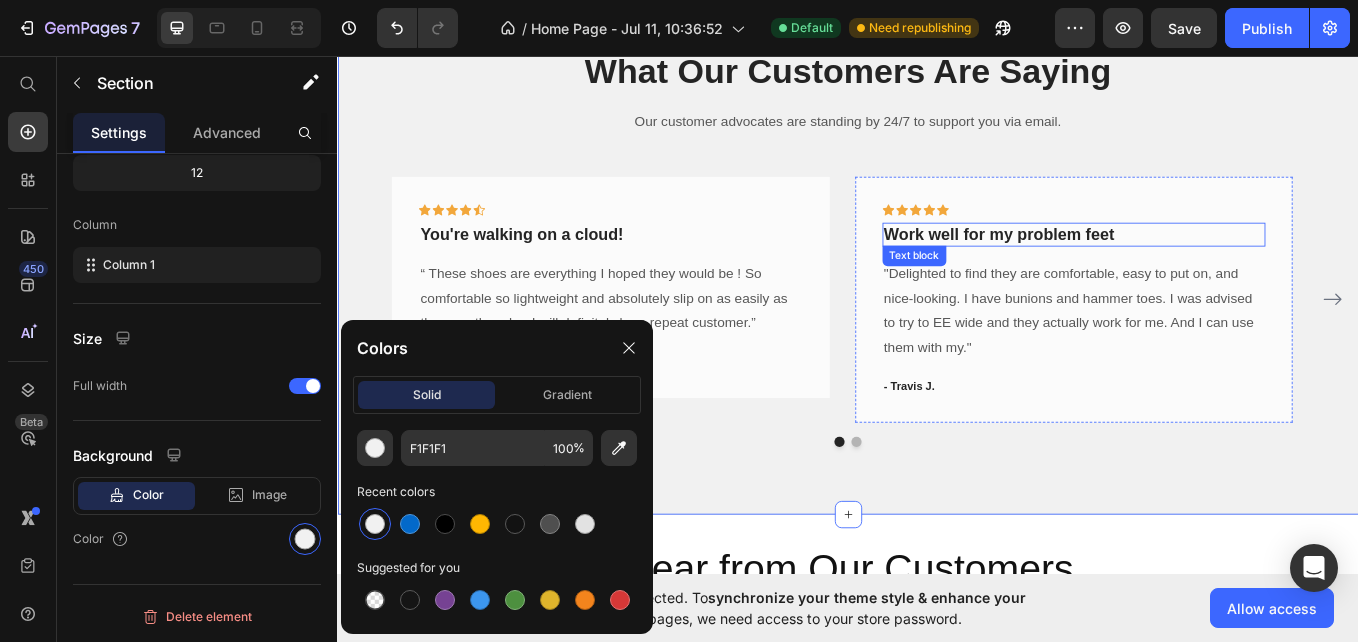 scroll, scrollTop: 1649, scrollLeft: 0, axis: vertical 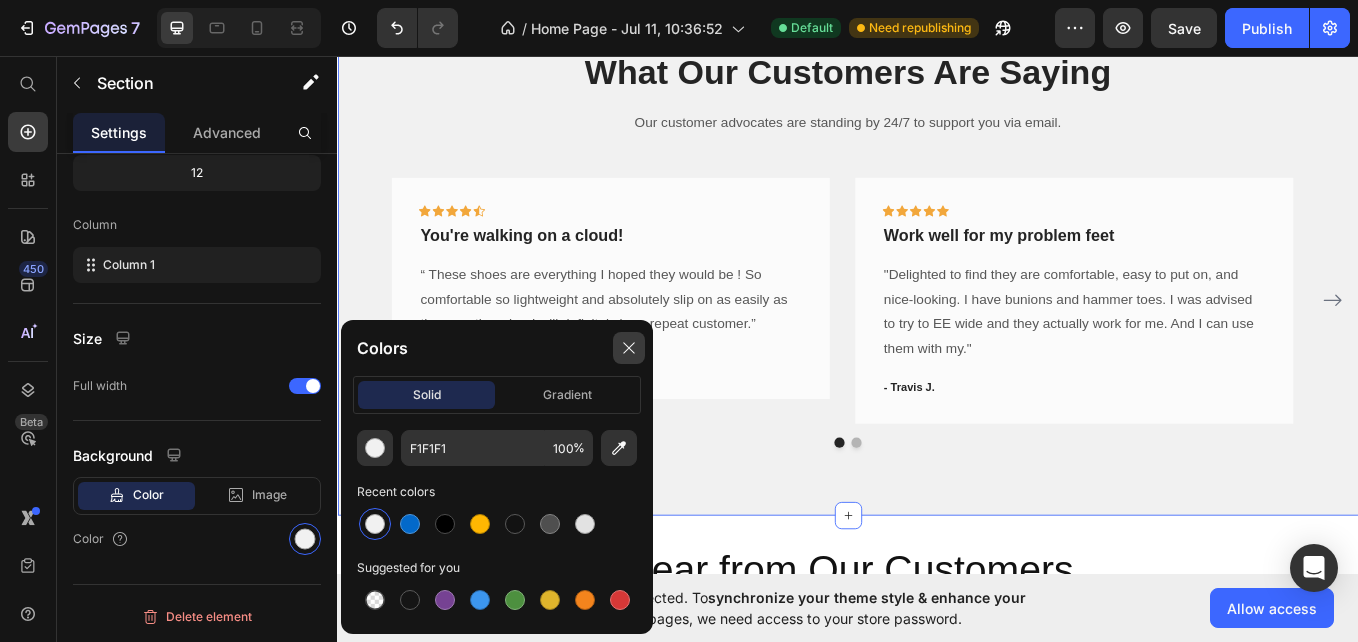 click 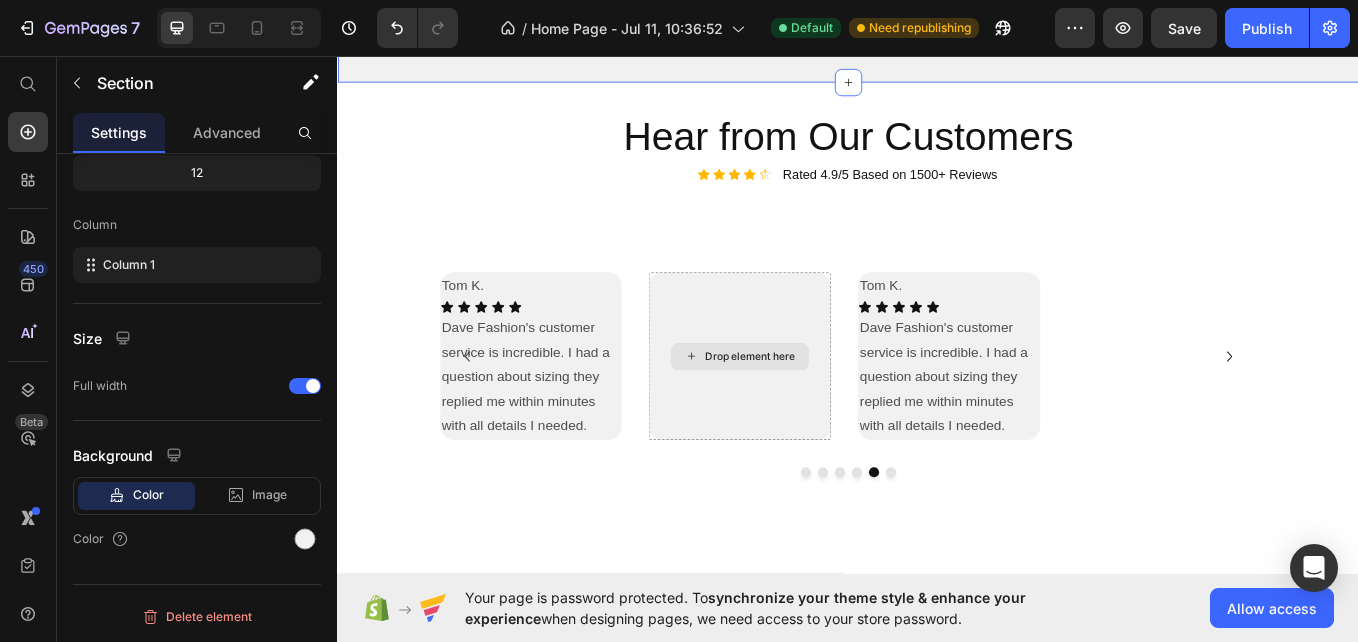 scroll, scrollTop: 2159, scrollLeft: 0, axis: vertical 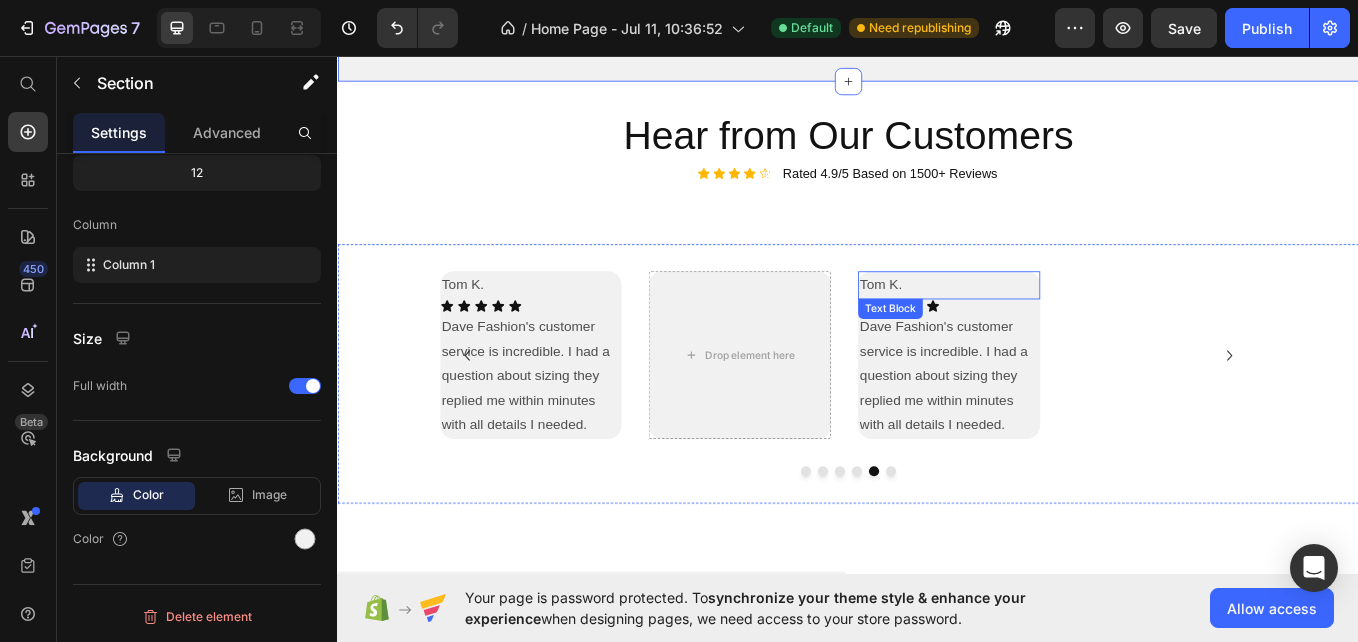 click on "Tom K." at bounding box center (1055, 325) 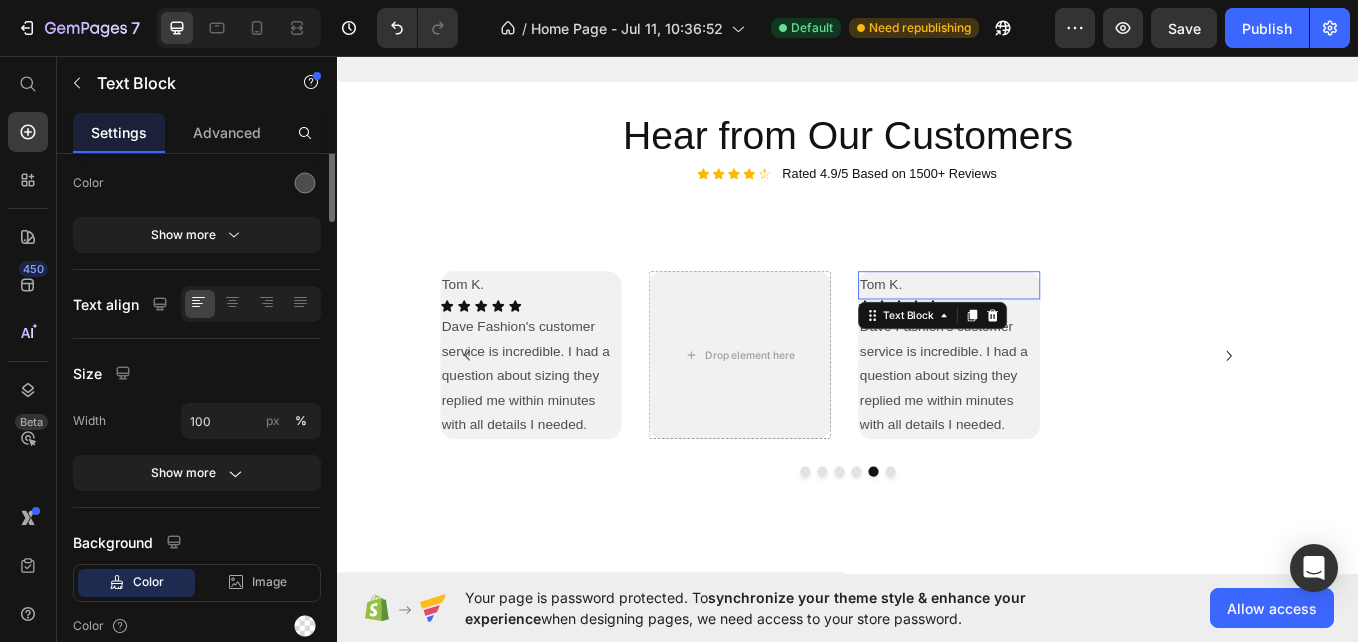 scroll, scrollTop: 0, scrollLeft: 0, axis: both 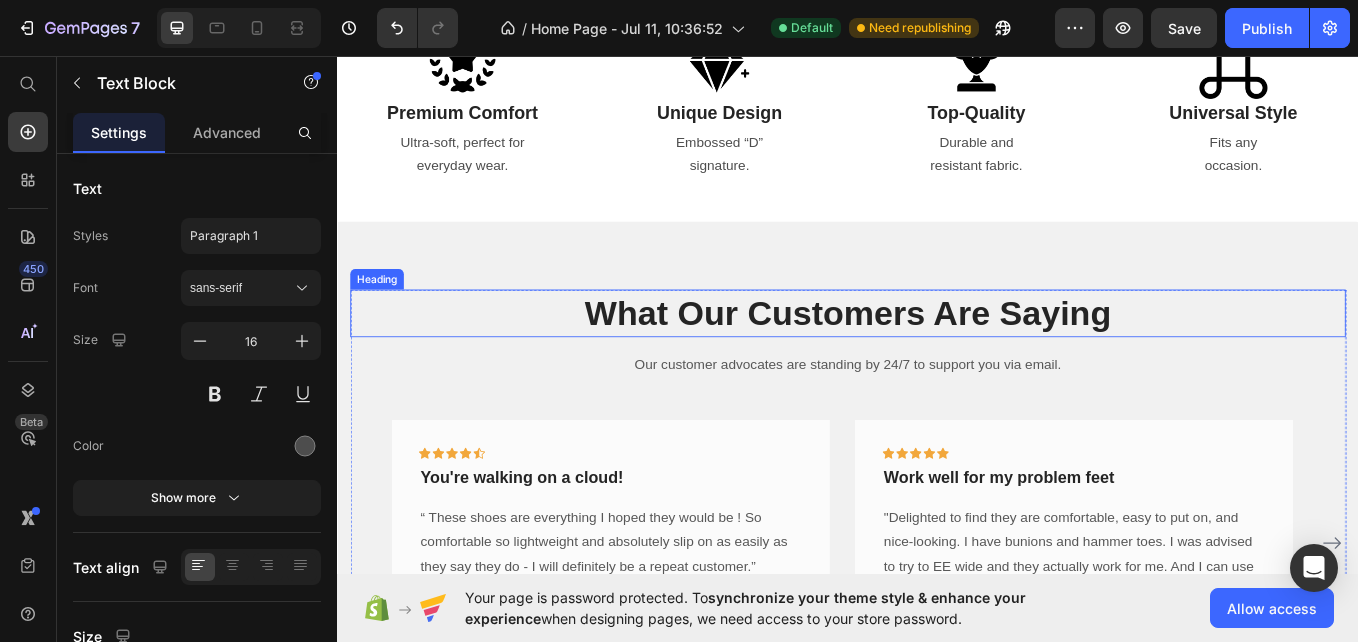 click on "What Our Customers Are Saying" at bounding box center (937, 358) 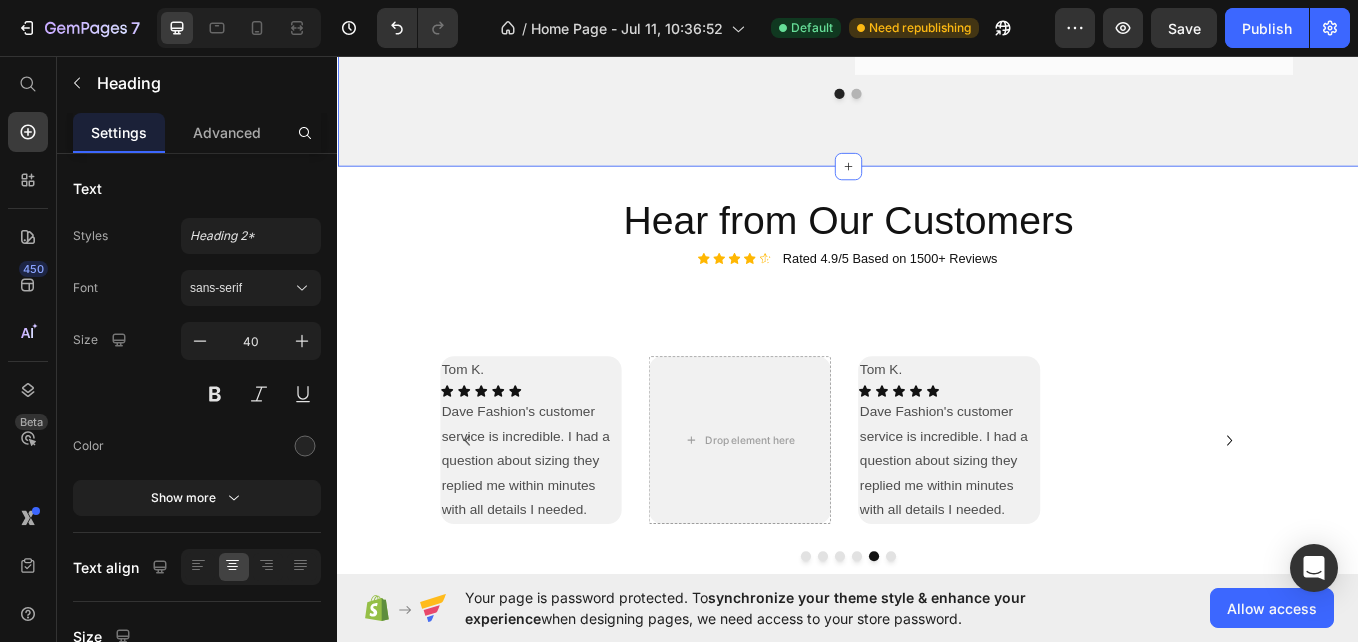 scroll, scrollTop: 2060, scrollLeft: 0, axis: vertical 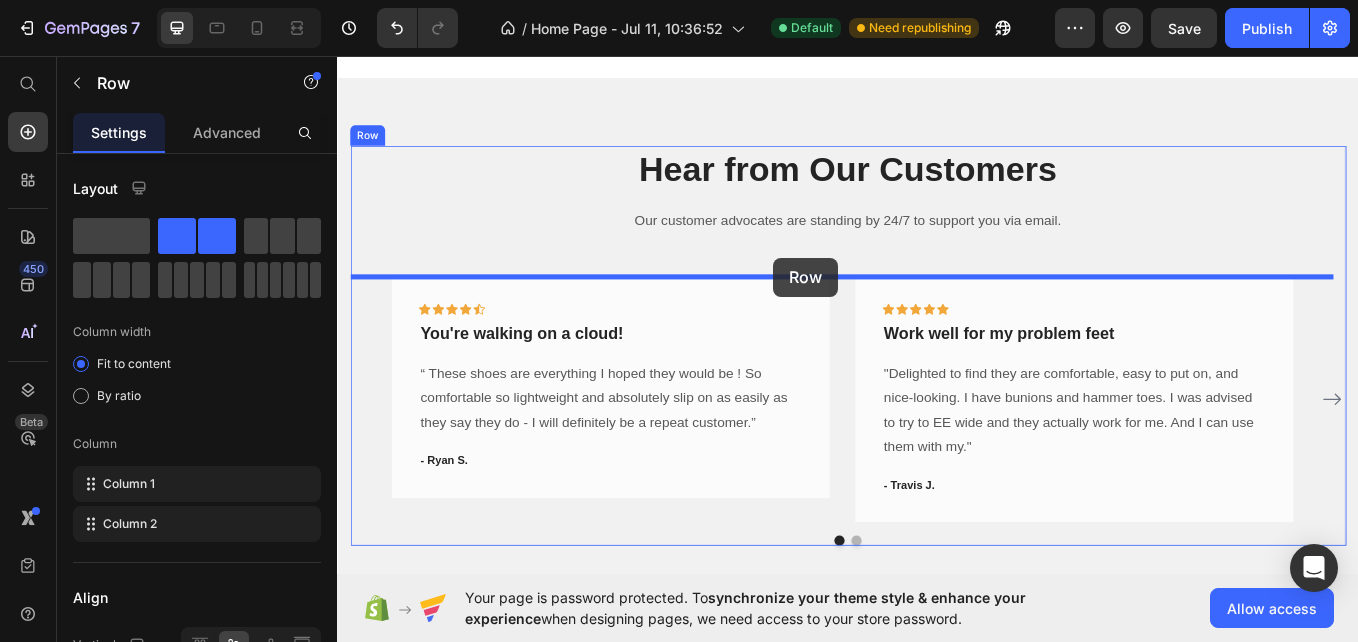 drag, startPoint x: 736, startPoint y: 296, endPoint x: 849, endPoint y: 293, distance: 113.03982 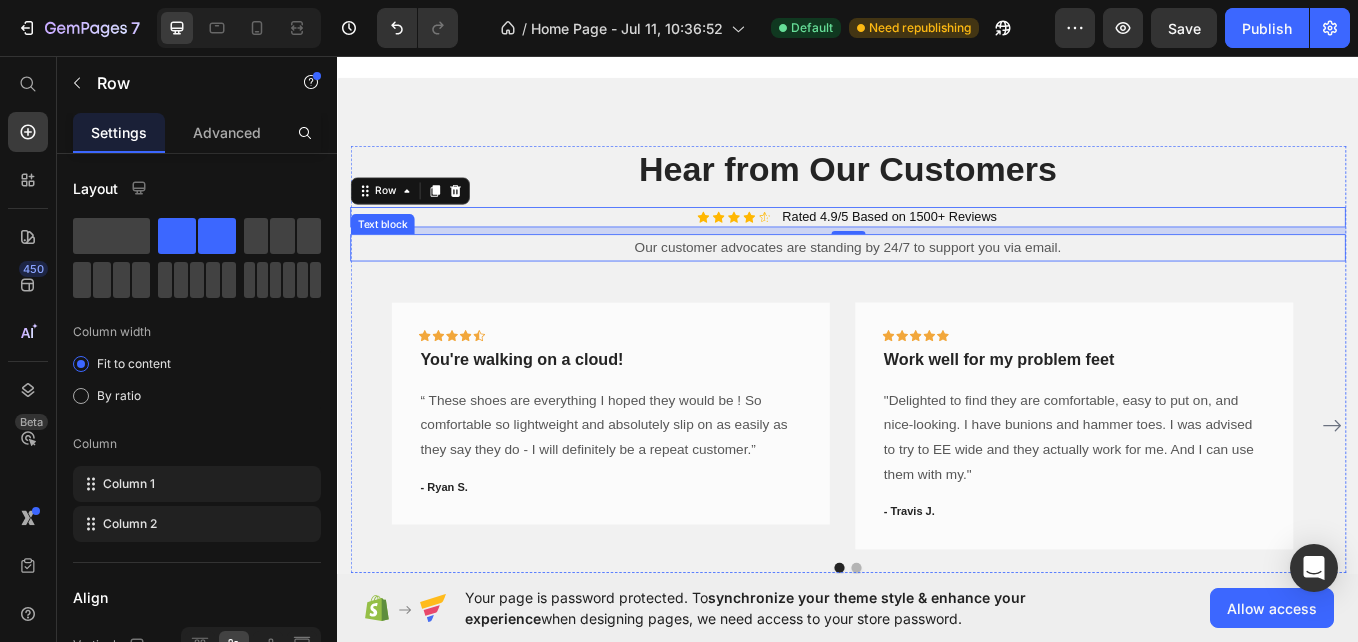 click on "Our customer advocates are standing by 24/7 to support you via email." at bounding box center (937, 281) 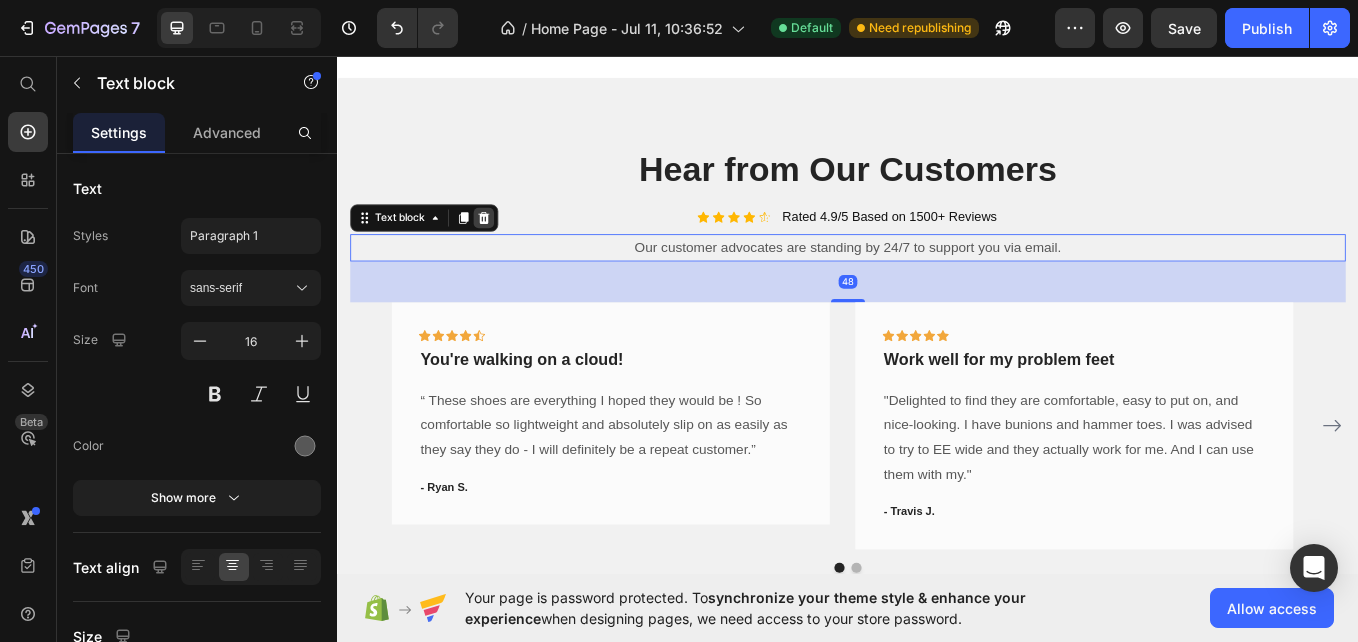 click 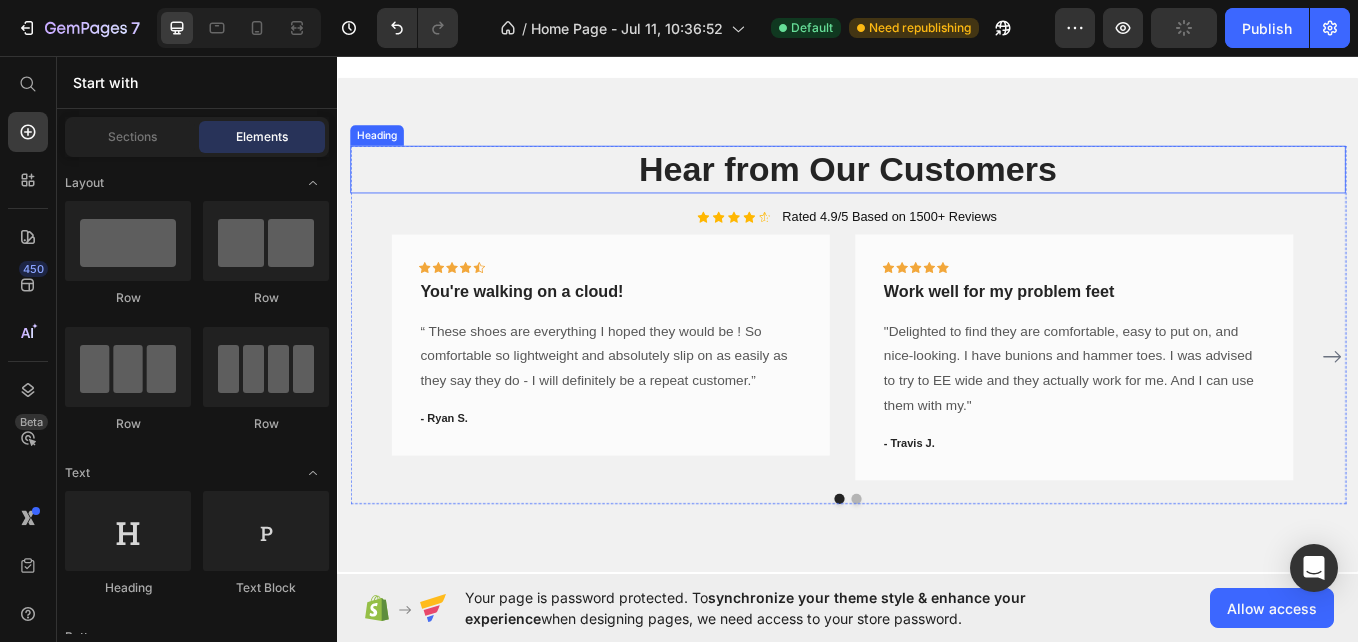 click on "Hear from Our Customers" at bounding box center (937, 189) 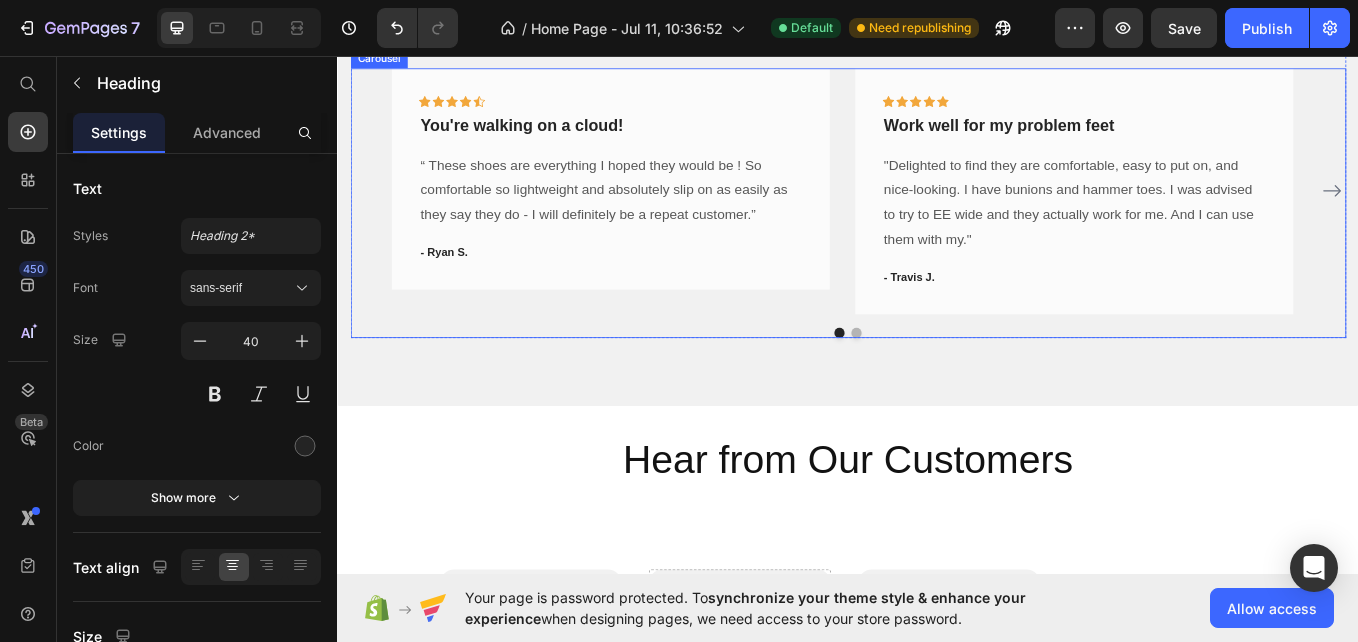 scroll, scrollTop: 1554, scrollLeft: 0, axis: vertical 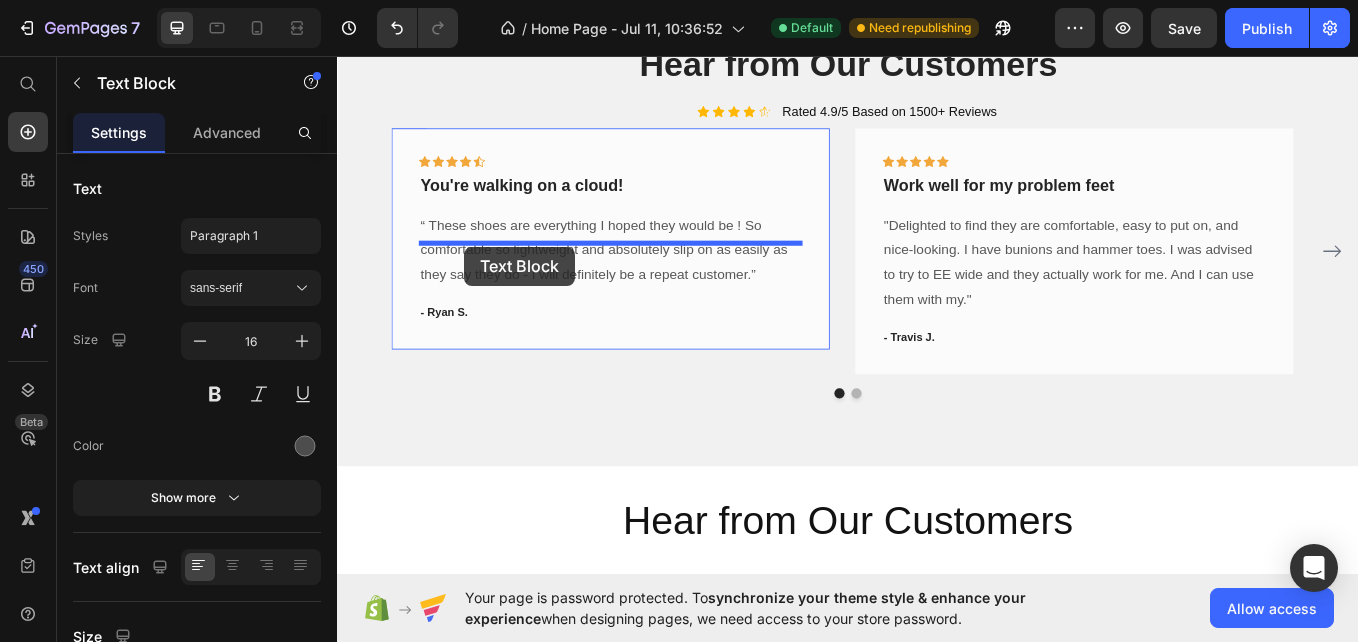 drag, startPoint x: 482, startPoint y: 397, endPoint x: 486, endPoint y: 280, distance: 117.06836 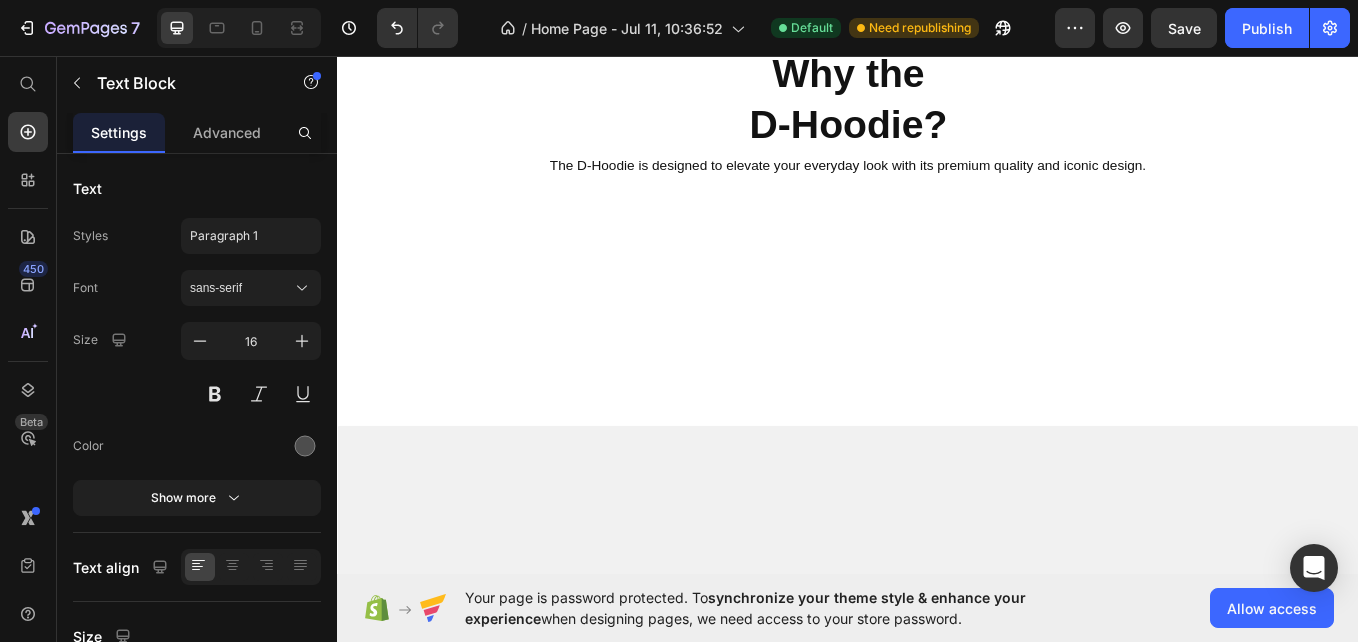 scroll, scrollTop: 0, scrollLeft: 0, axis: both 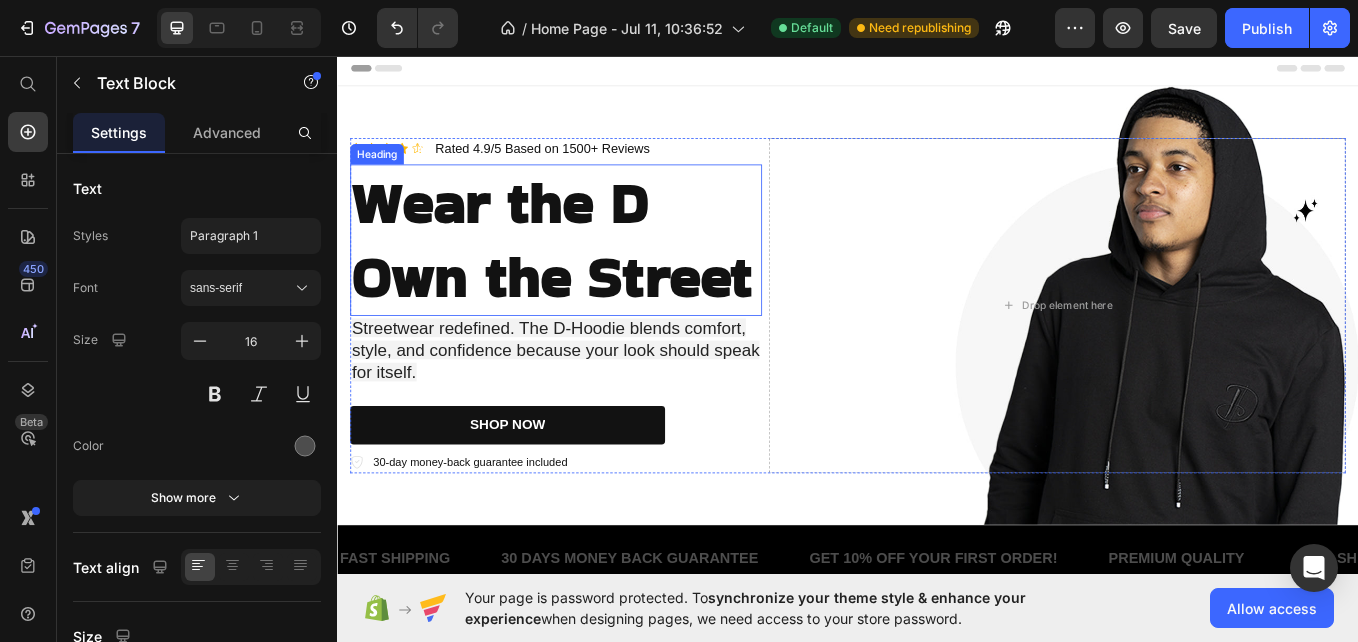 click on "Own the Street" at bounding box center [589, 315] 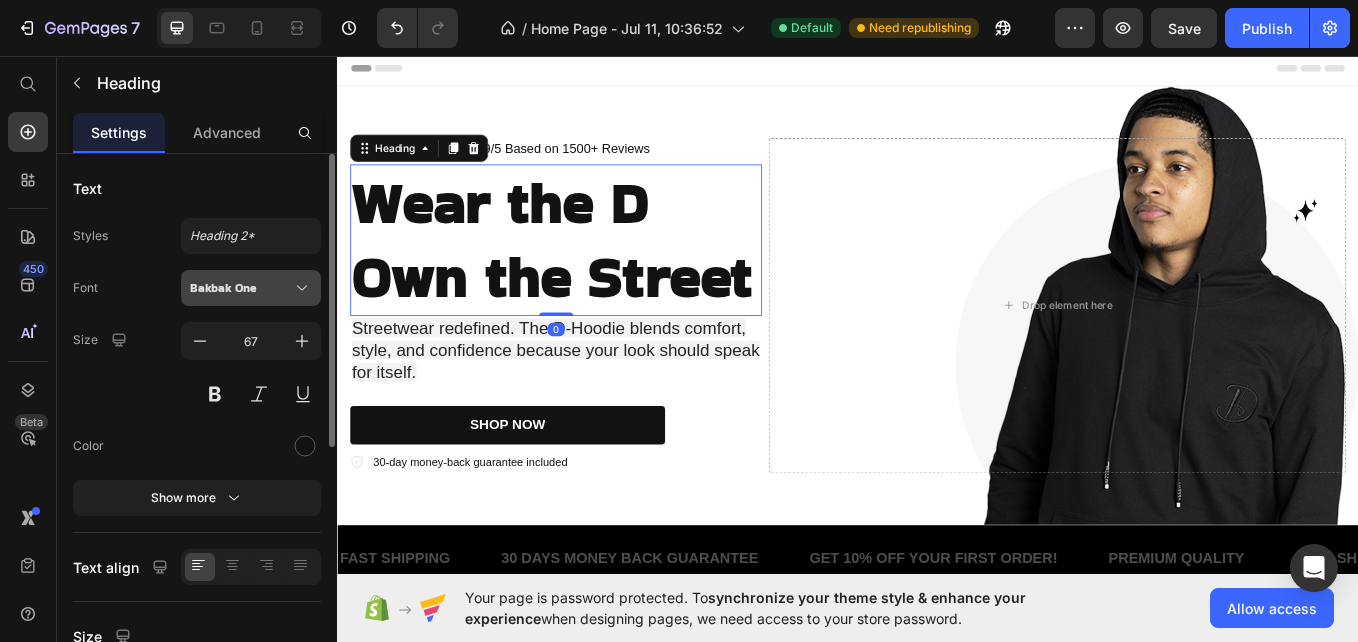 click 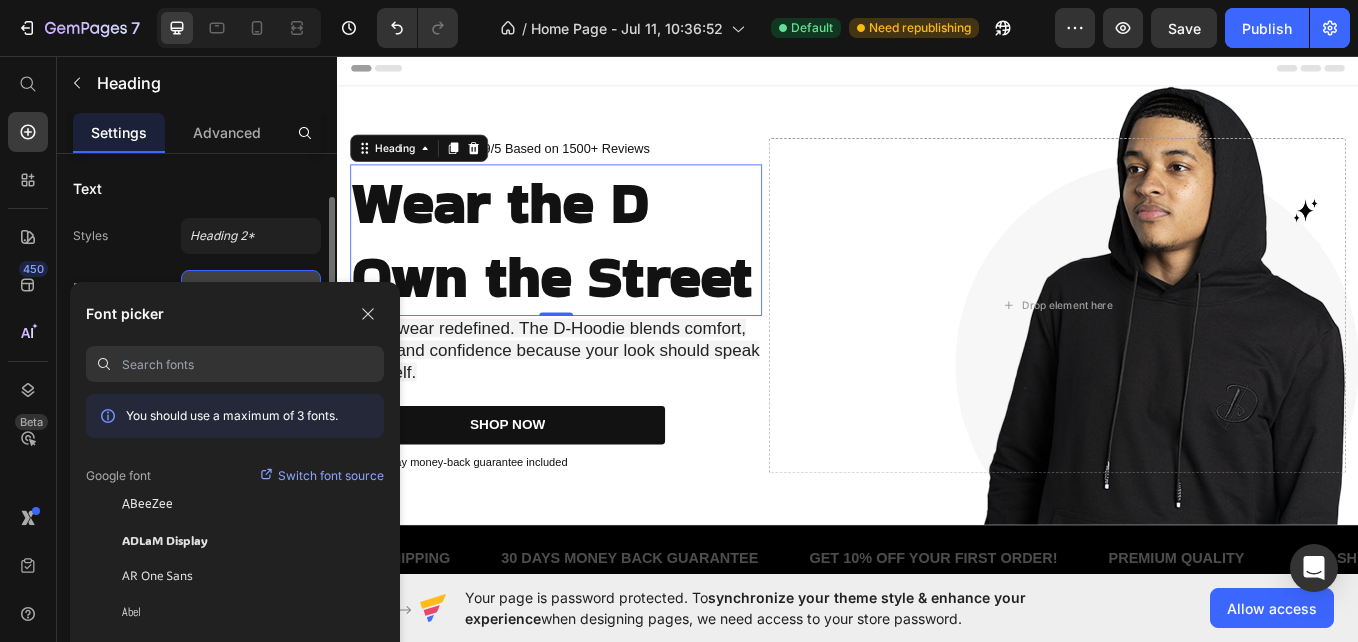 scroll, scrollTop: 28, scrollLeft: 0, axis: vertical 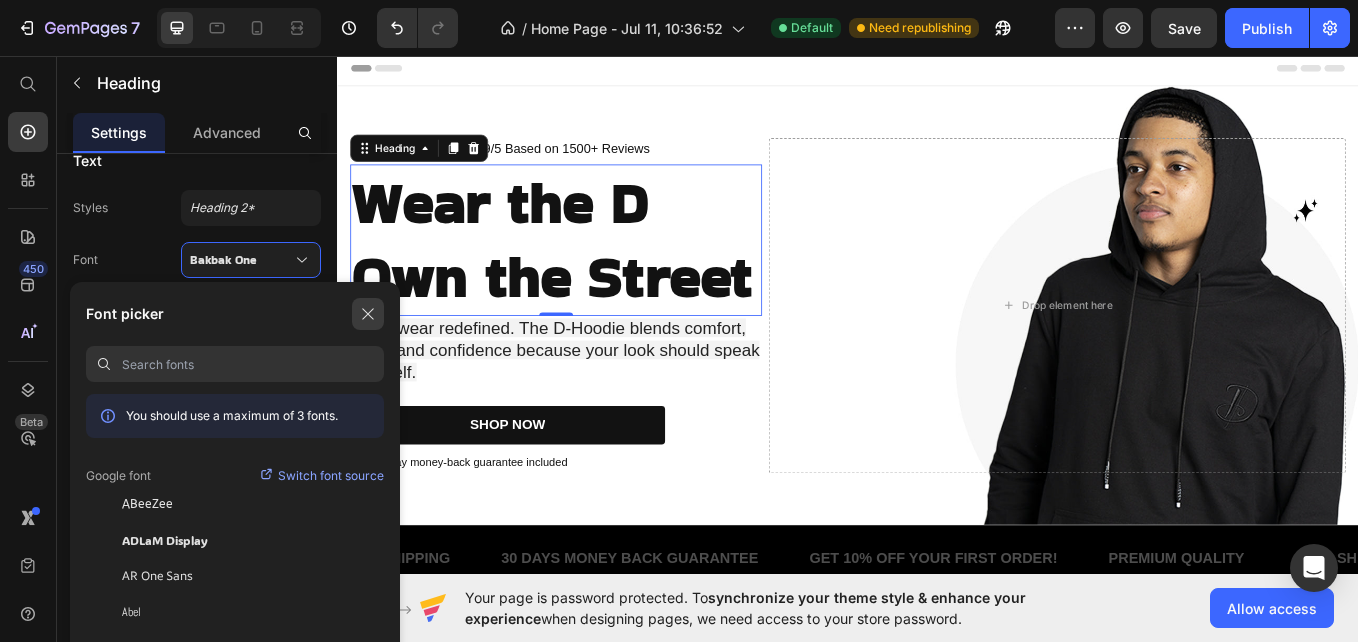 click 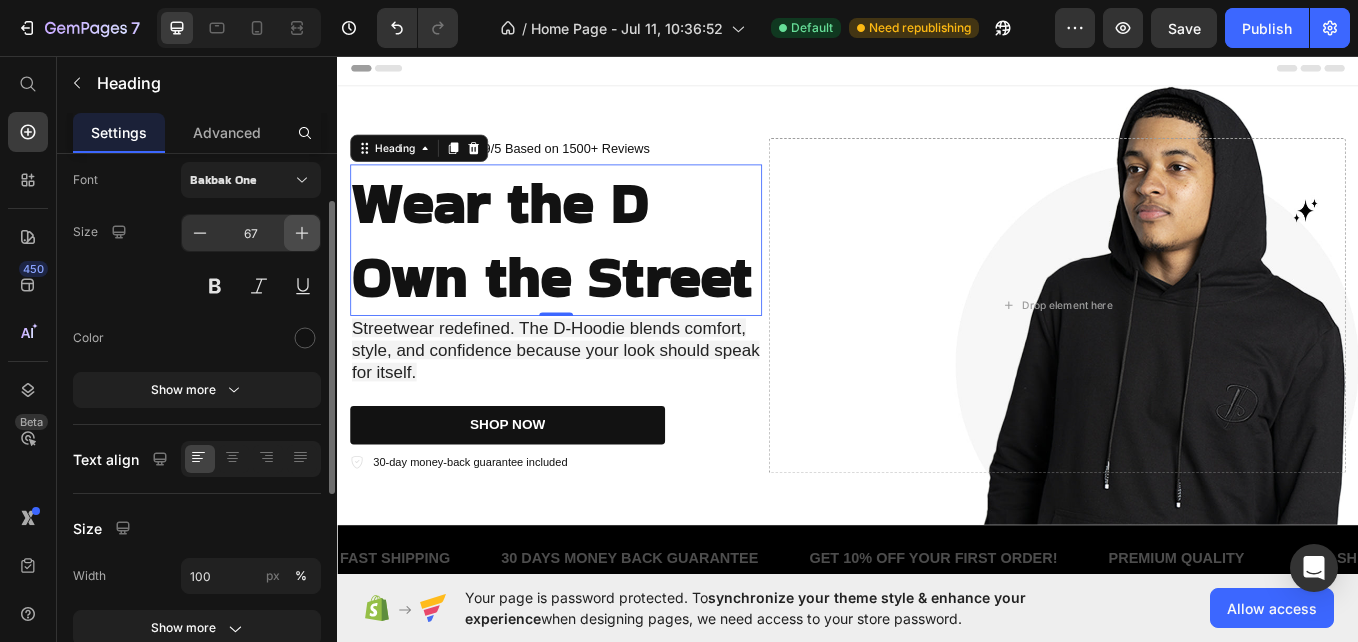 scroll, scrollTop: 101, scrollLeft: 0, axis: vertical 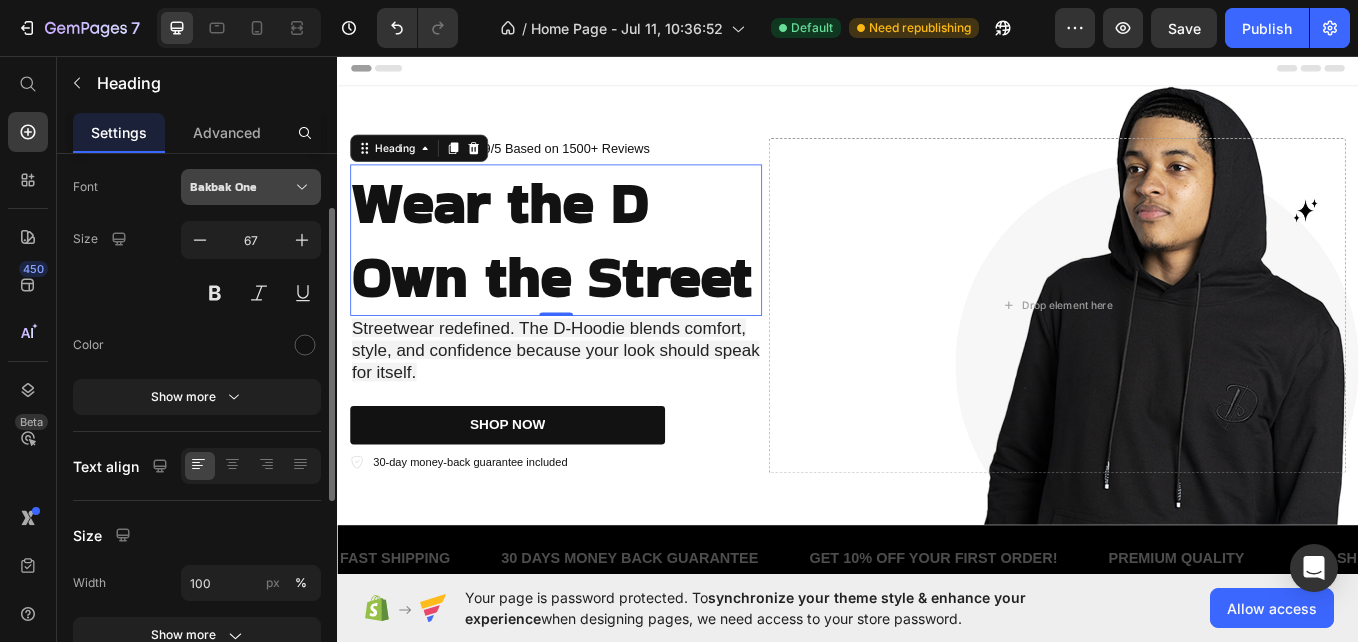 click 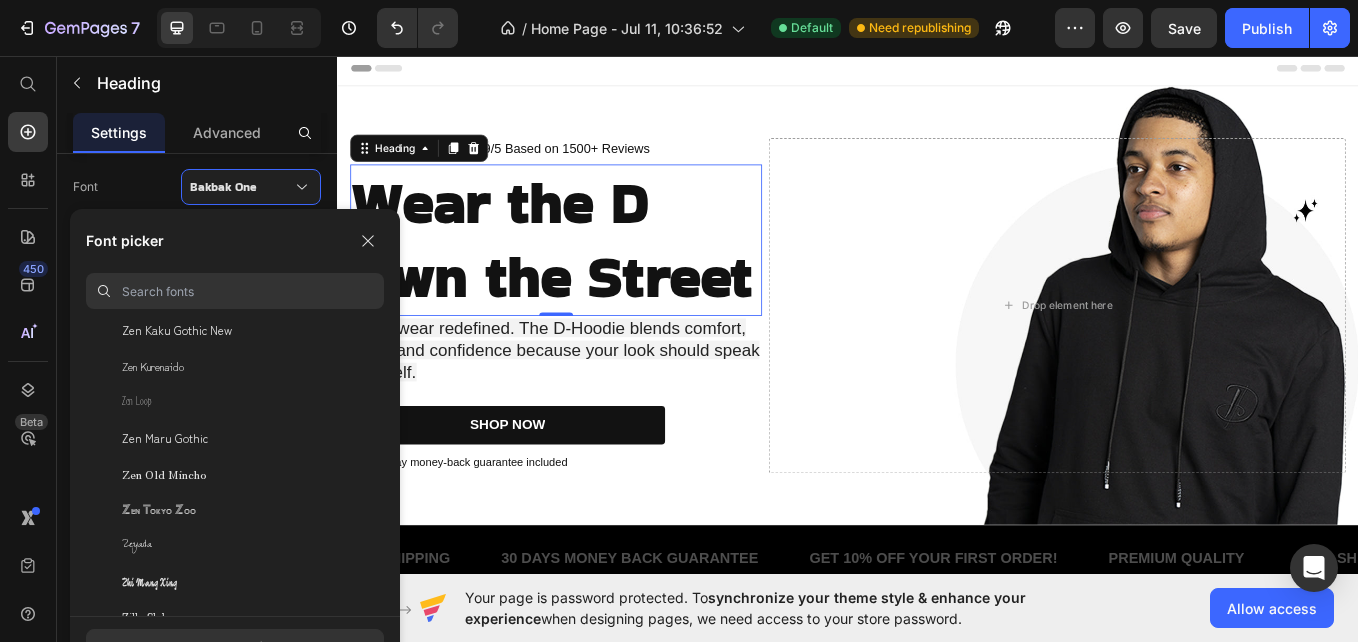 scroll, scrollTop: 66685, scrollLeft: 0, axis: vertical 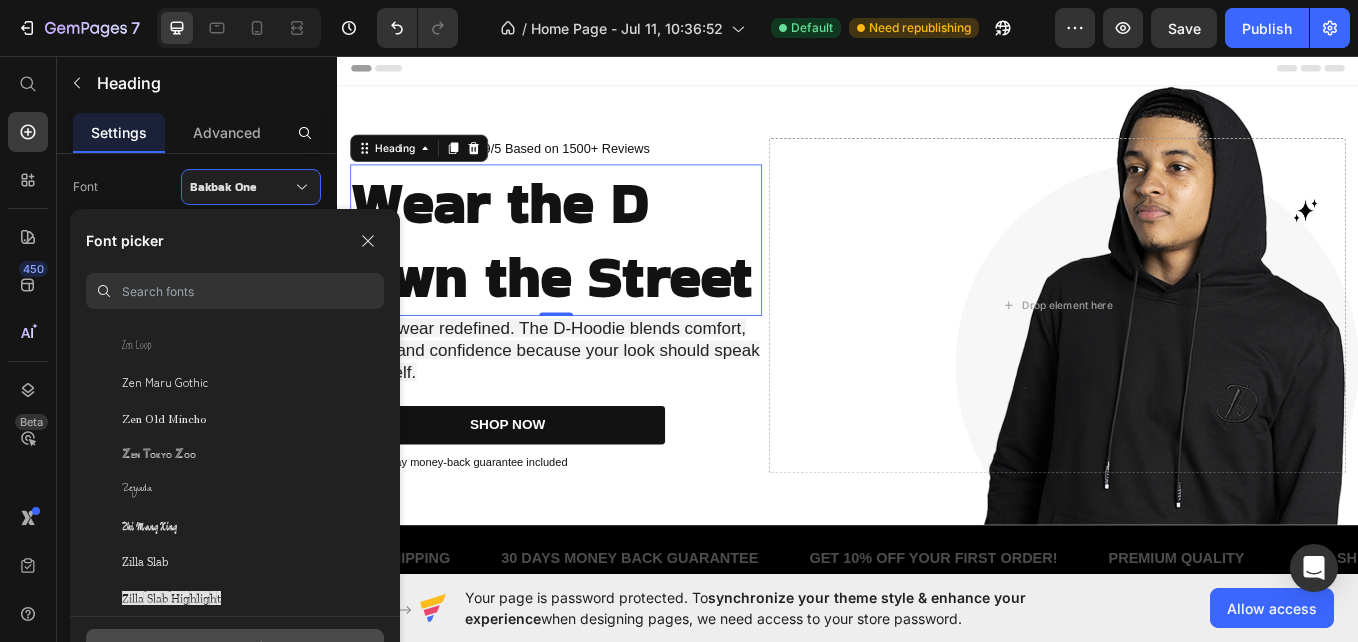 click 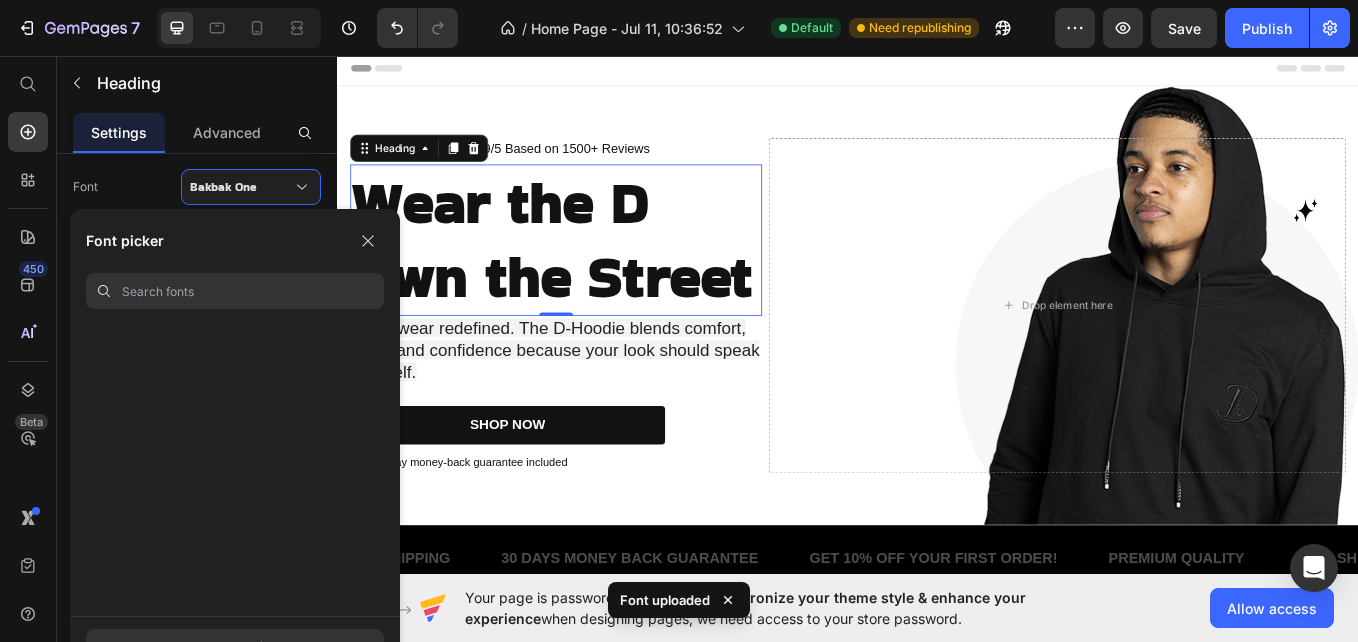 scroll, scrollTop: 61872, scrollLeft: 0, axis: vertical 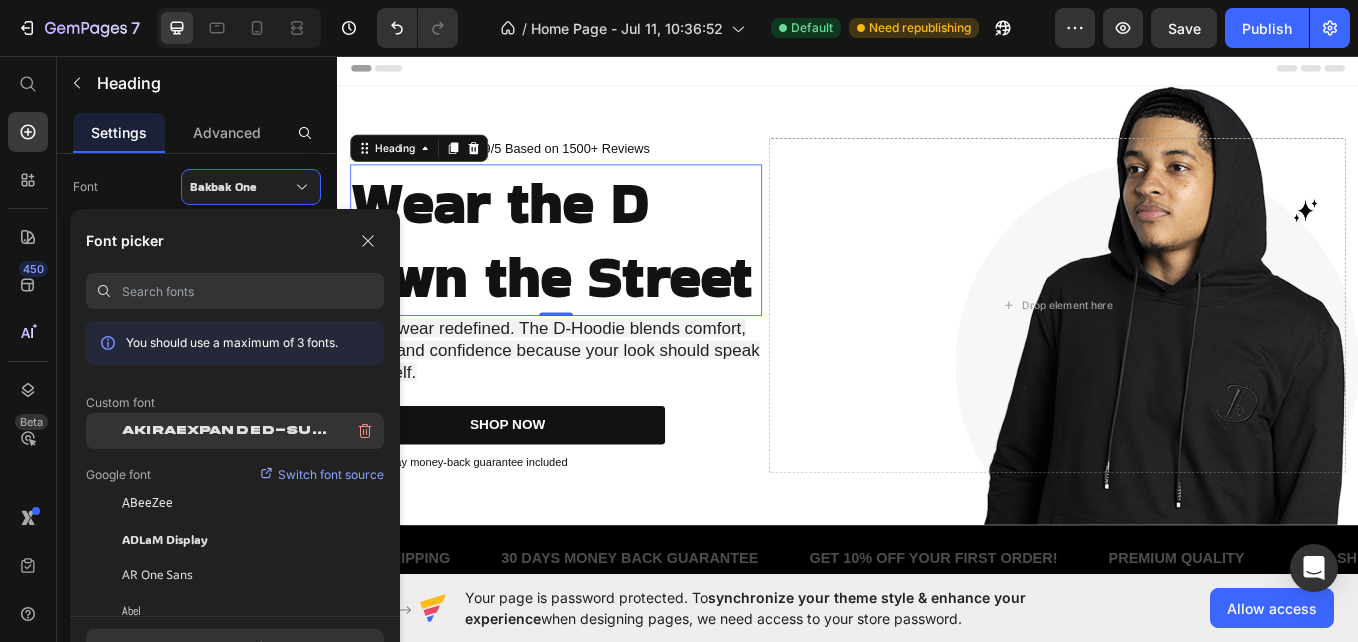 click on "AkiraExpanded-SuperBold" at bounding box center [230, 431] 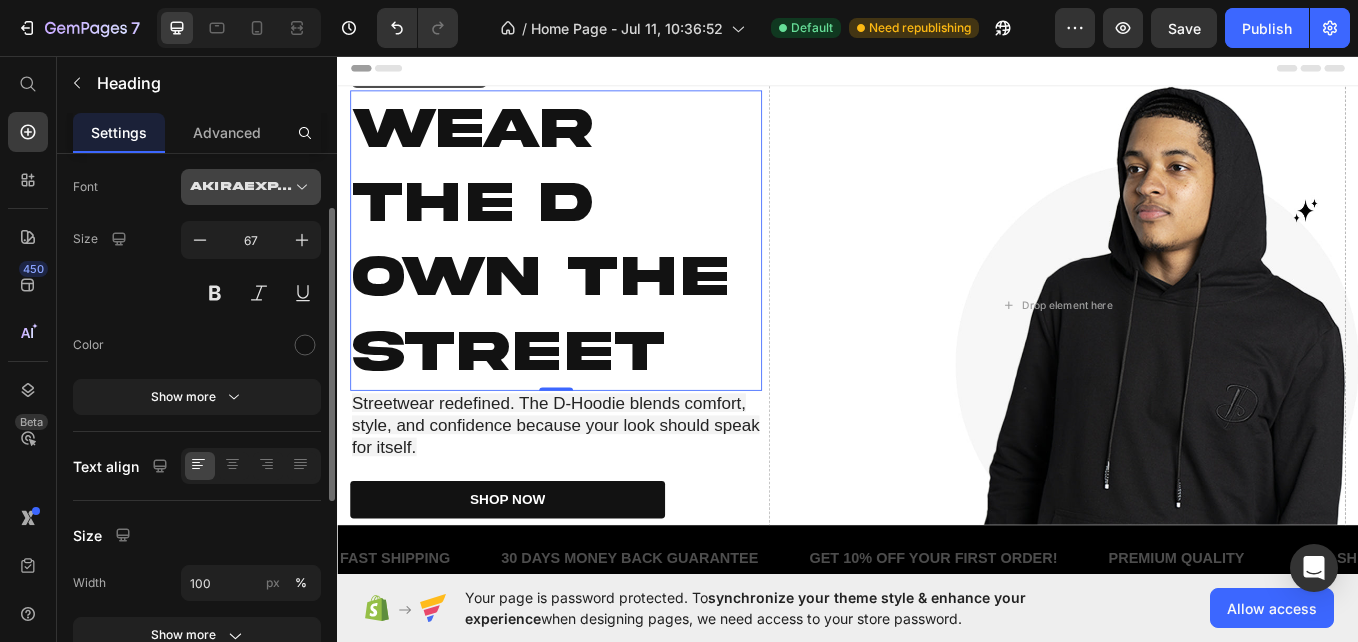 click 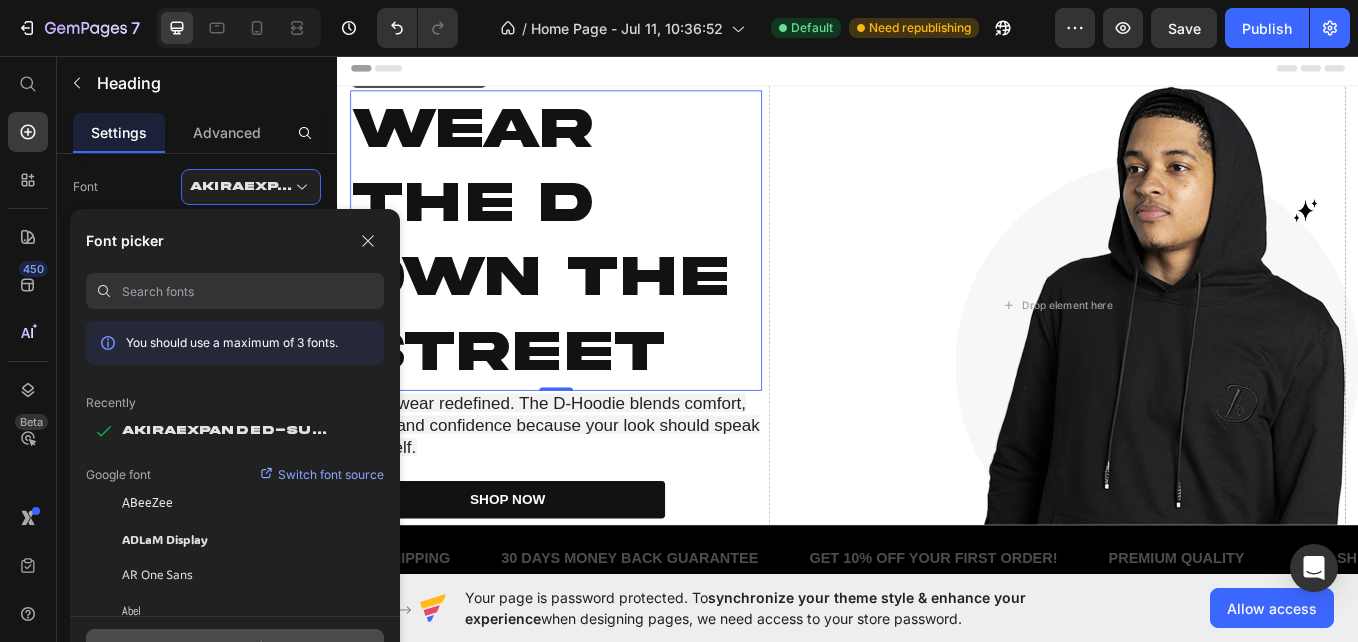 click 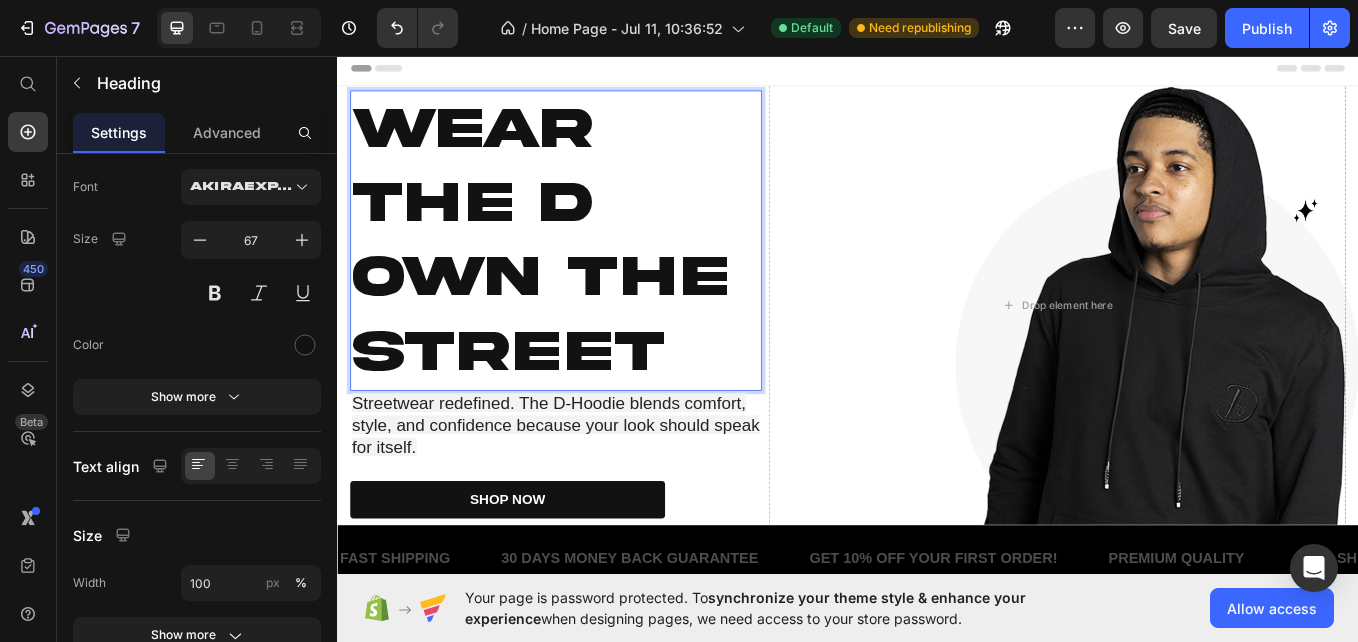 click on "Wear the D" at bounding box center (495, 184) 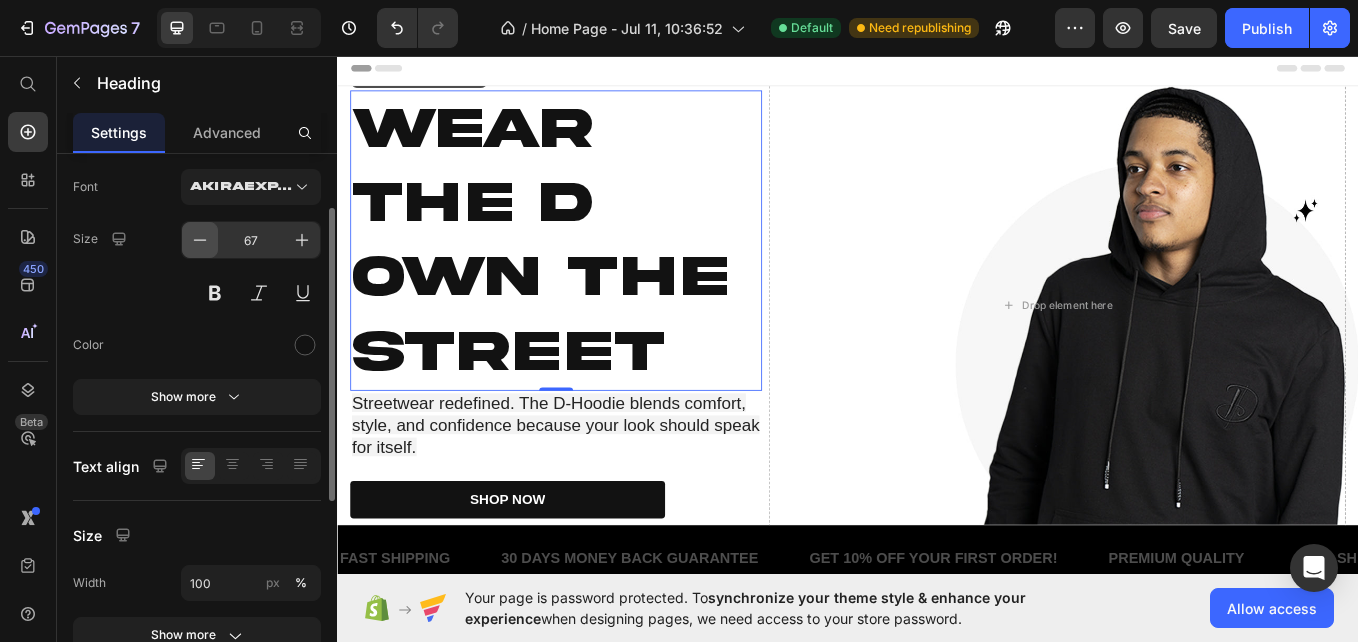 click 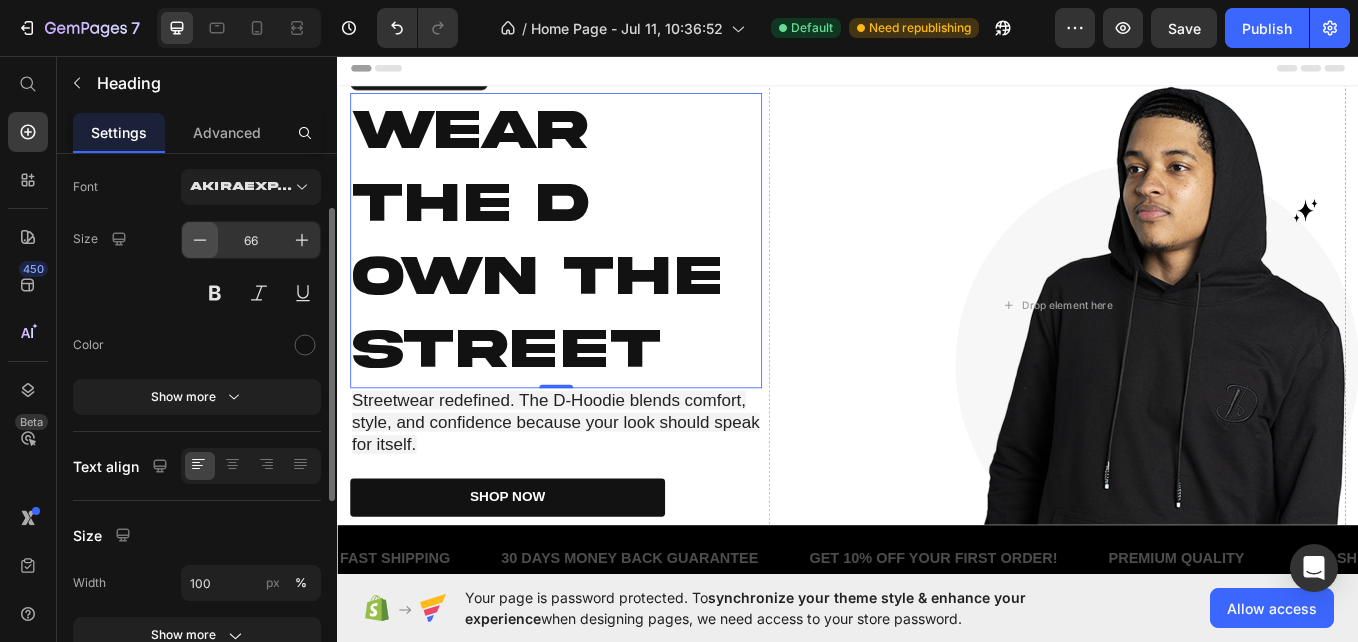 click 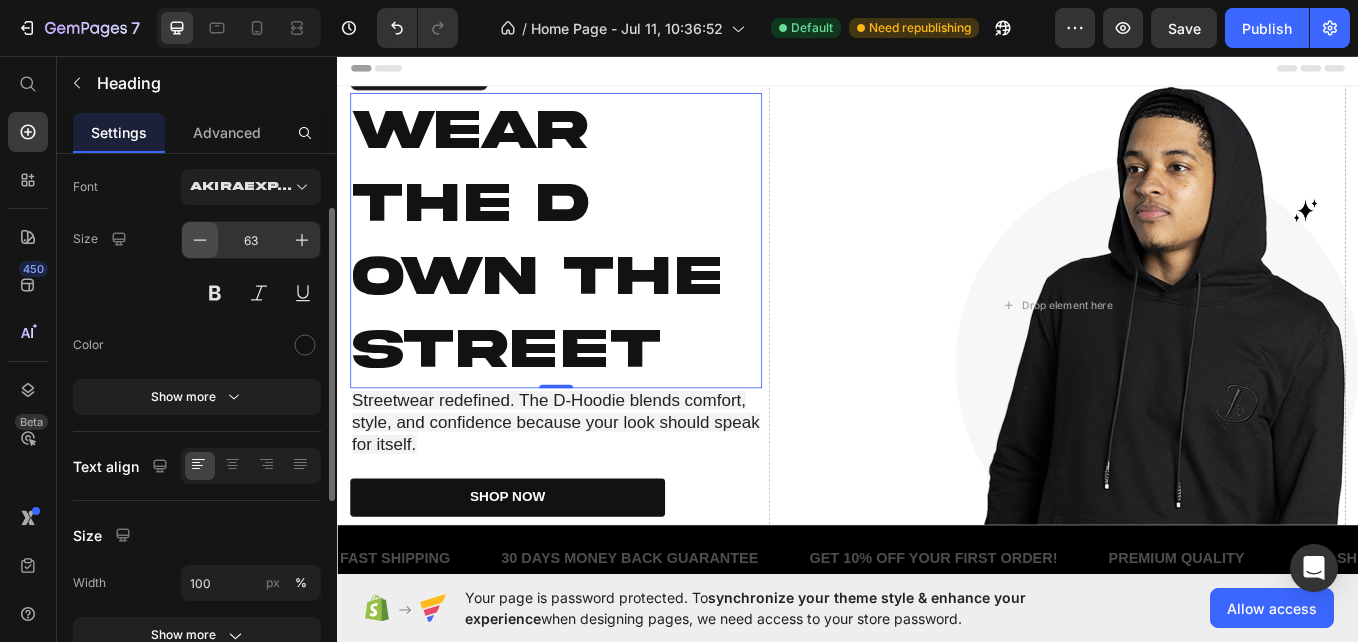 click 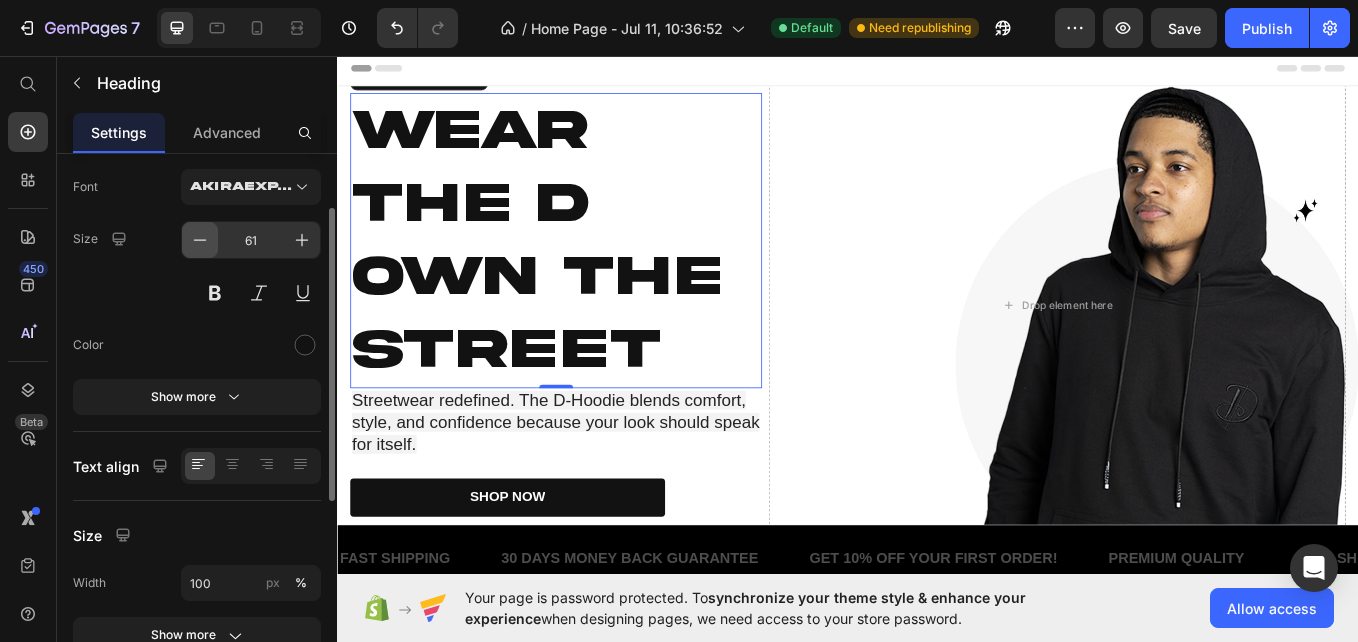 click 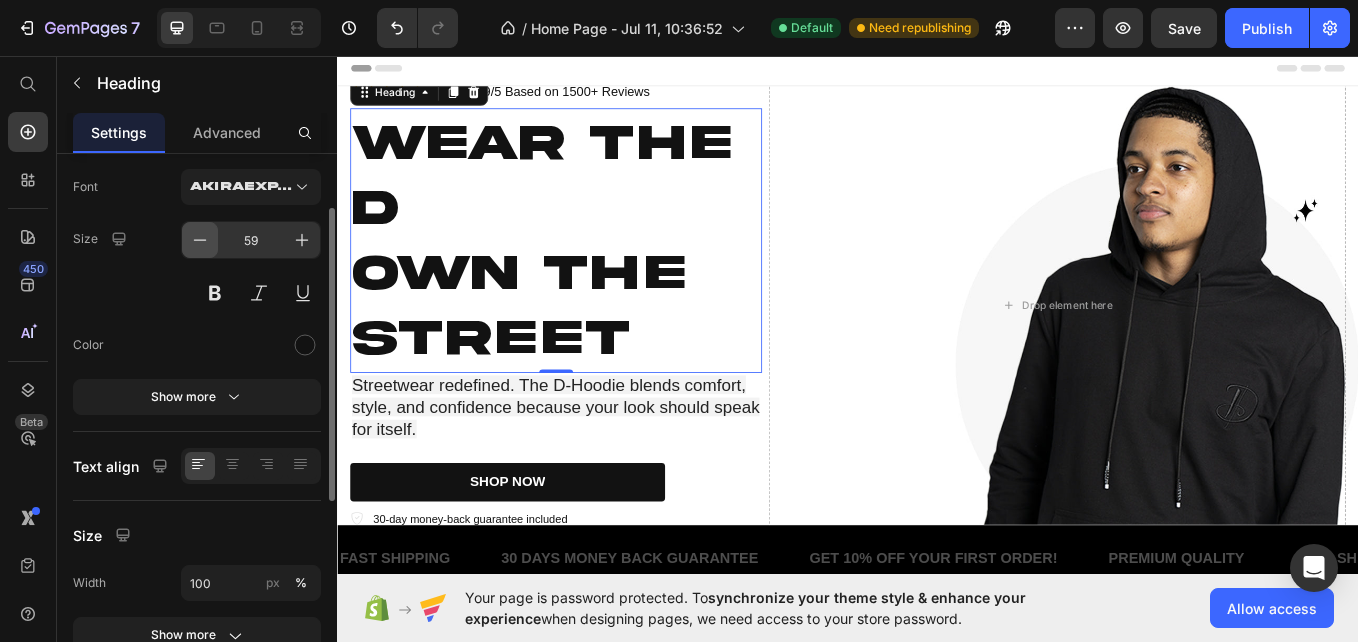 click 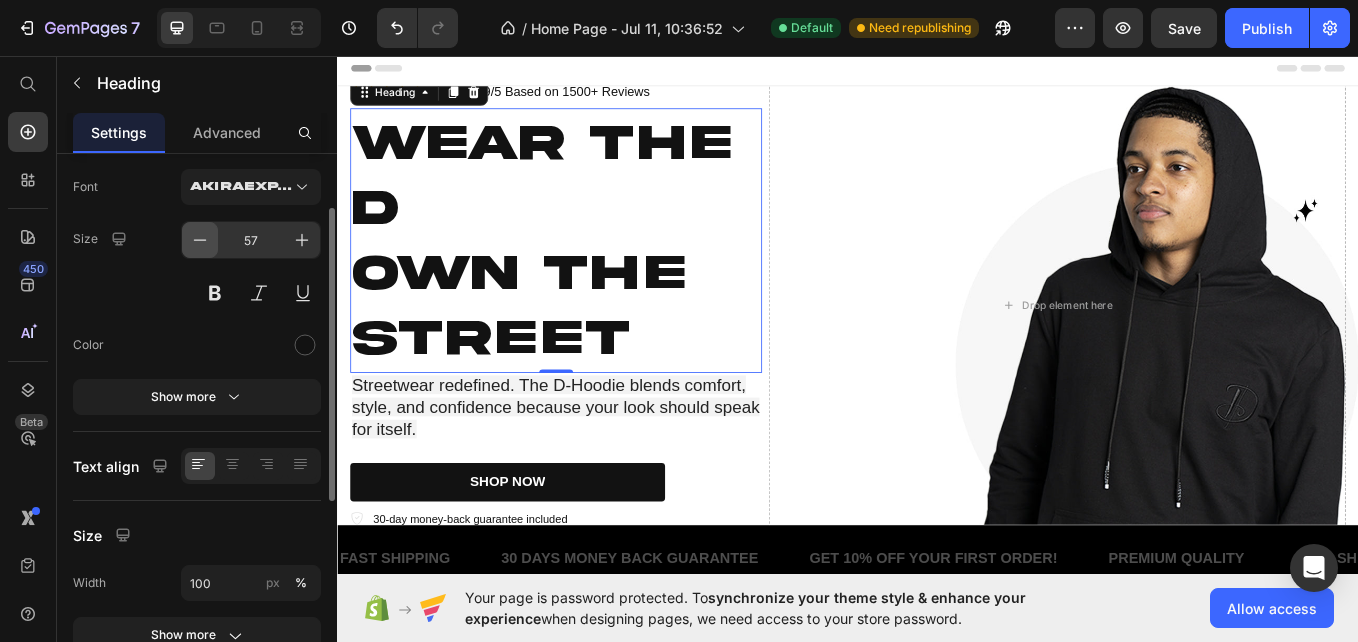 click 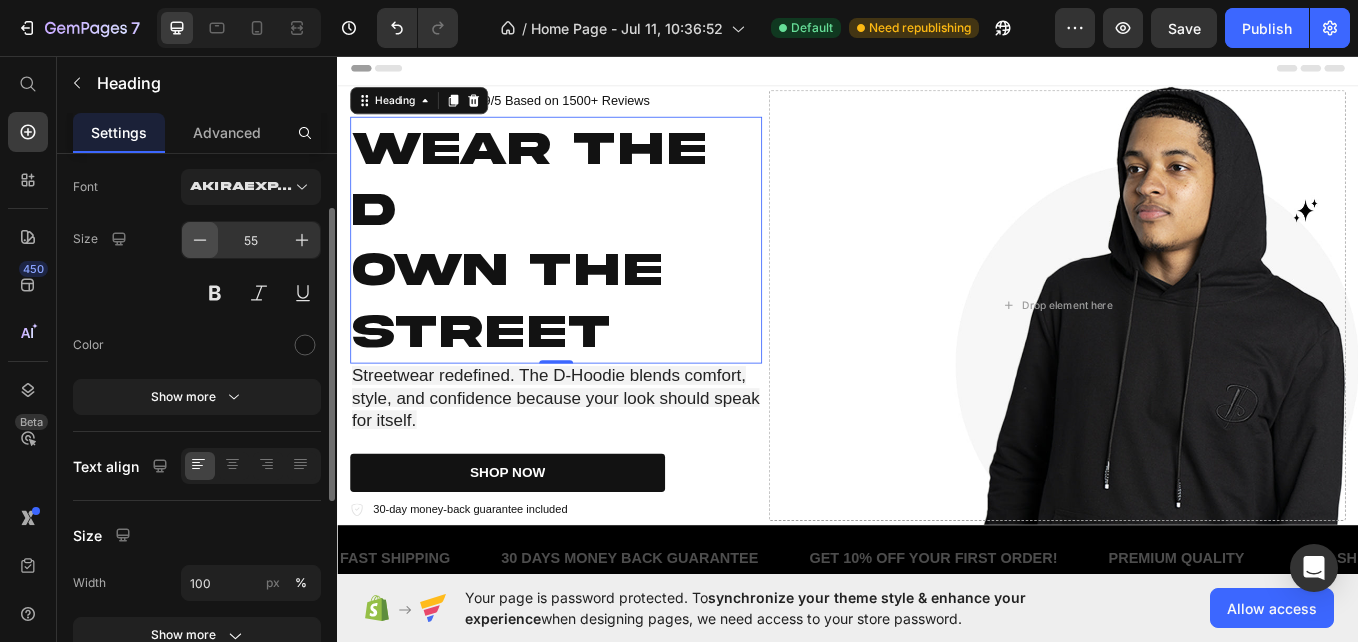 click 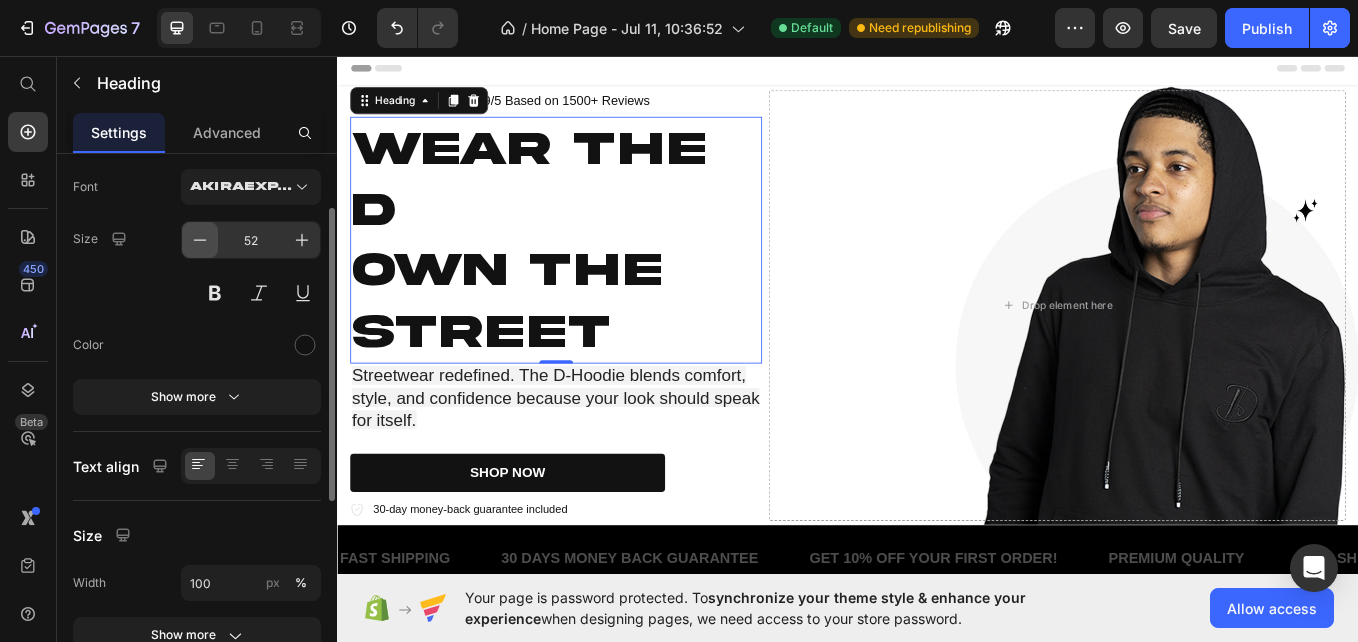 click 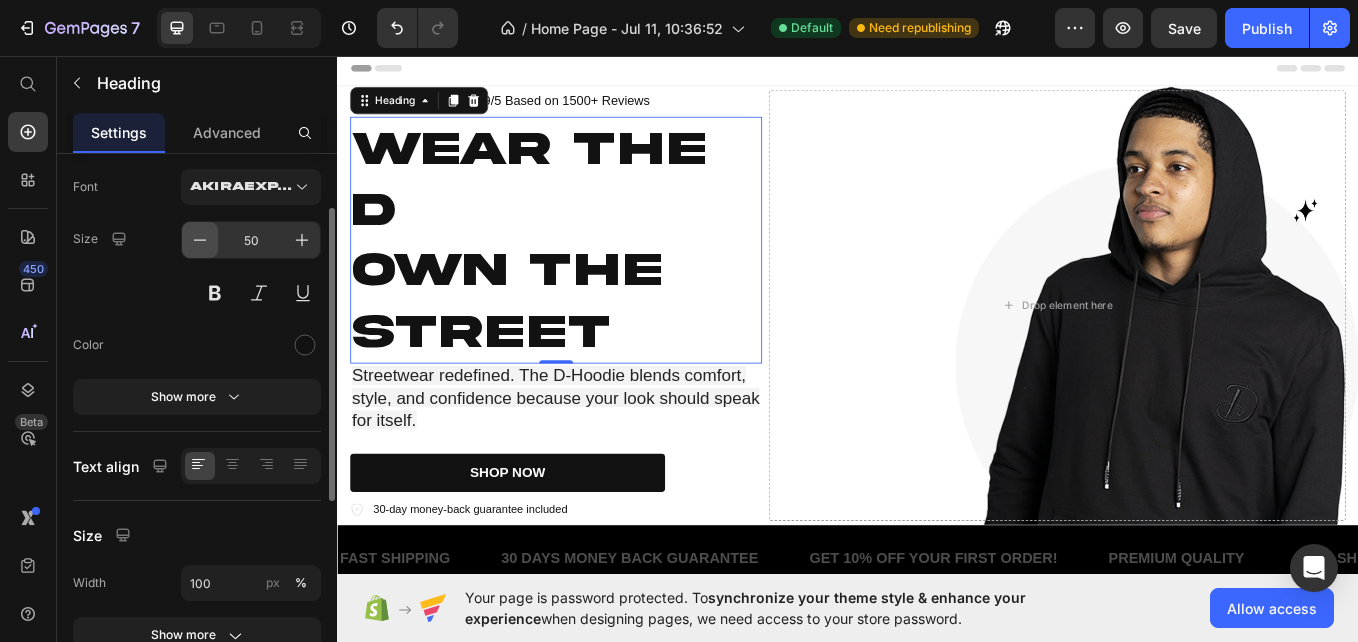 click 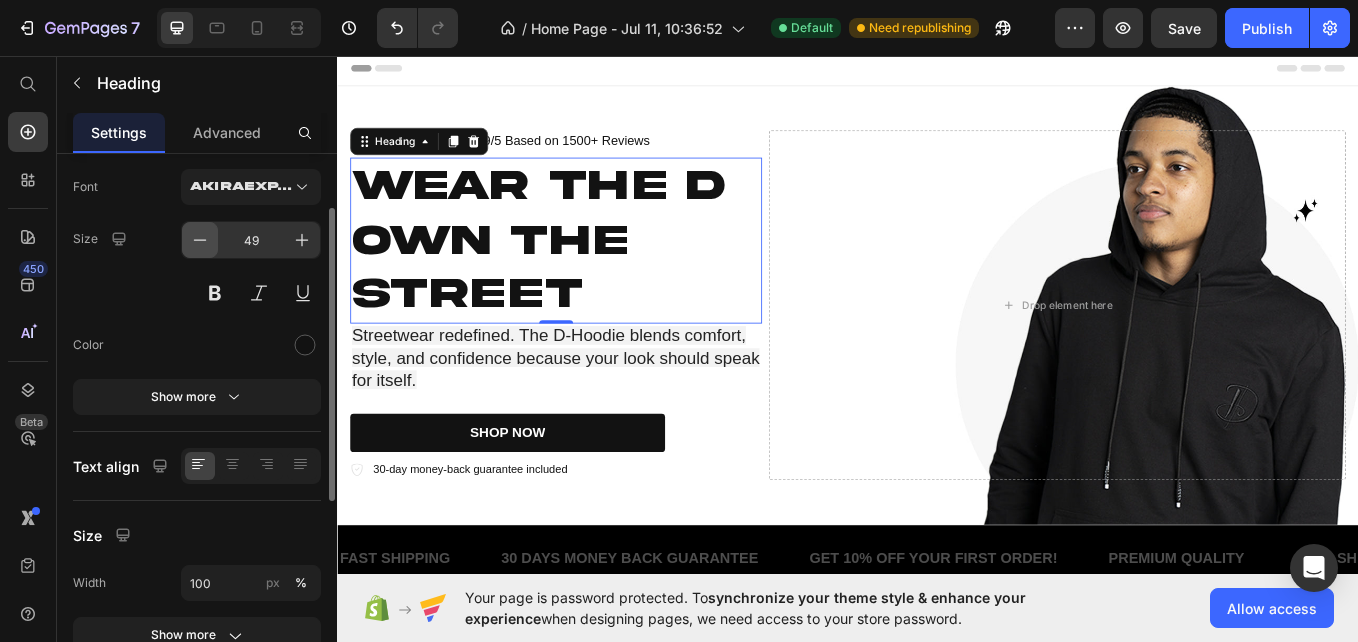 click 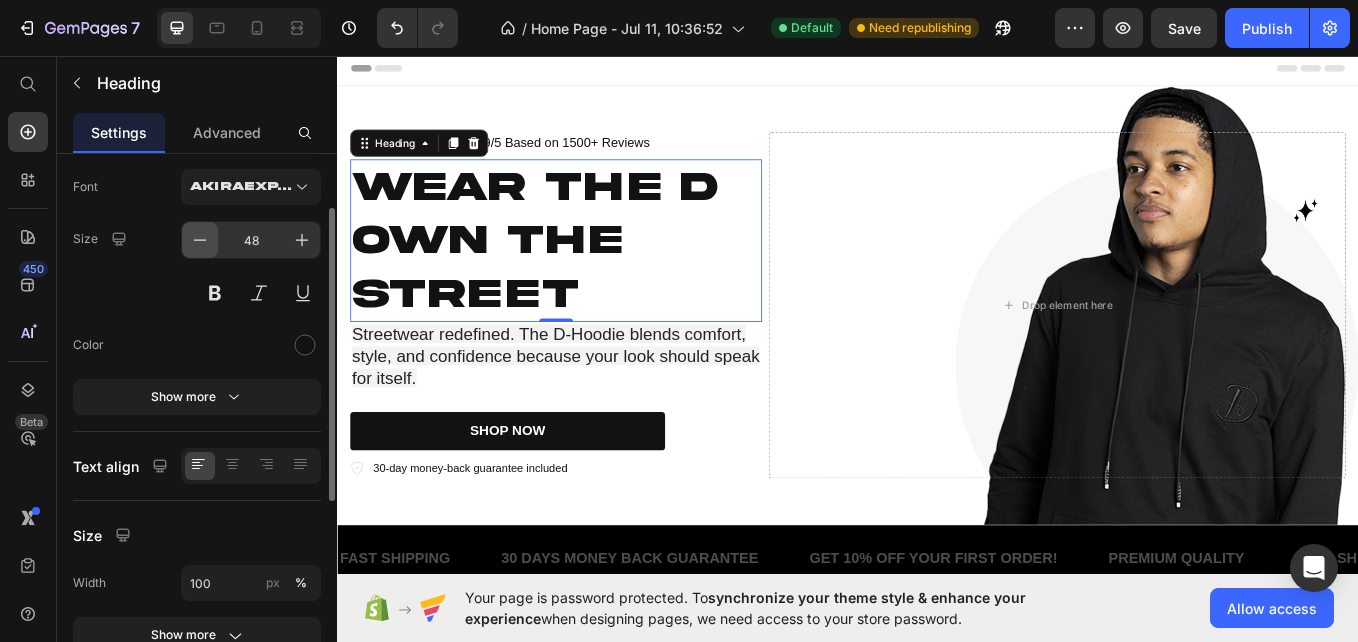 click 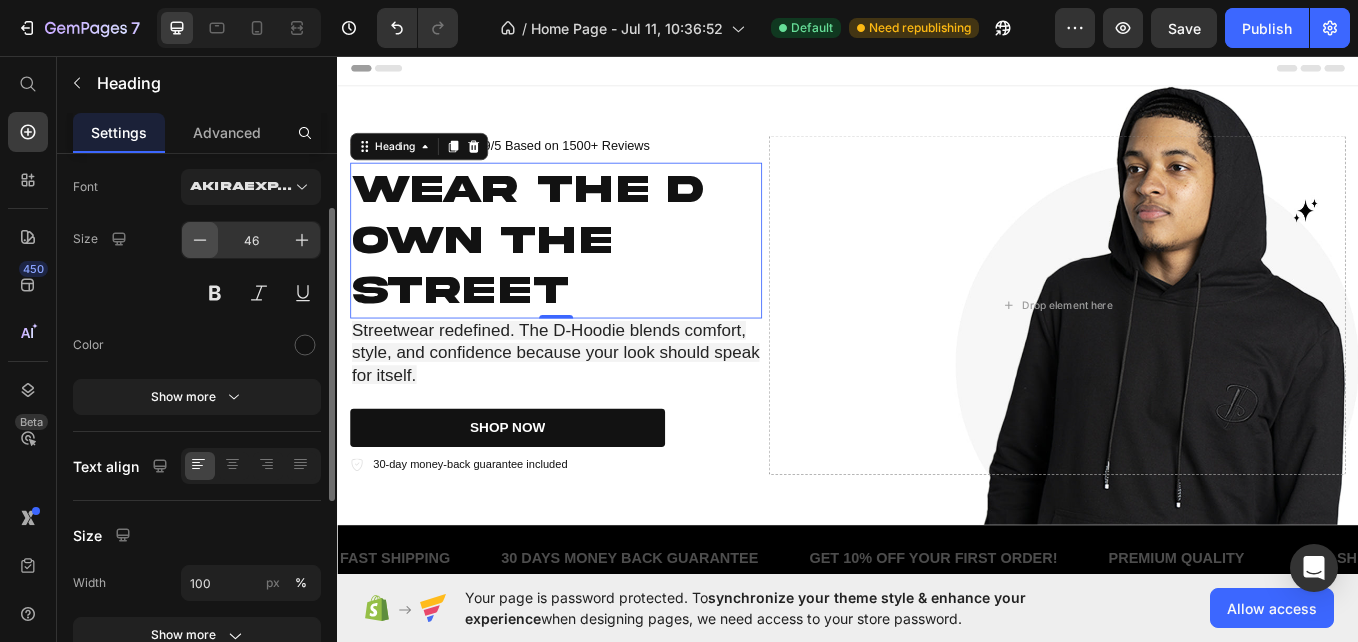 click 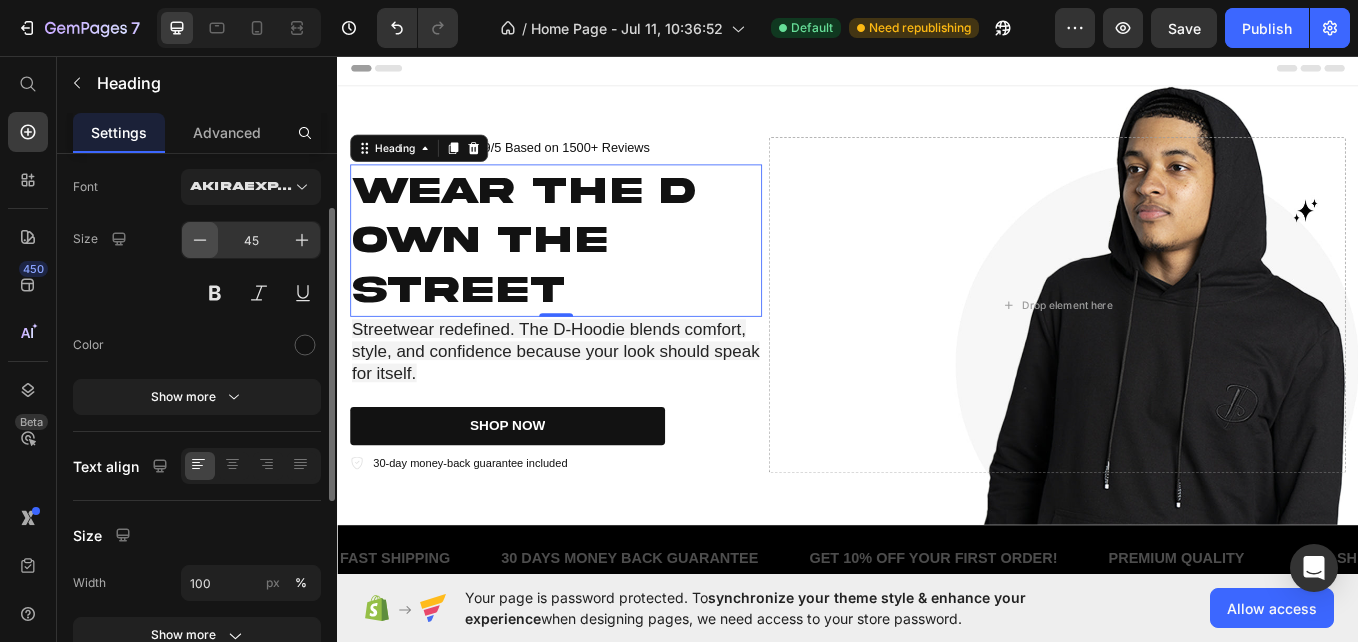 click 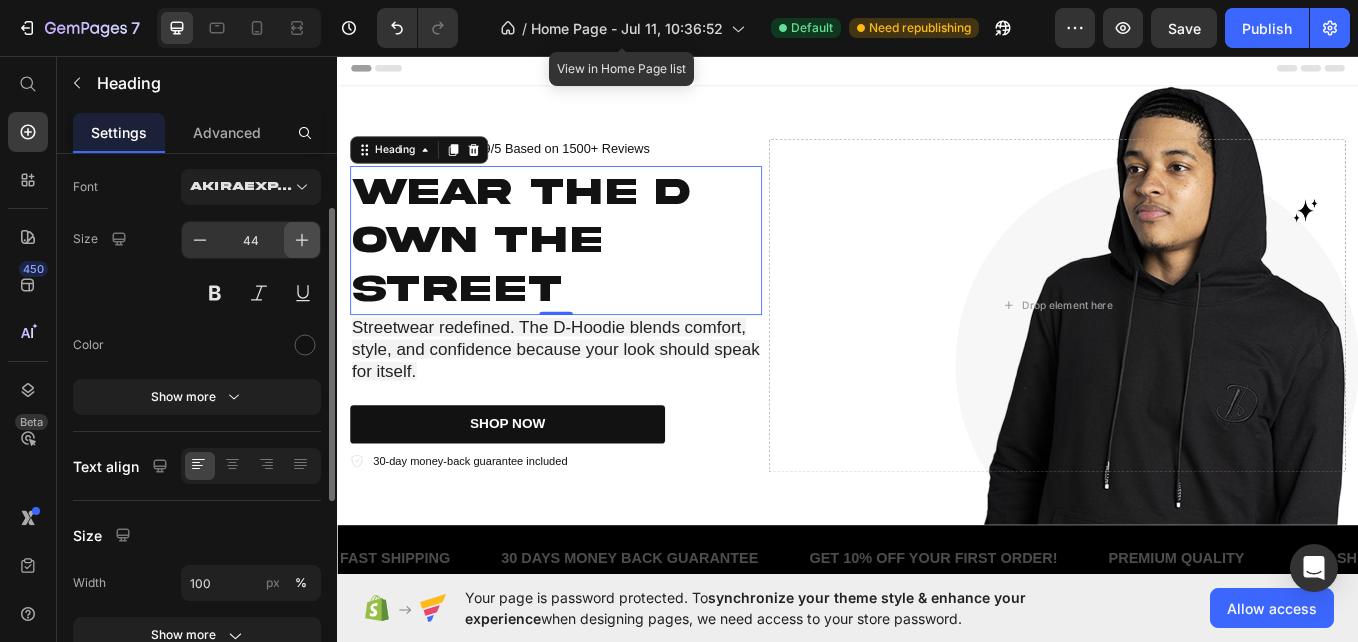 click 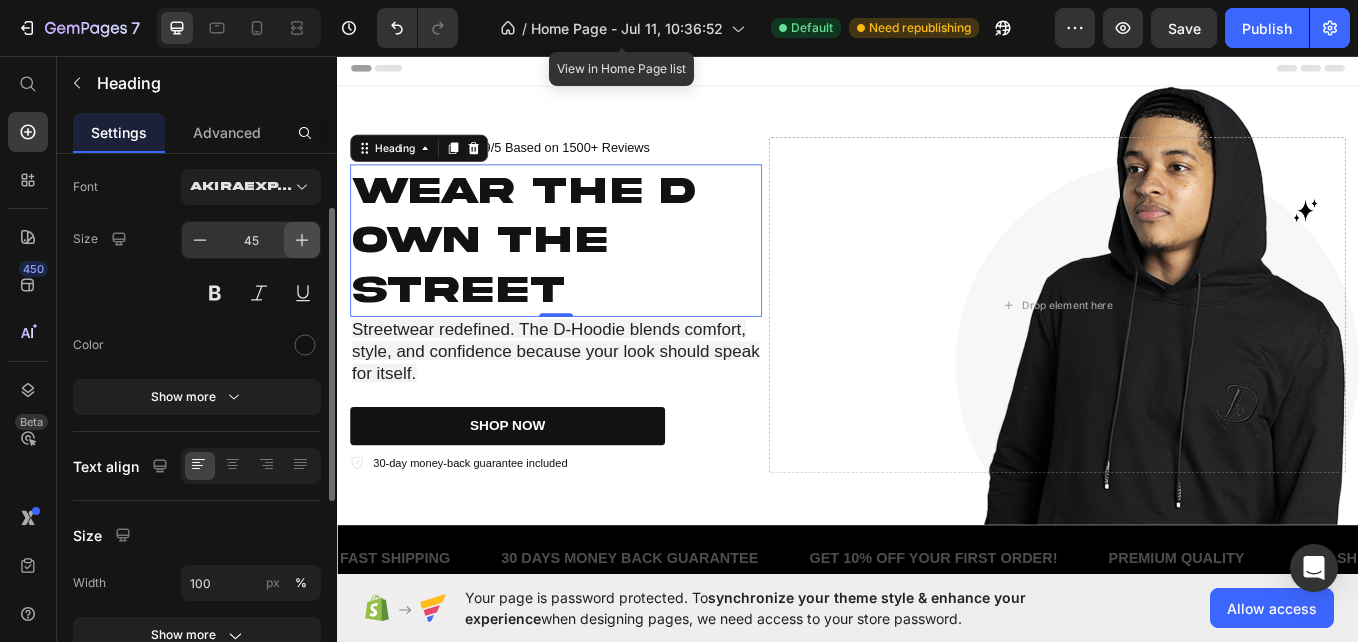 click 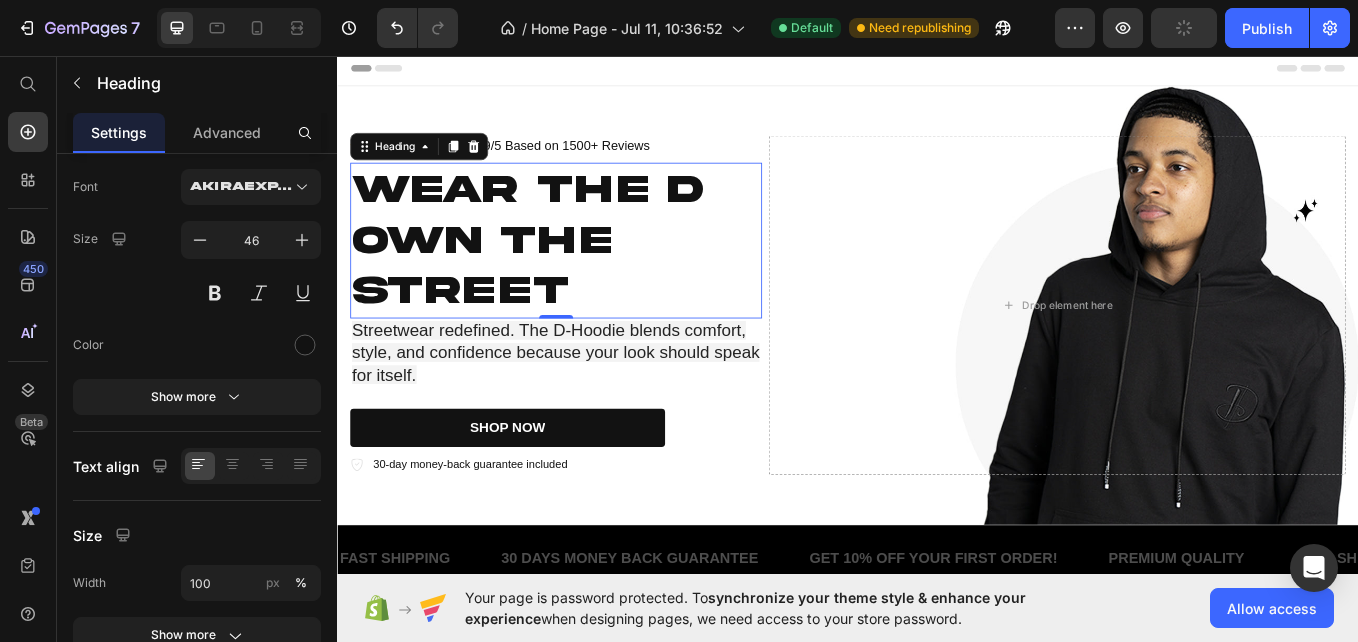 click on "Streetwear redefined. The D-Hoodie blends comfort, style, and confidence because your look should speak for itself." at bounding box center (594, 405) 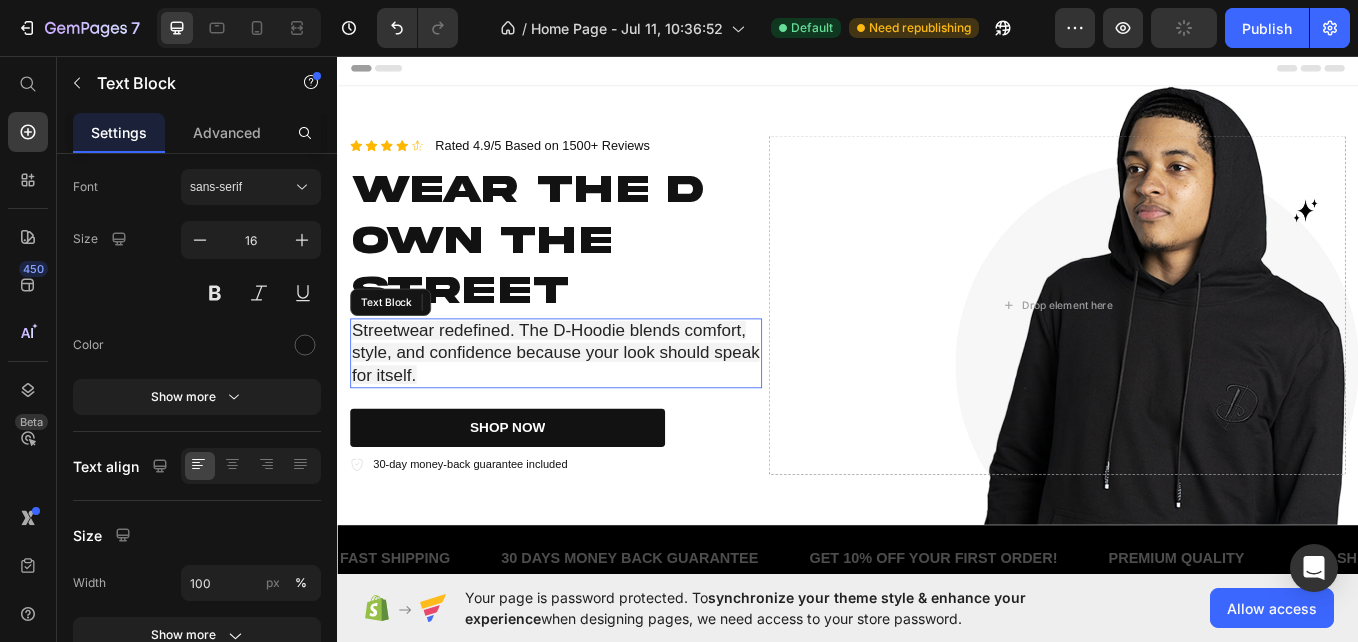 click on "Streetwear redefined. The D-Hoodie blends comfort, style, and confidence because your look should speak for itself." at bounding box center (594, 405) 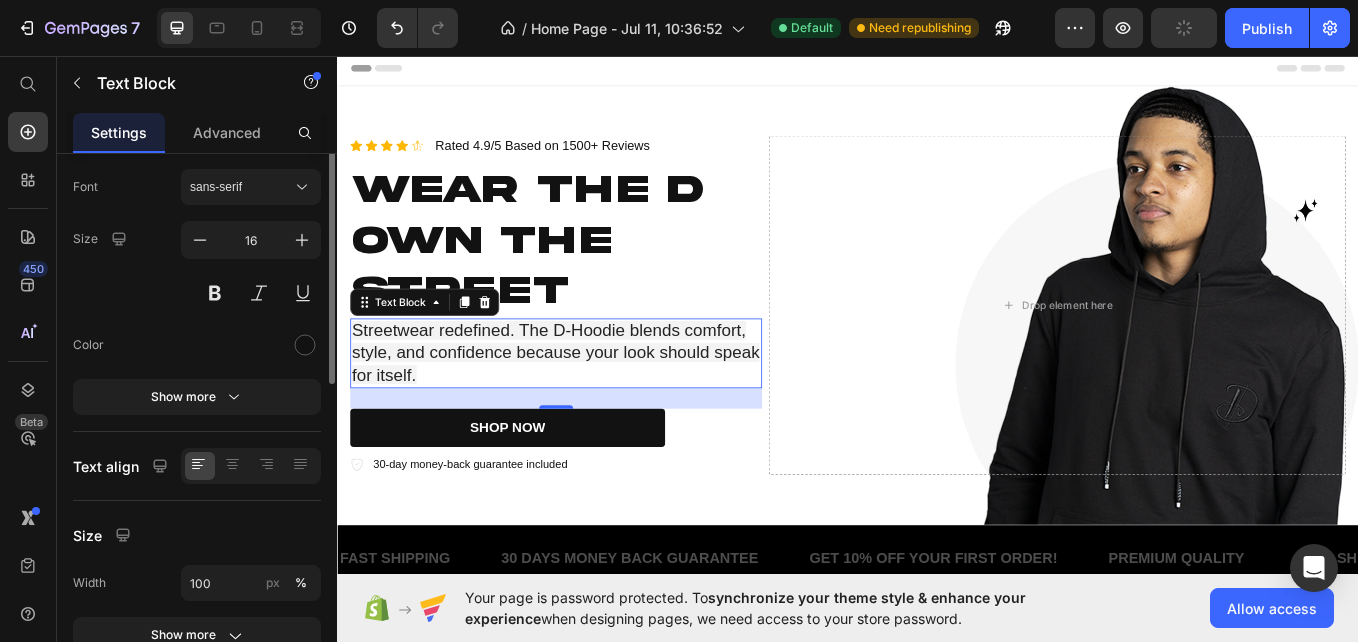 scroll, scrollTop: 0, scrollLeft: 0, axis: both 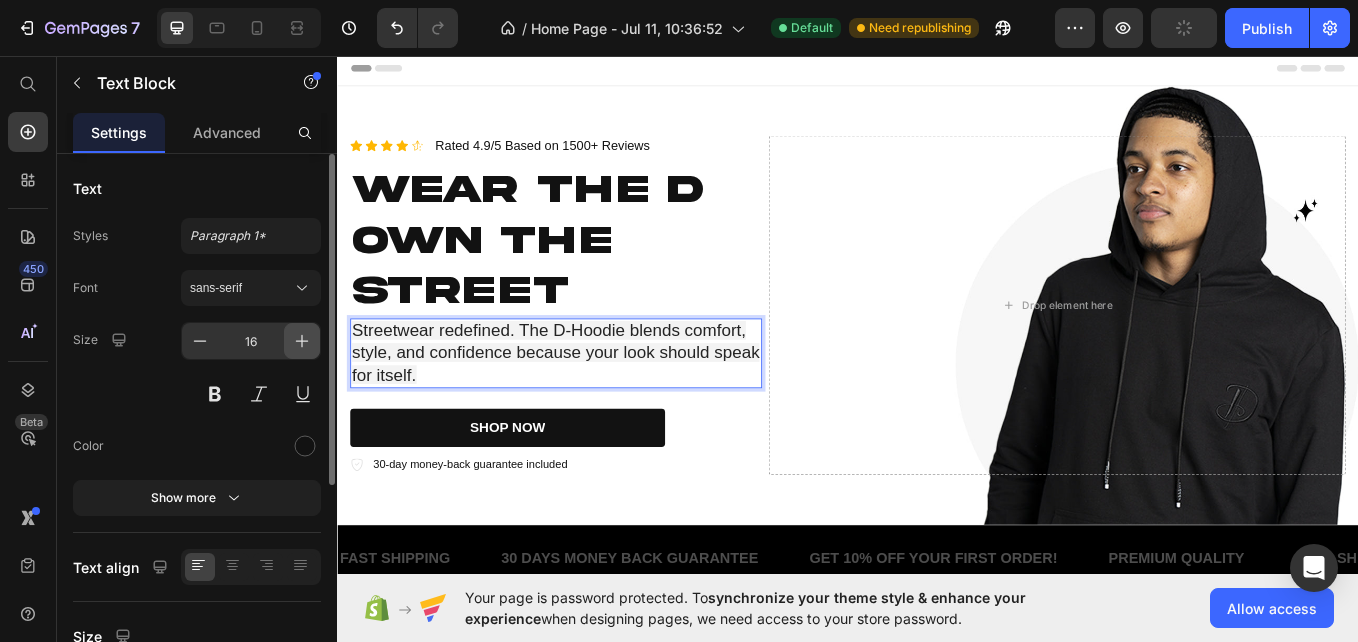 click 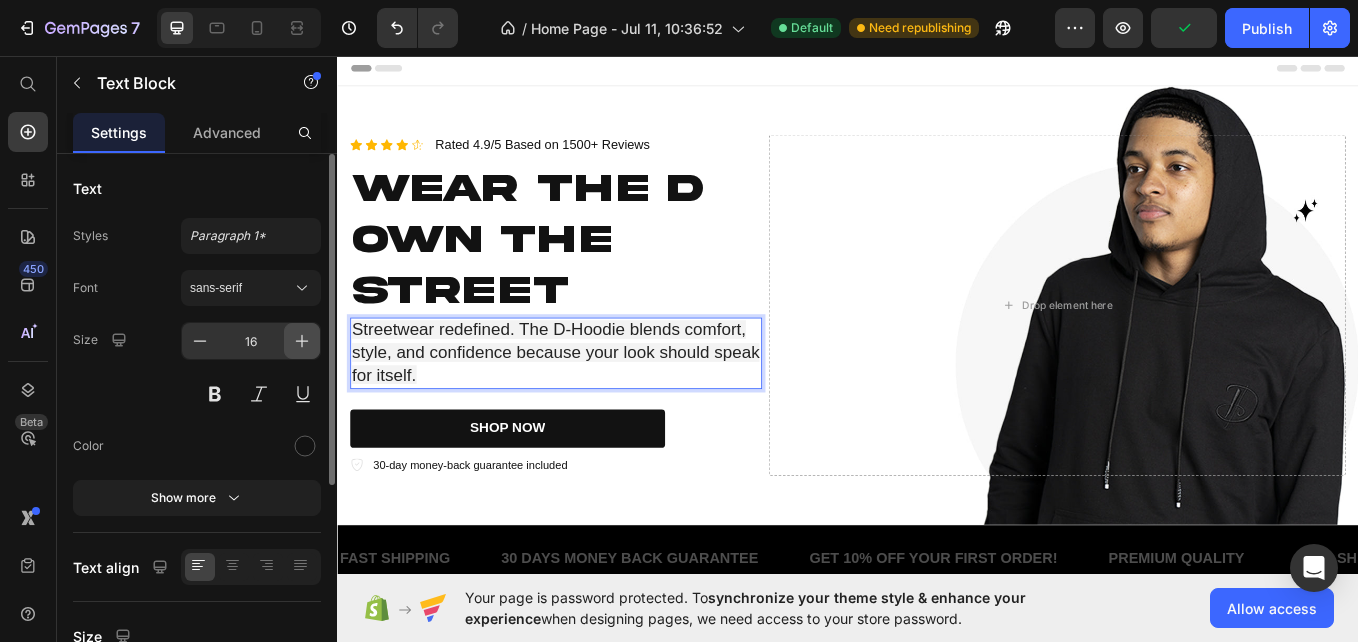 click 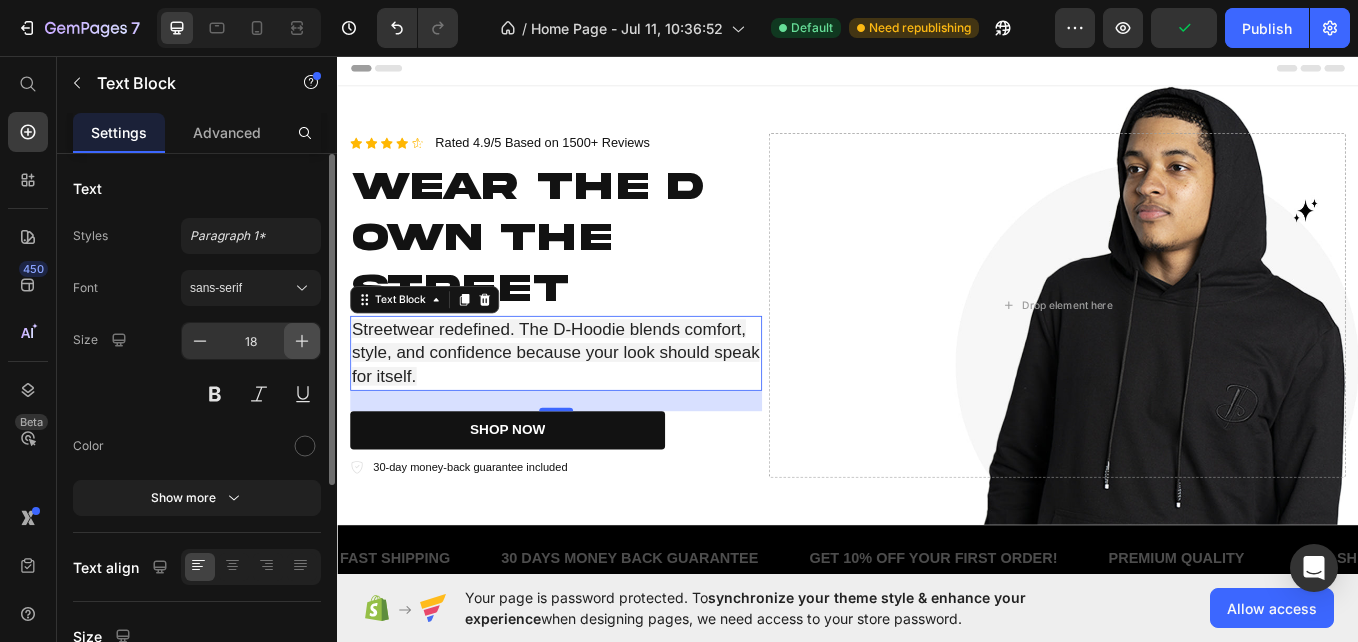click 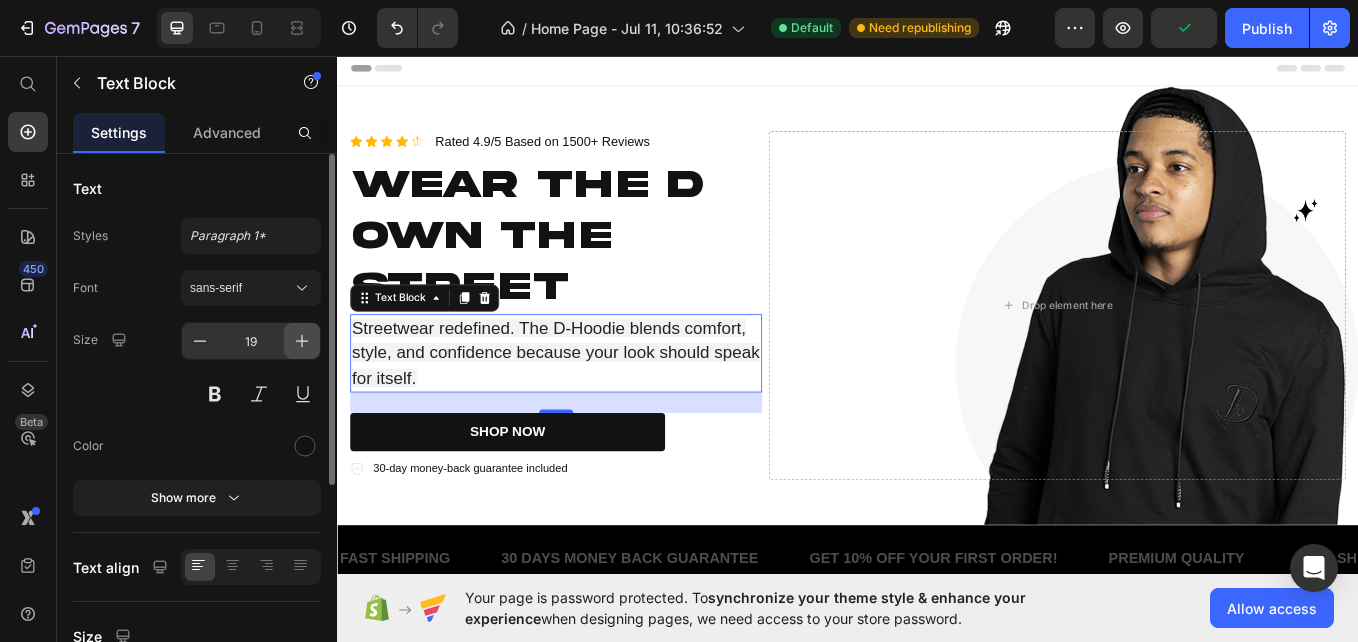 click 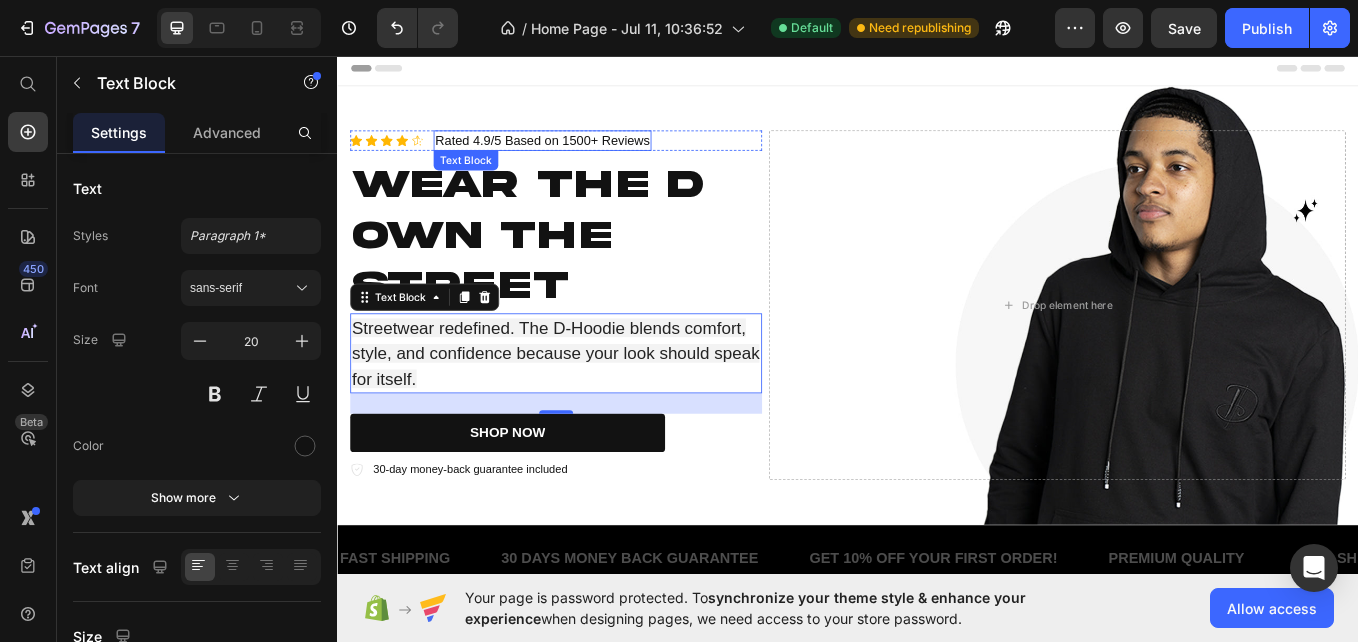 click on "Rated 4.9/5 Based on 1500+ Reviews" at bounding box center (578, 155) 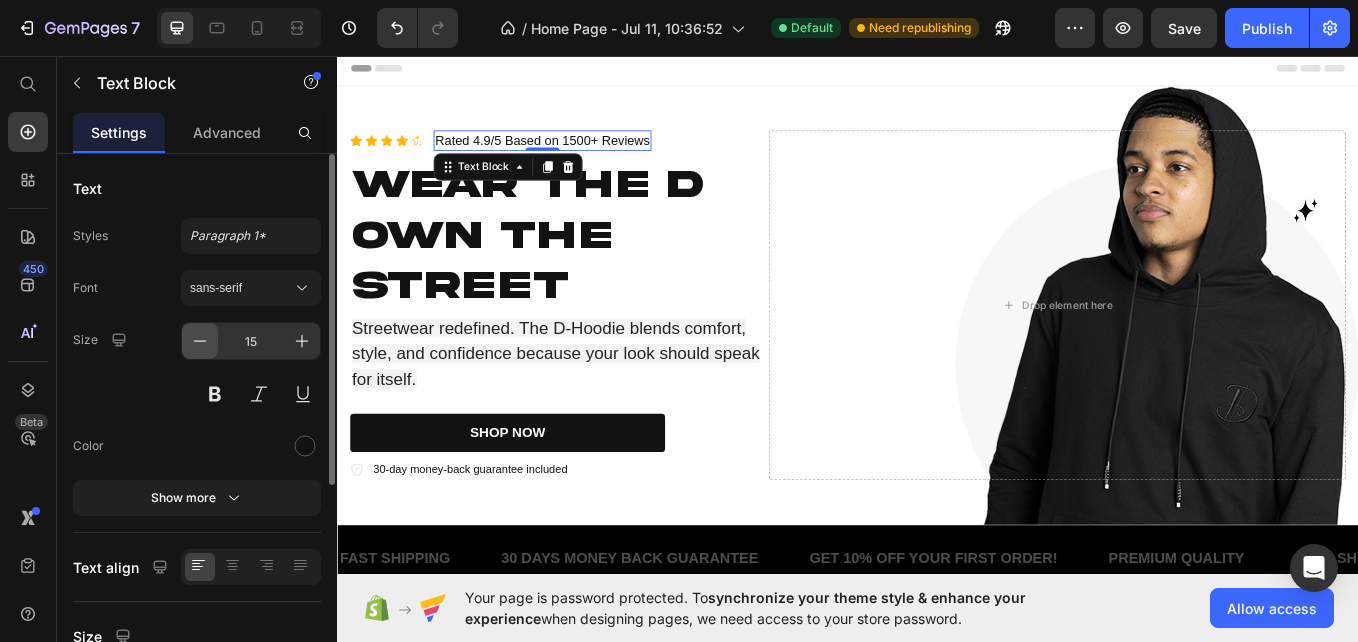 click 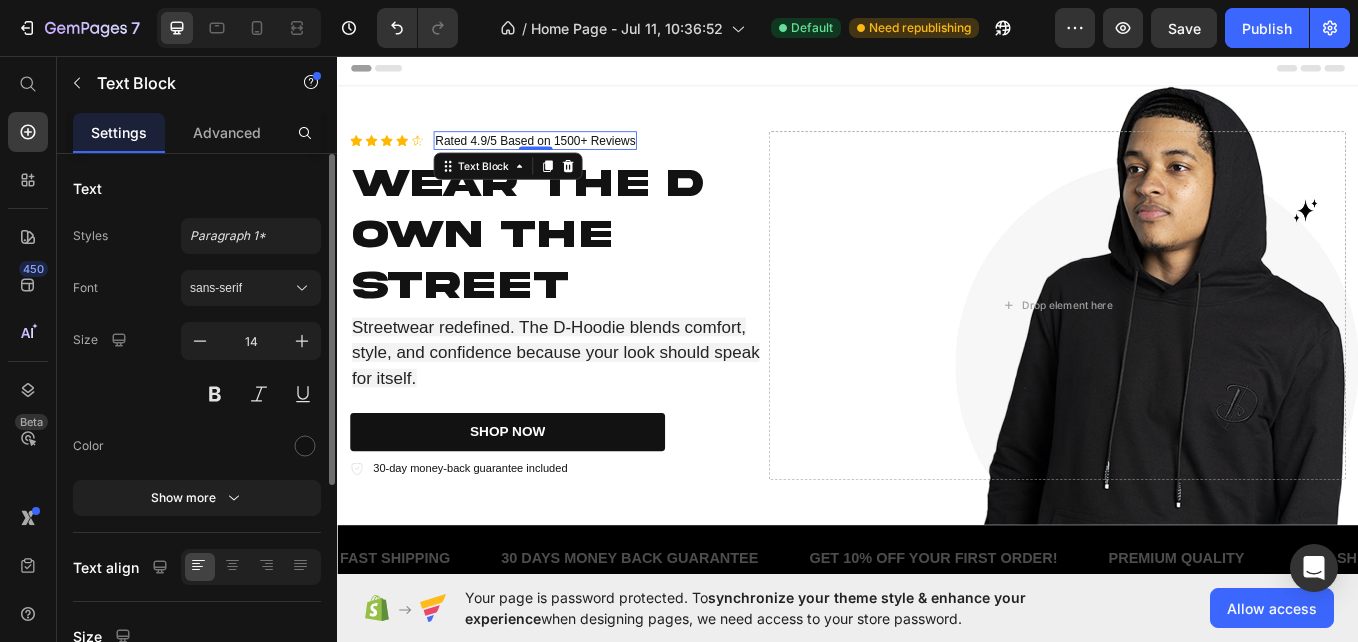 scroll, scrollTop: 350, scrollLeft: 0, axis: vertical 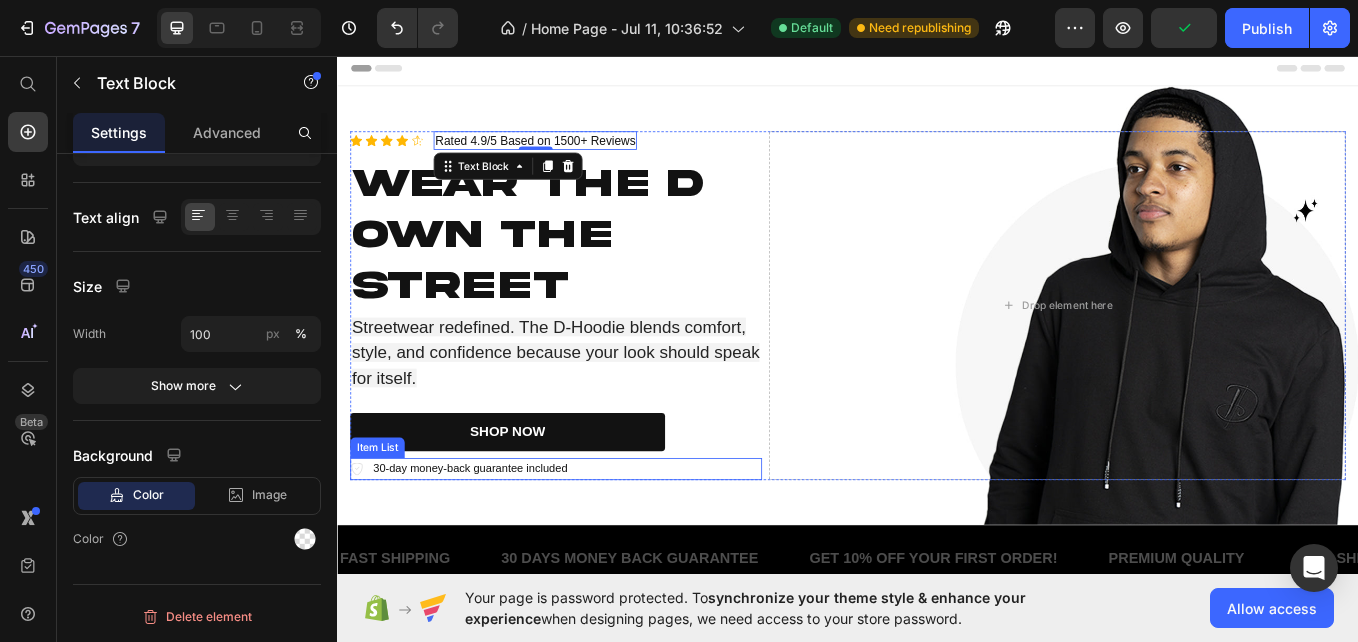 click 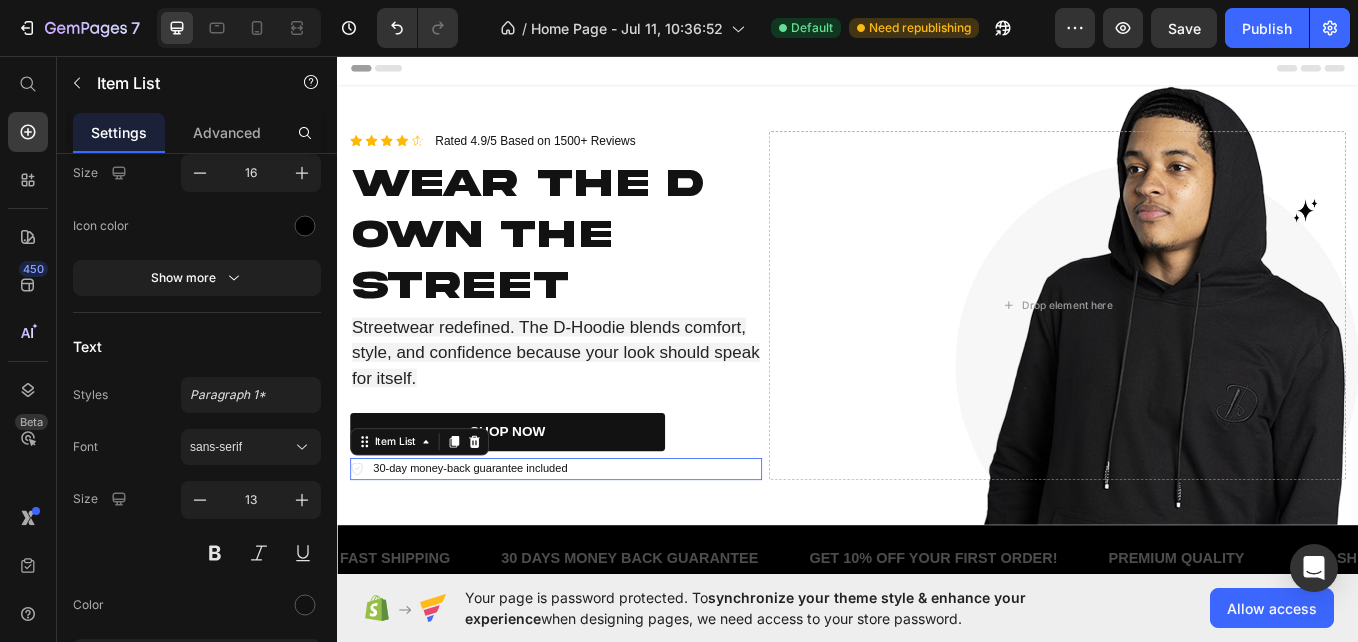 scroll, scrollTop: 0, scrollLeft: 0, axis: both 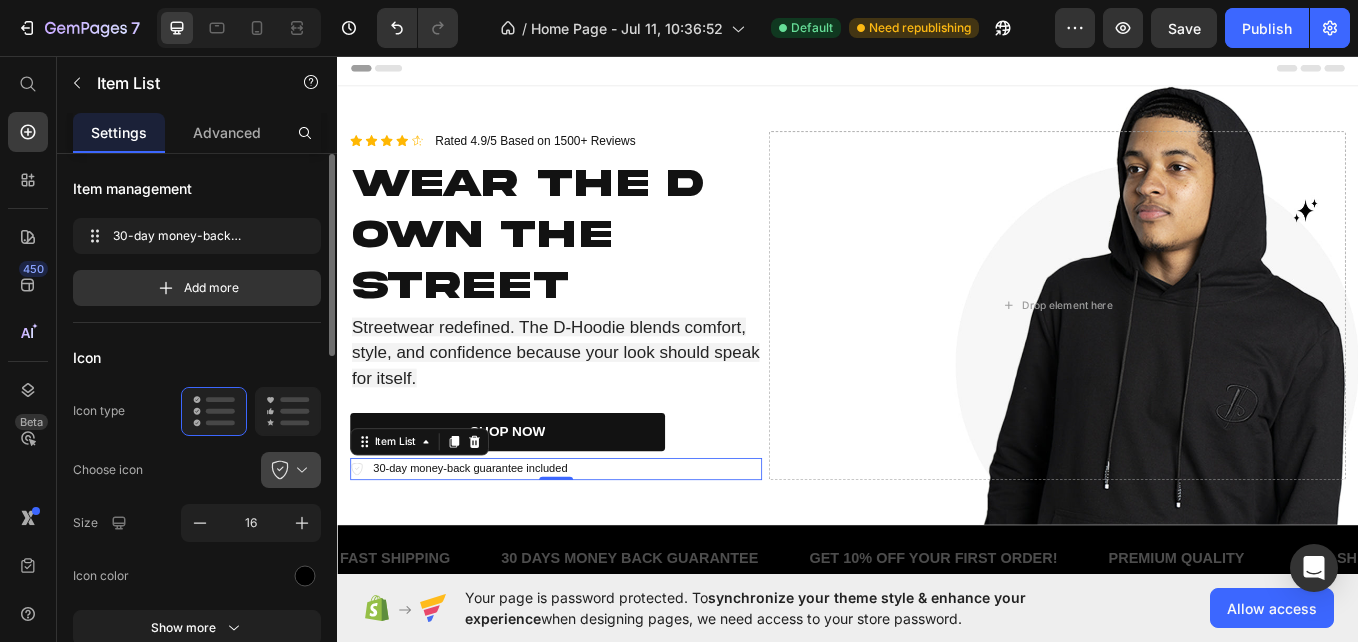 click at bounding box center [299, 470] 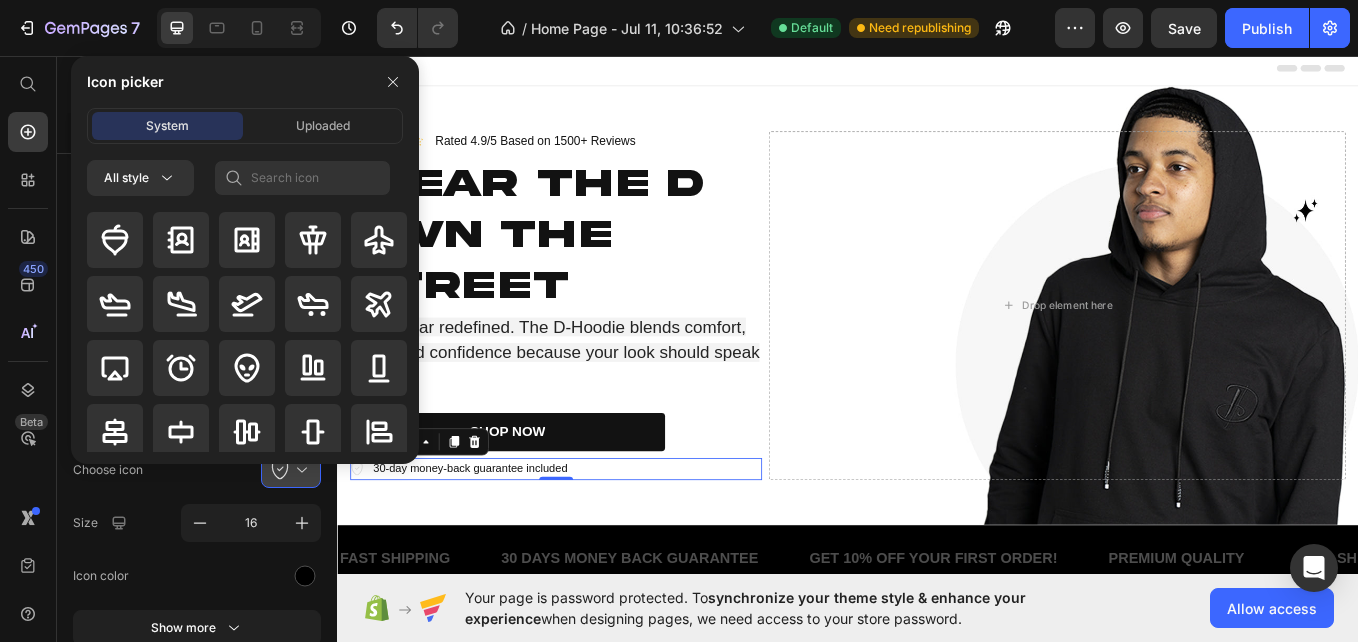 click on "Icon picker System Uploaded All style" at bounding box center (237, 260) 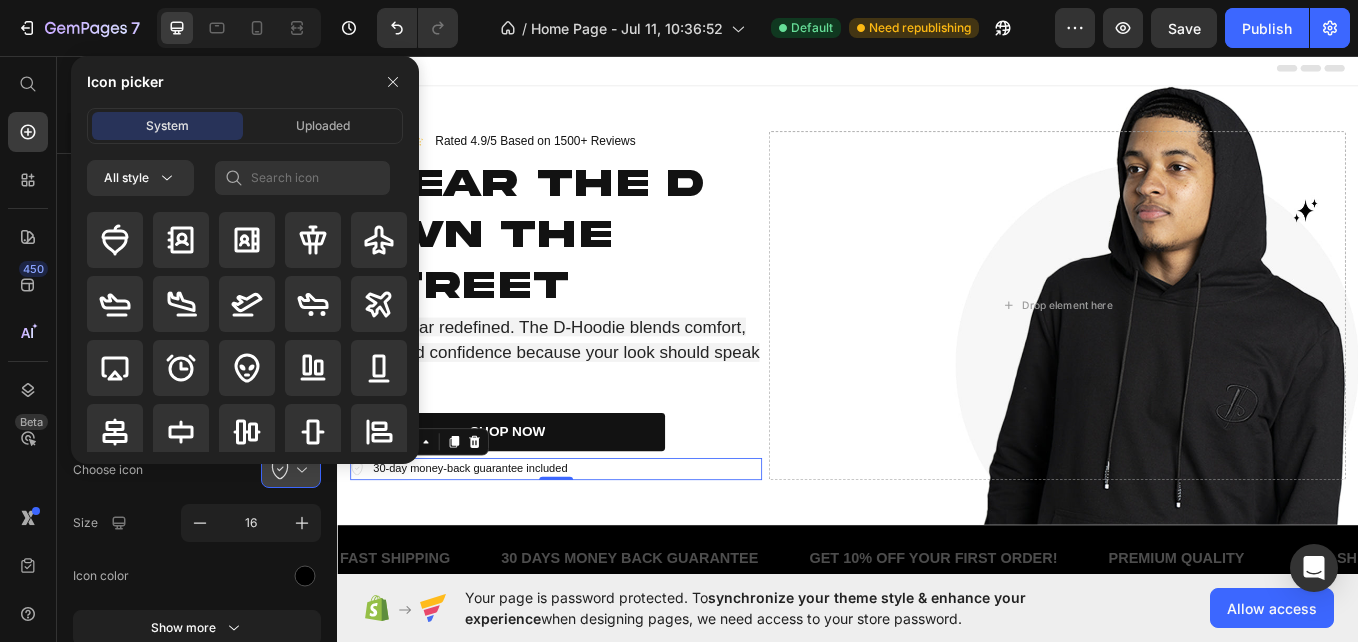 click at bounding box center [299, 470] 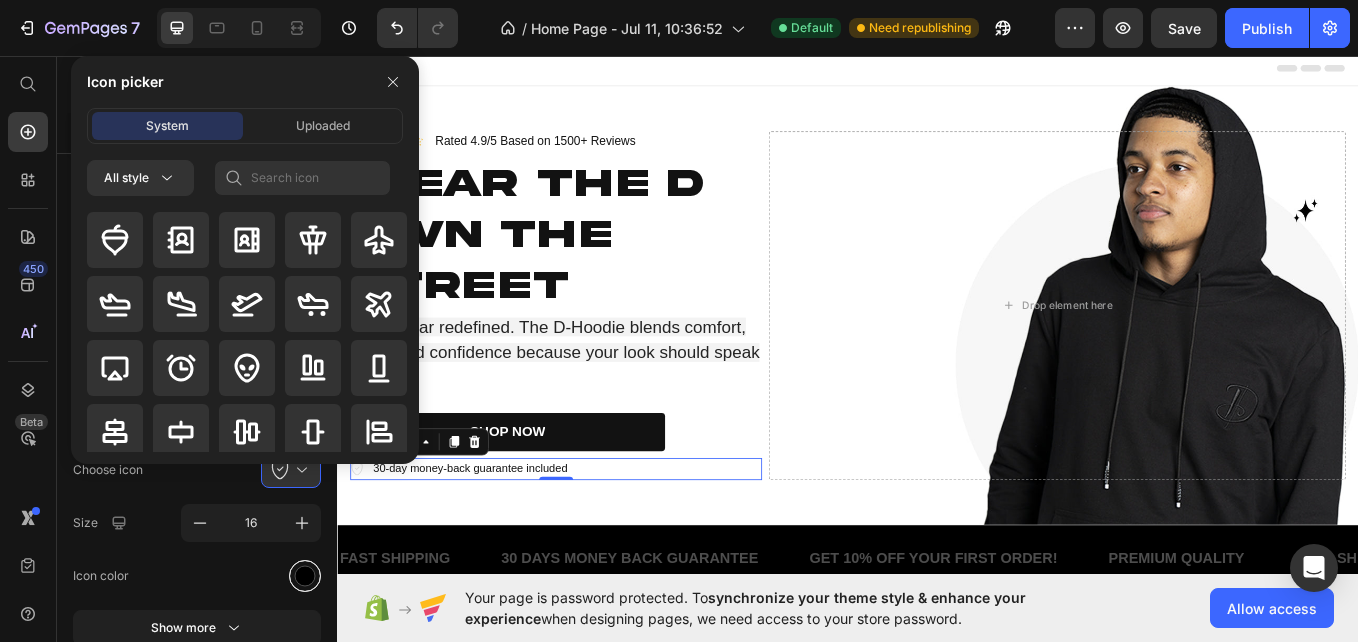 click at bounding box center (305, 575) 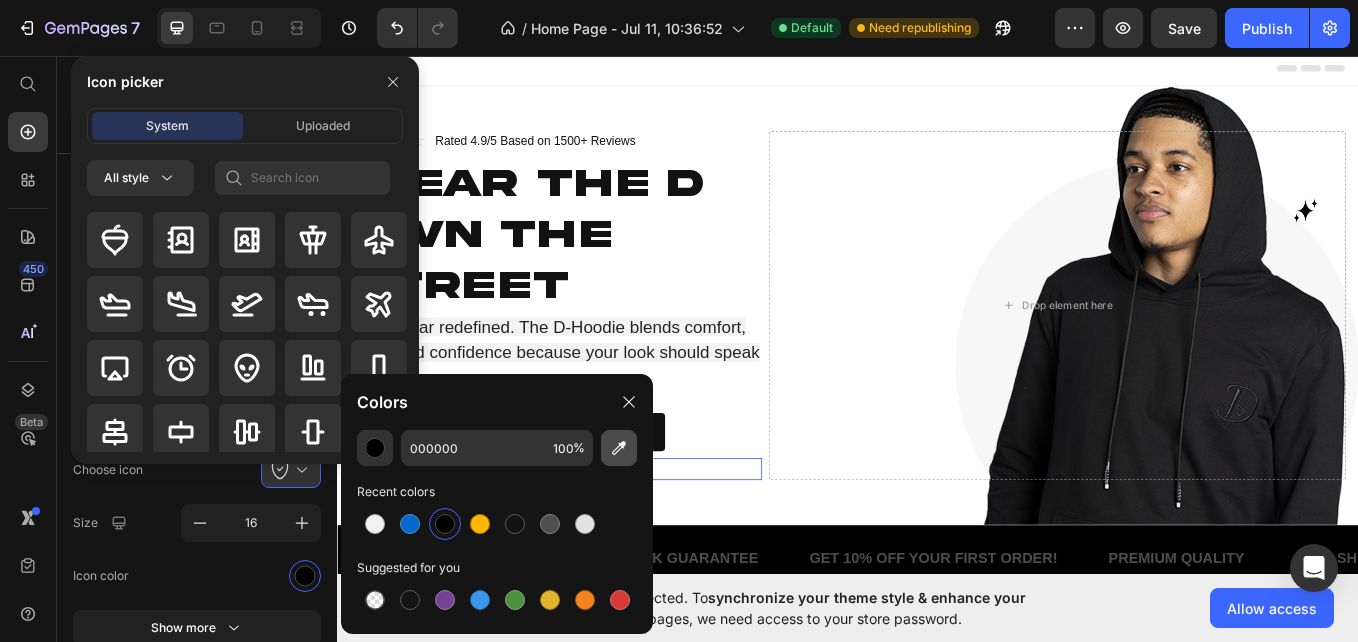 click 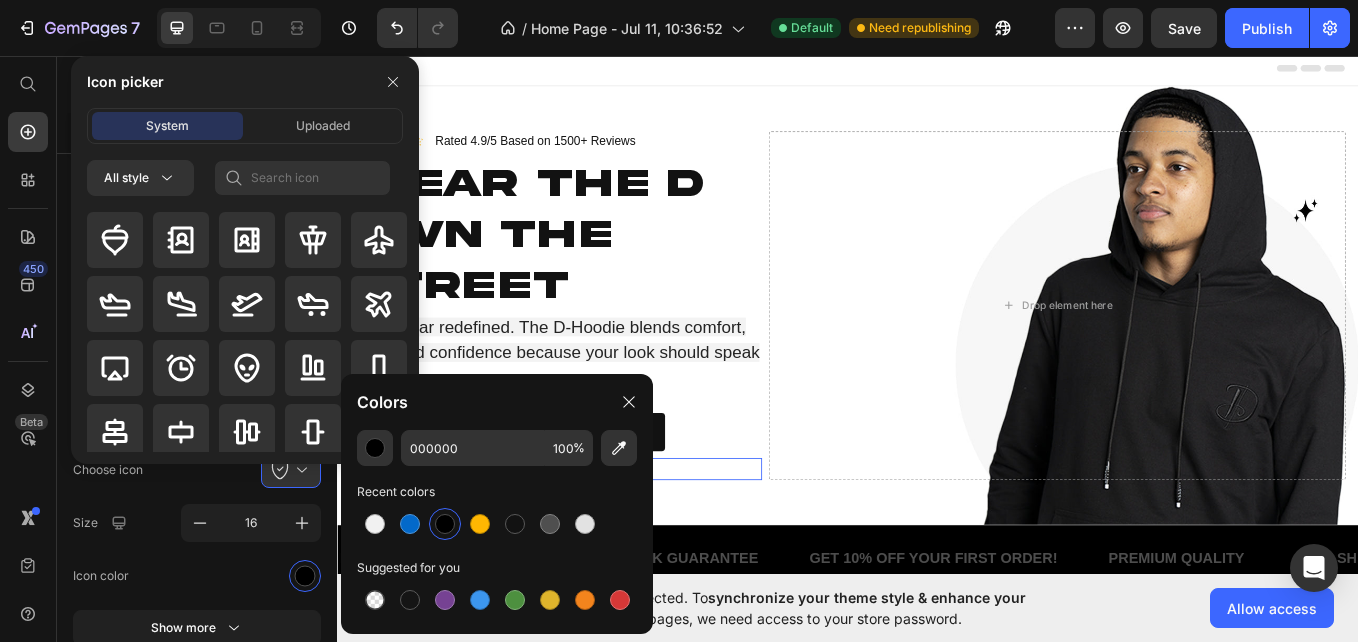 type on "171719" 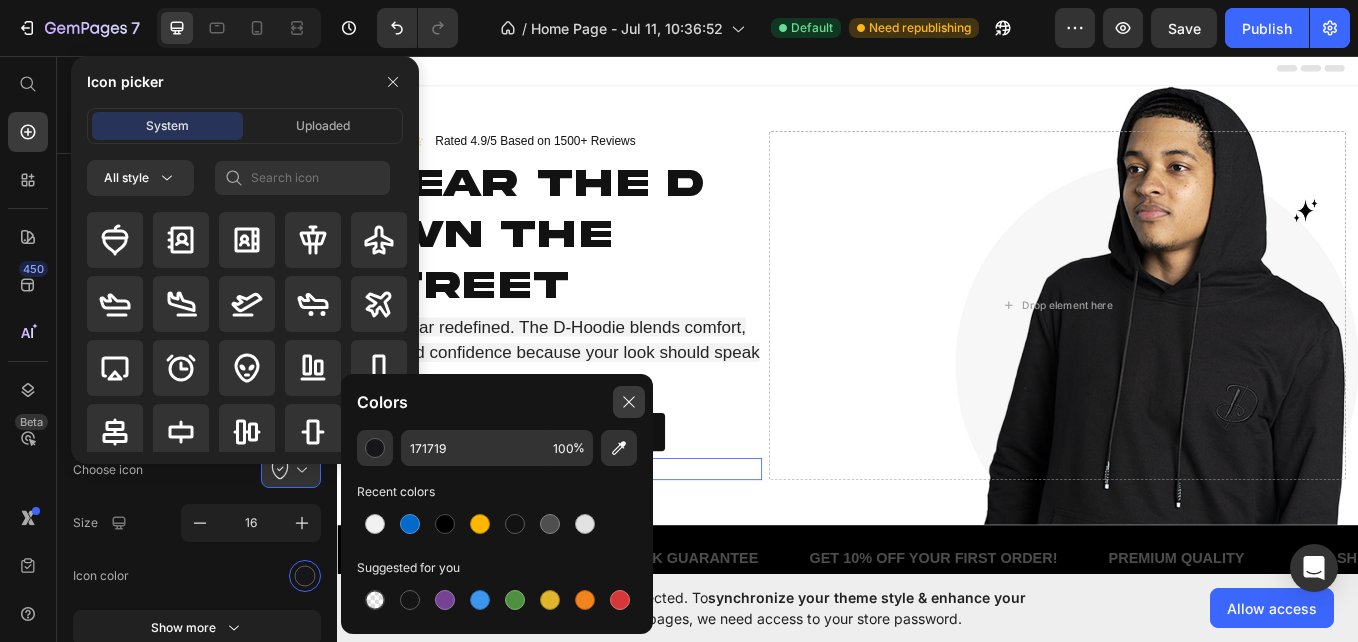 click 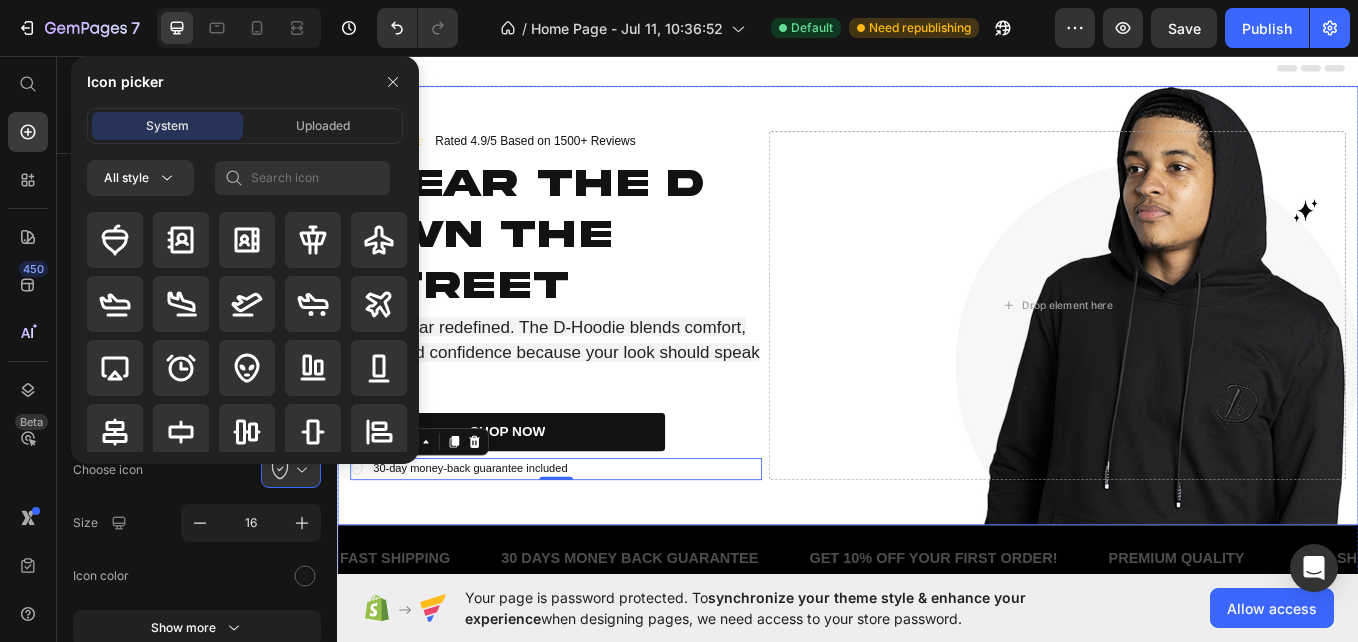 click on "Icon Icon Icon Icon Icon Icon List Rated 4.9/5 Based on 1500+ Reviews Text Block Row ⁠⁠⁠⁠⁠⁠⁠ Wear the D Own the Street Heading Streetwear redefined. The D-Hoodie blends comfort, style, and confidence because your look should speak for itself. Text Block SHOP NOW Button 30-day money-back guarantee included Item List 0 Drop element here Row" at bounding box center (937, 349) 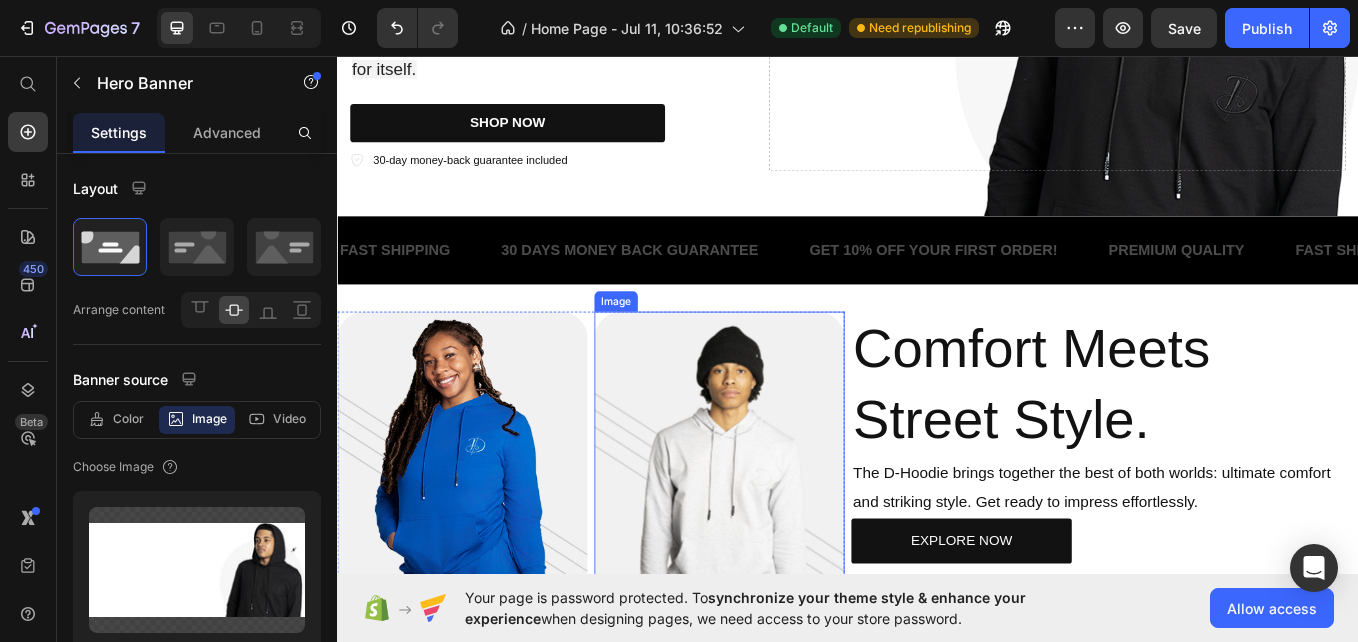 scroll, scrollTop: 0, scrollLeft: 0, axis: both 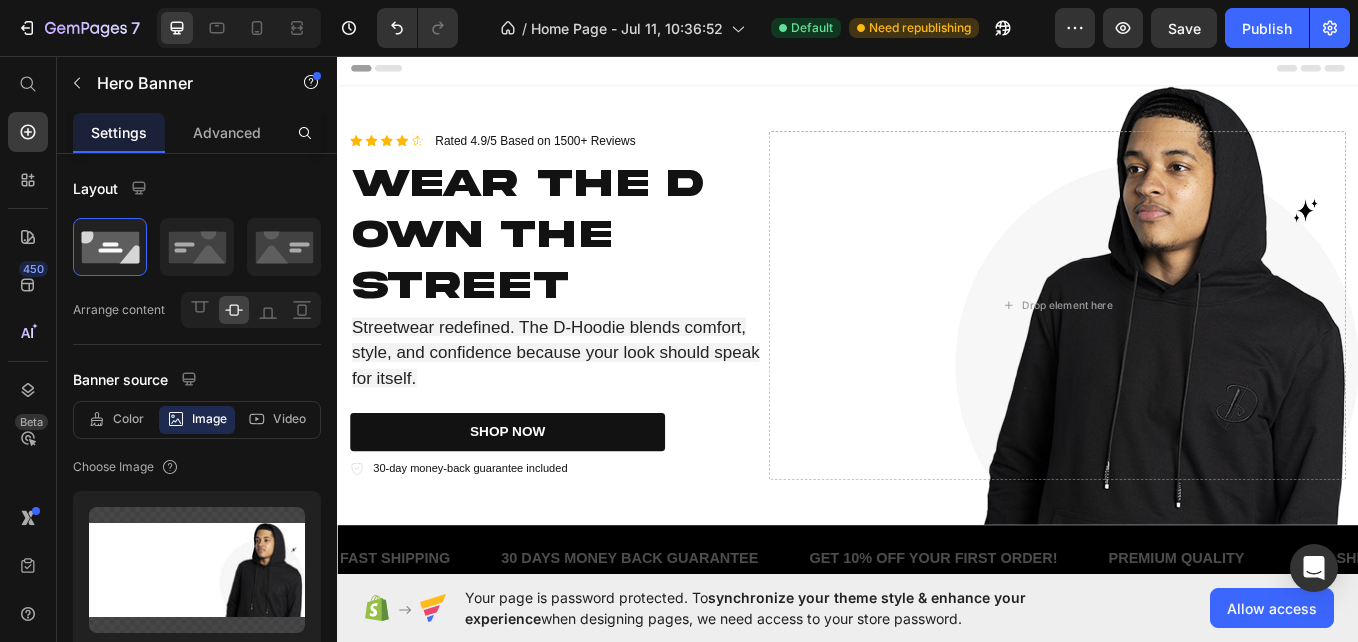 click on "30-day money-back guarantee included" at bounding box center (493, 541) 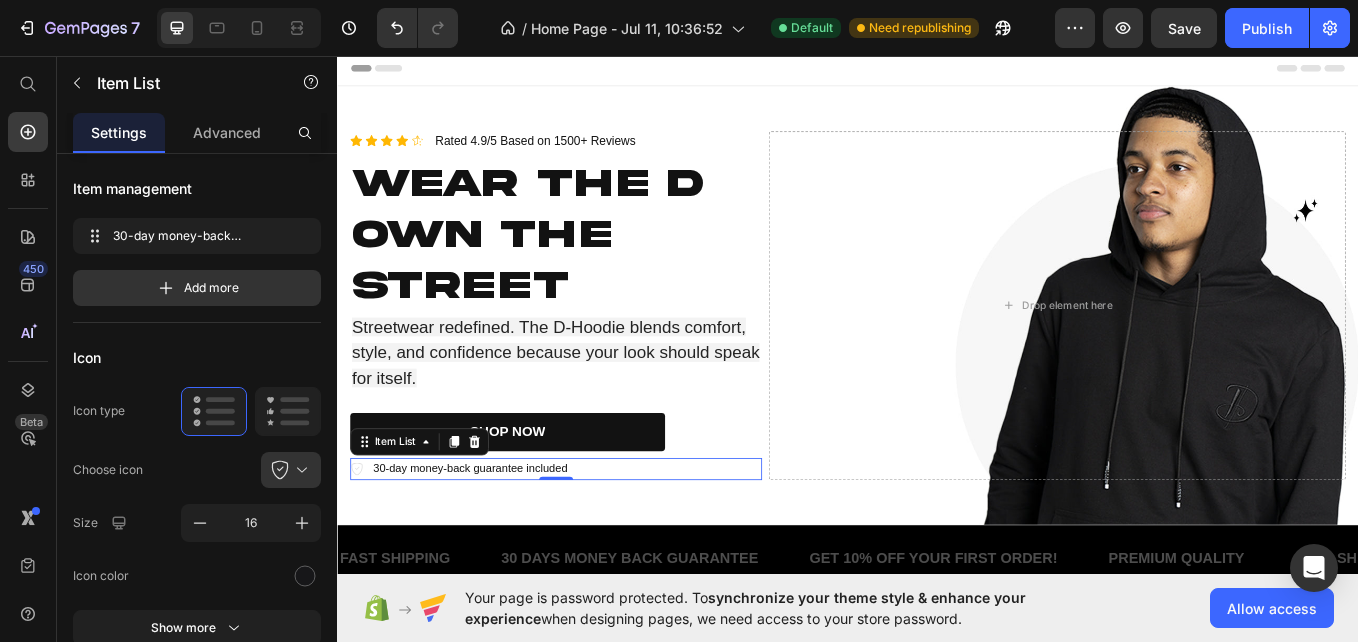 click on "30-day money-back guarantee included" at bounding box center (493, 541) 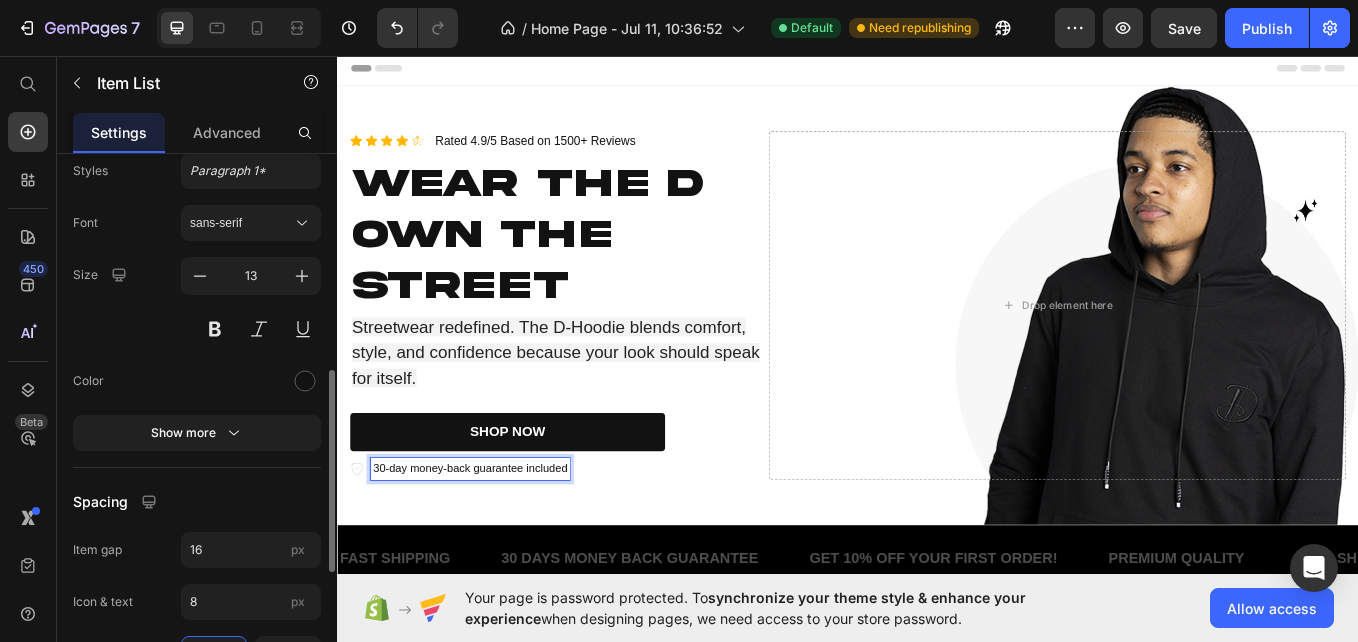 scroll, scrollTop: 576, scrollLeft: 0, axis: vertical 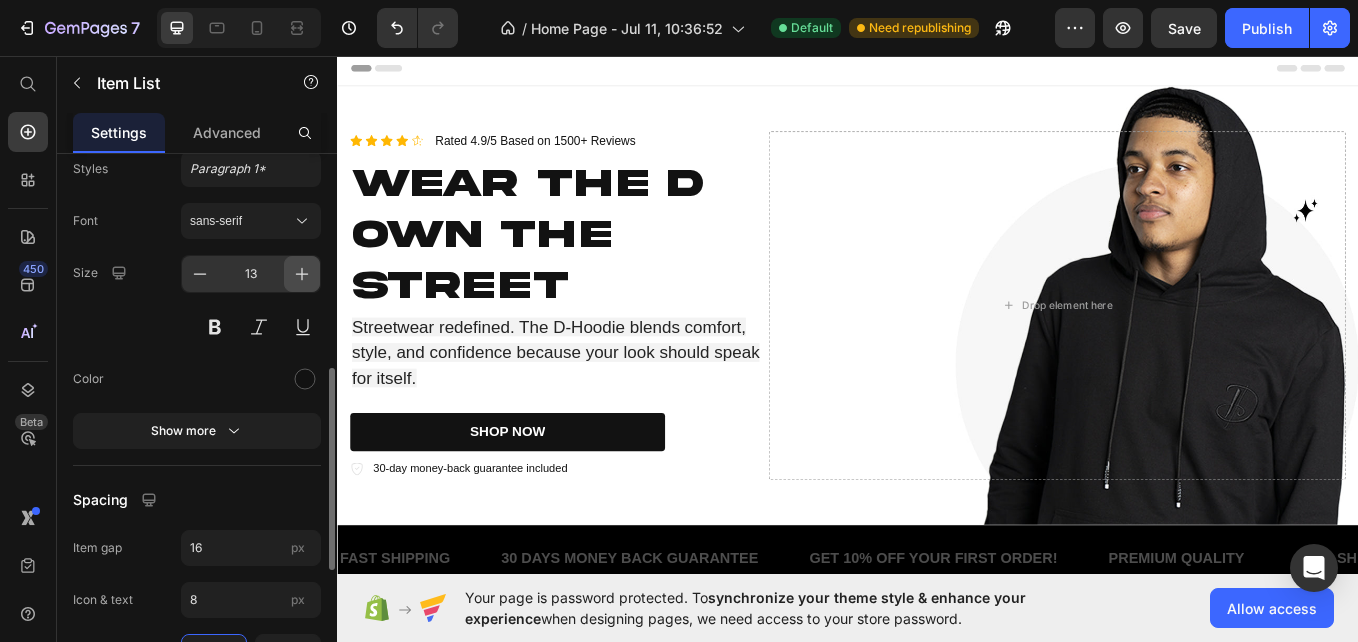 click 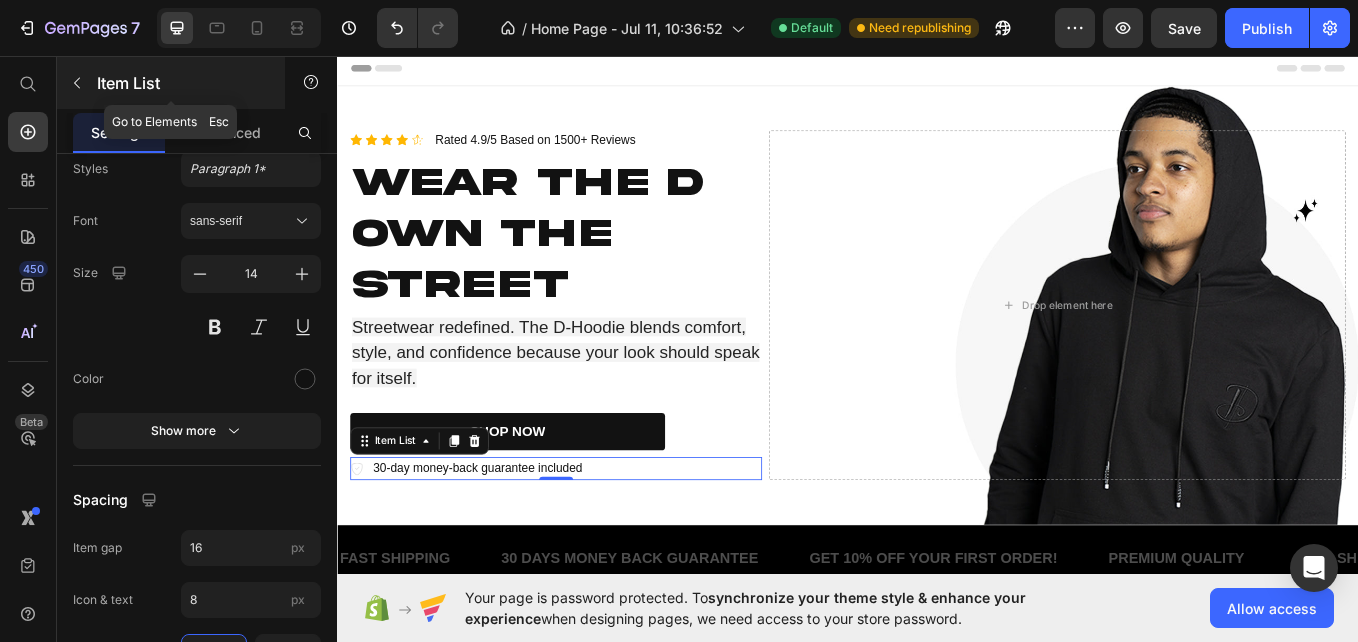click 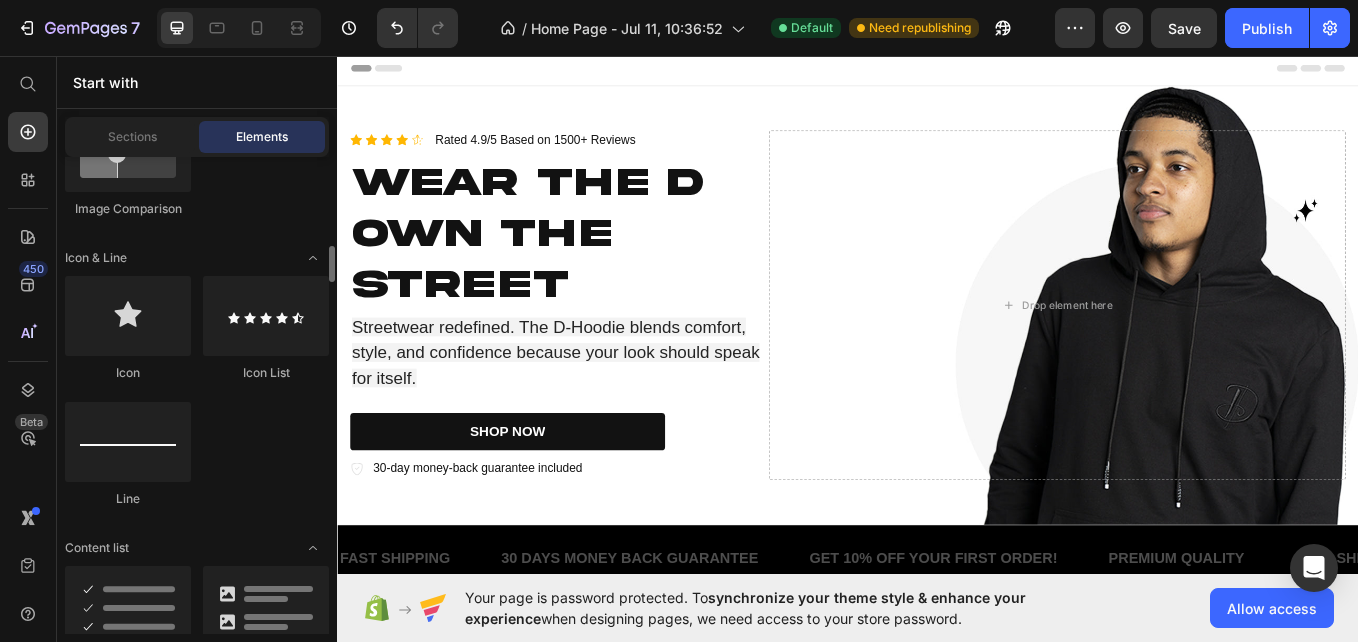 scroll, scrollTop: 1323, scrollLeft: 0, axis: vertical 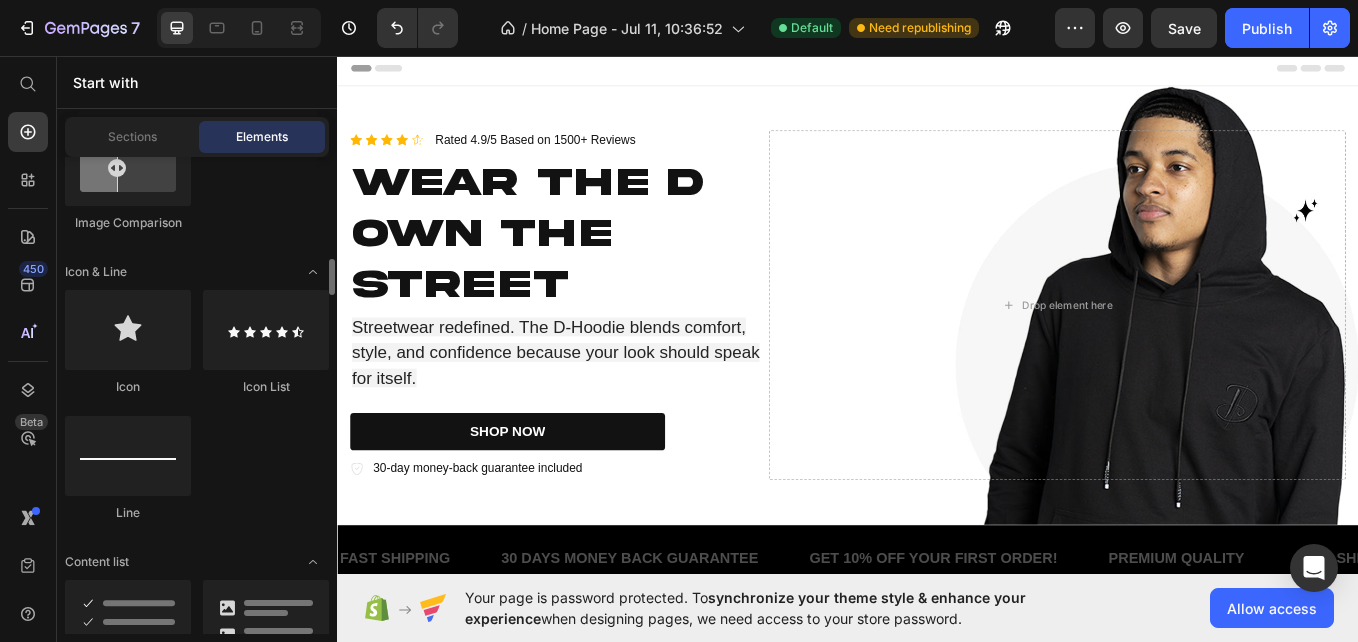 click at bounding box center (128, 330) 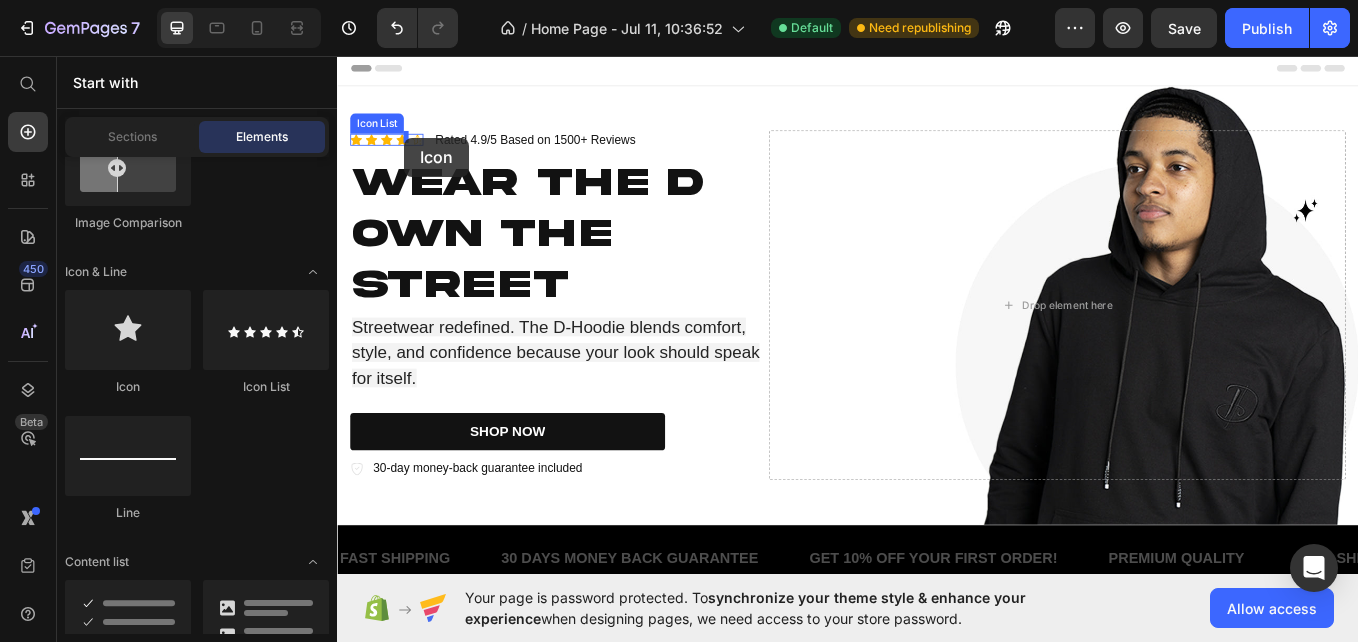 drag, startPoint x: 475, startPoint y: 392, endPoint x: 416, endPoint y: 152, distance: 247.1457 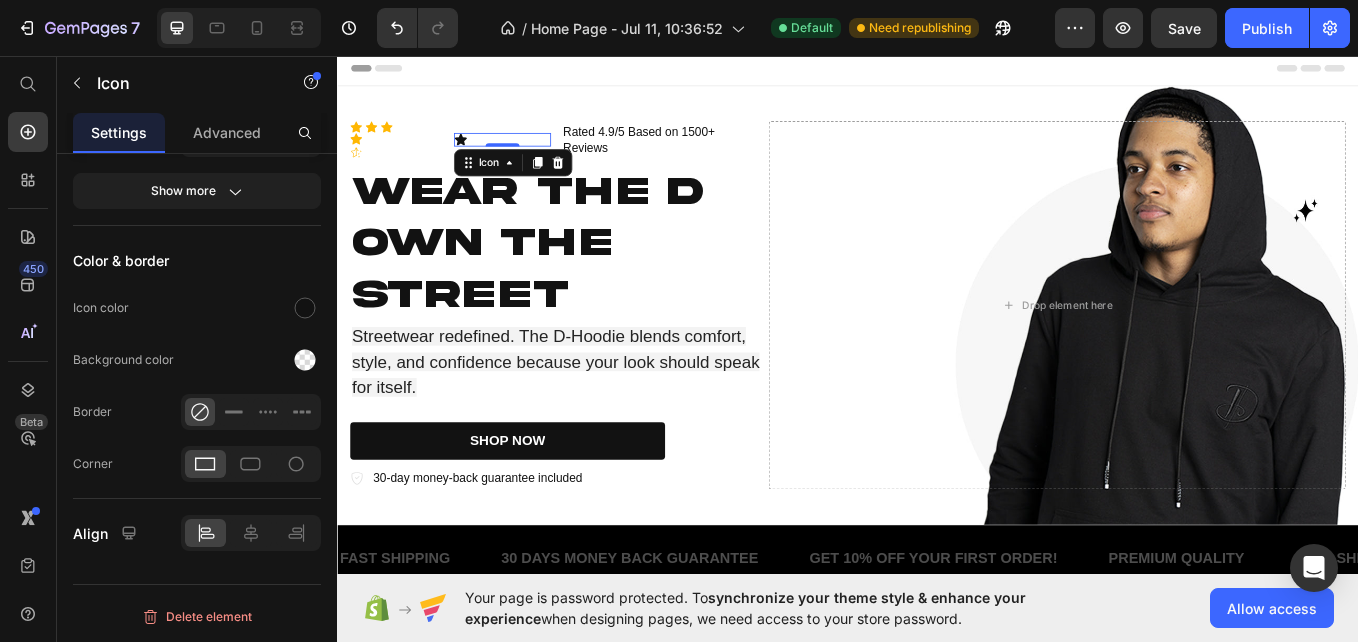 scroll, scrollTop: 0, scrollLeft: 0, axis: both 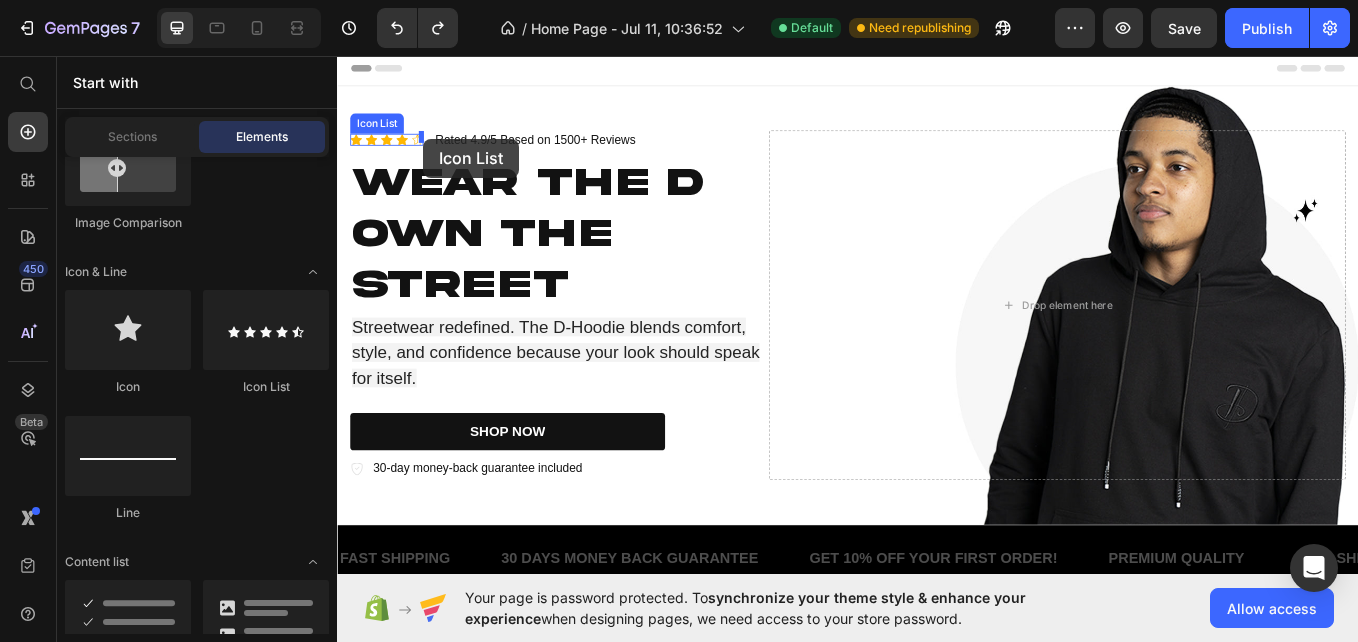 drag, startPoint x: 644, startPoint y: 392, endPoint x: 438, endPoint y: 153, distance: 315.52655 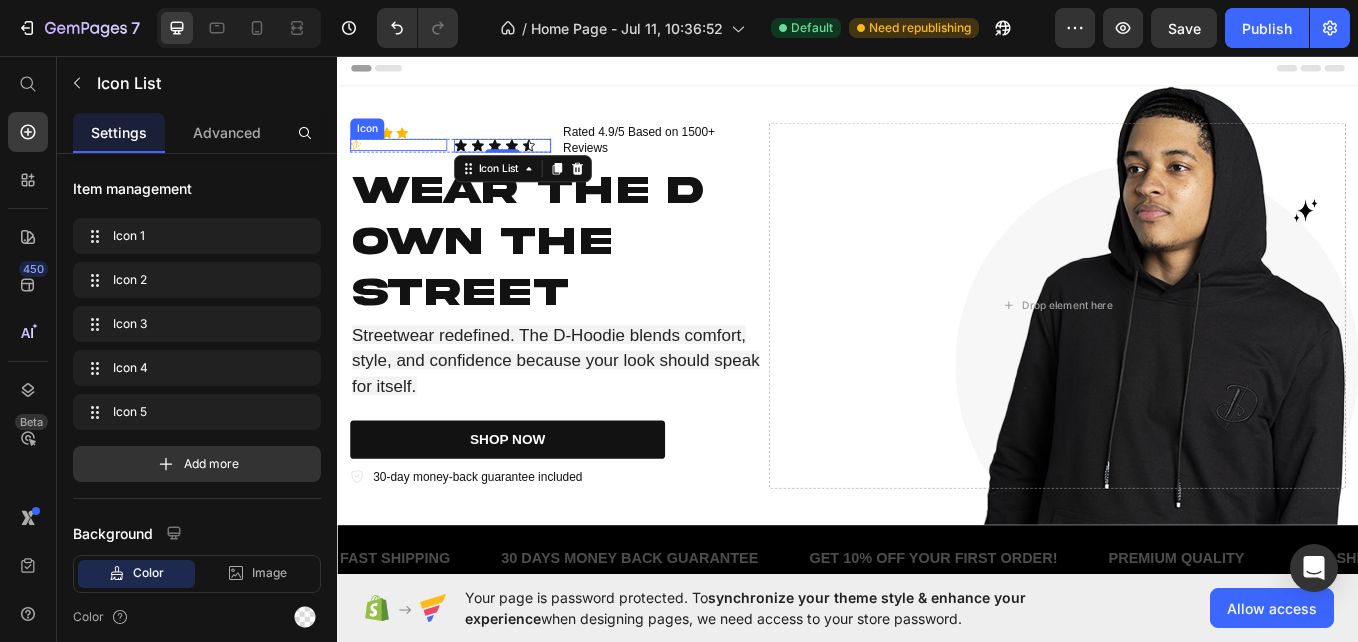click on "Icon" at bounding box center [409, 160] 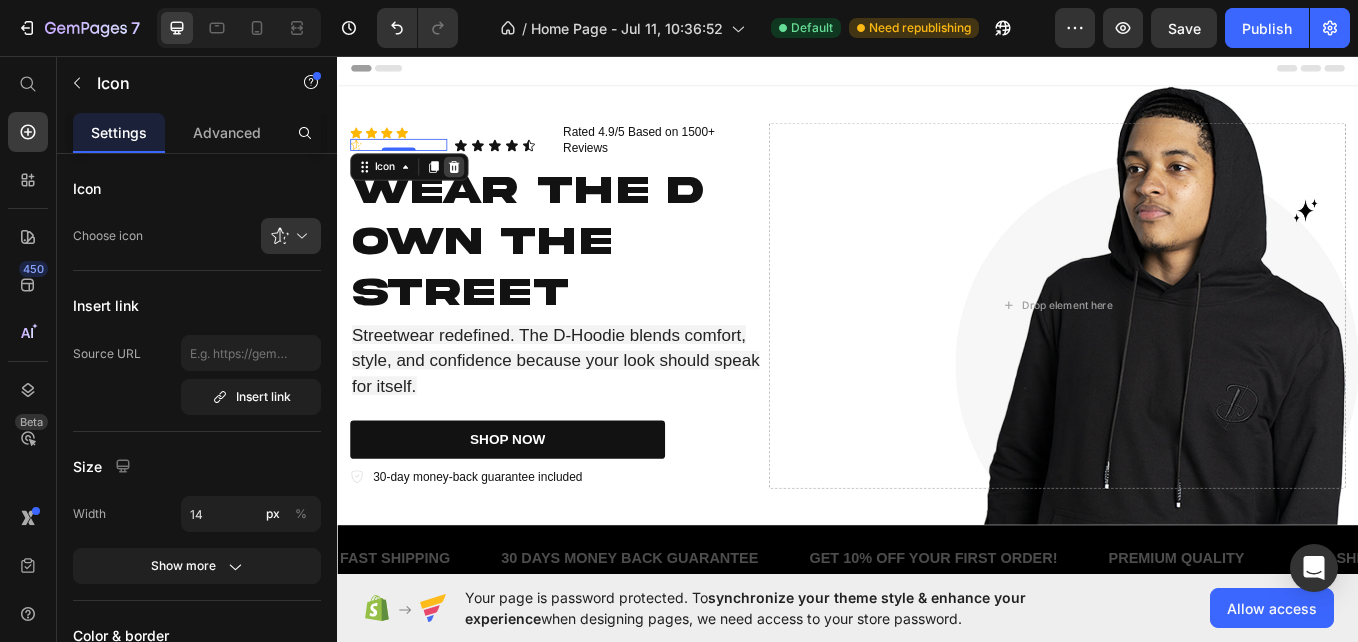 click 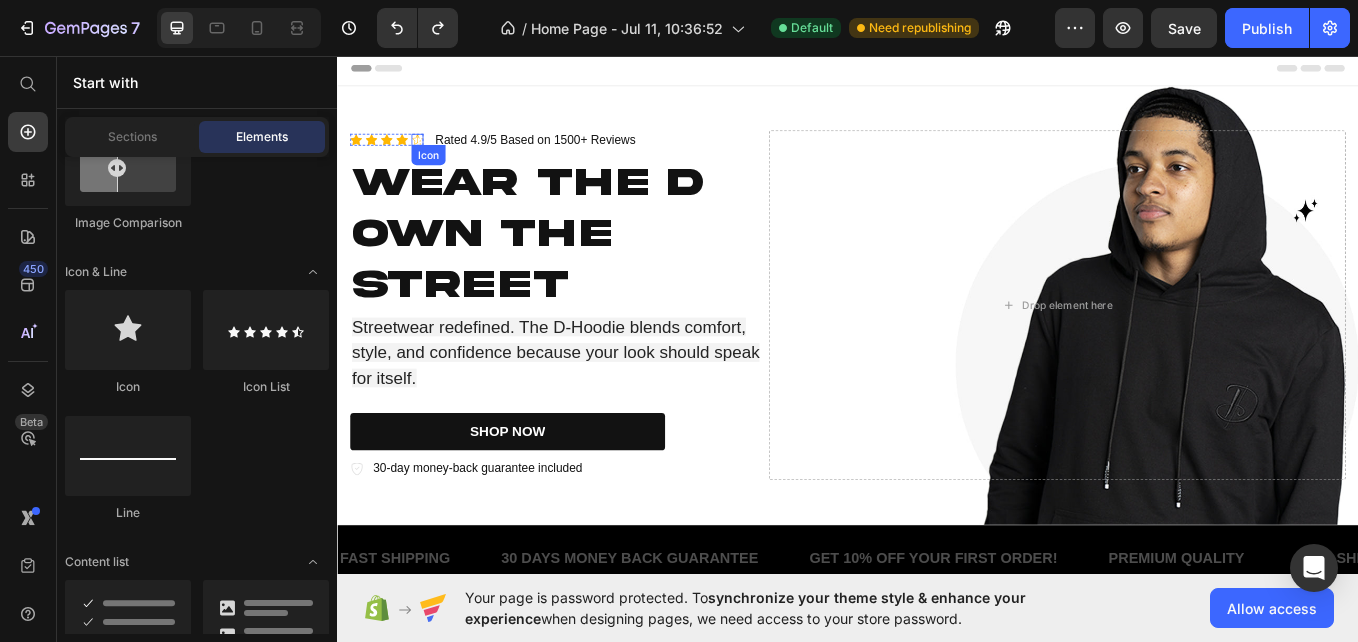 click 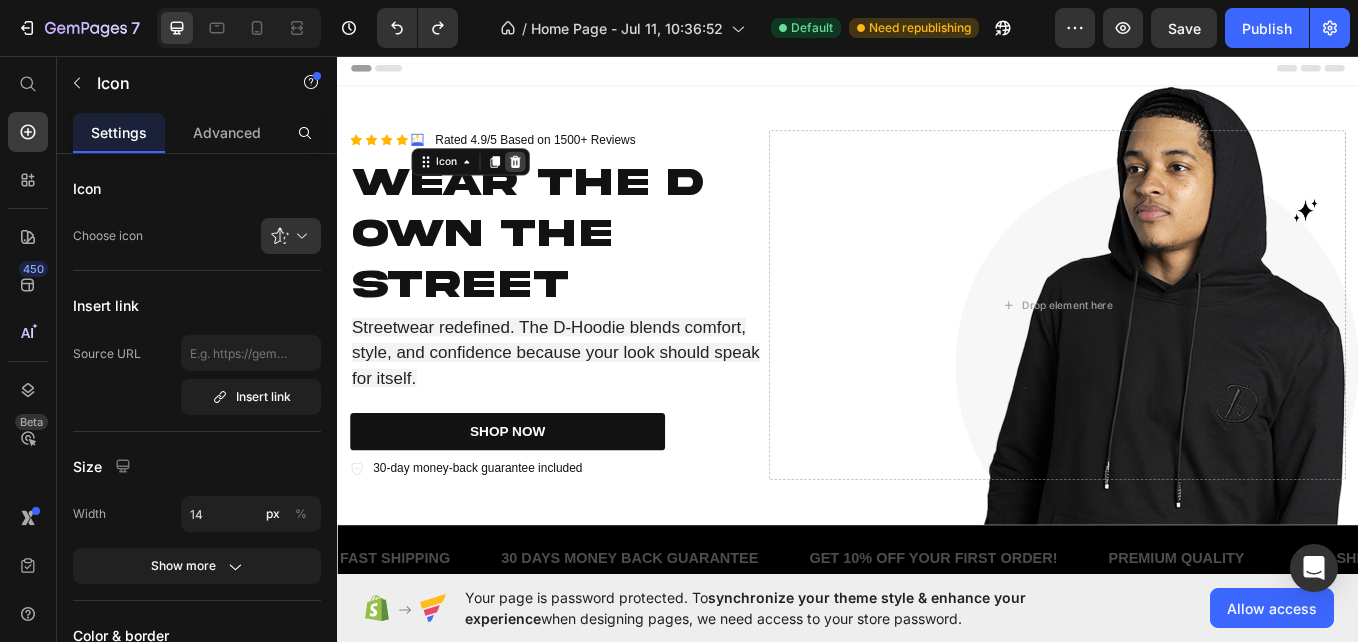 click 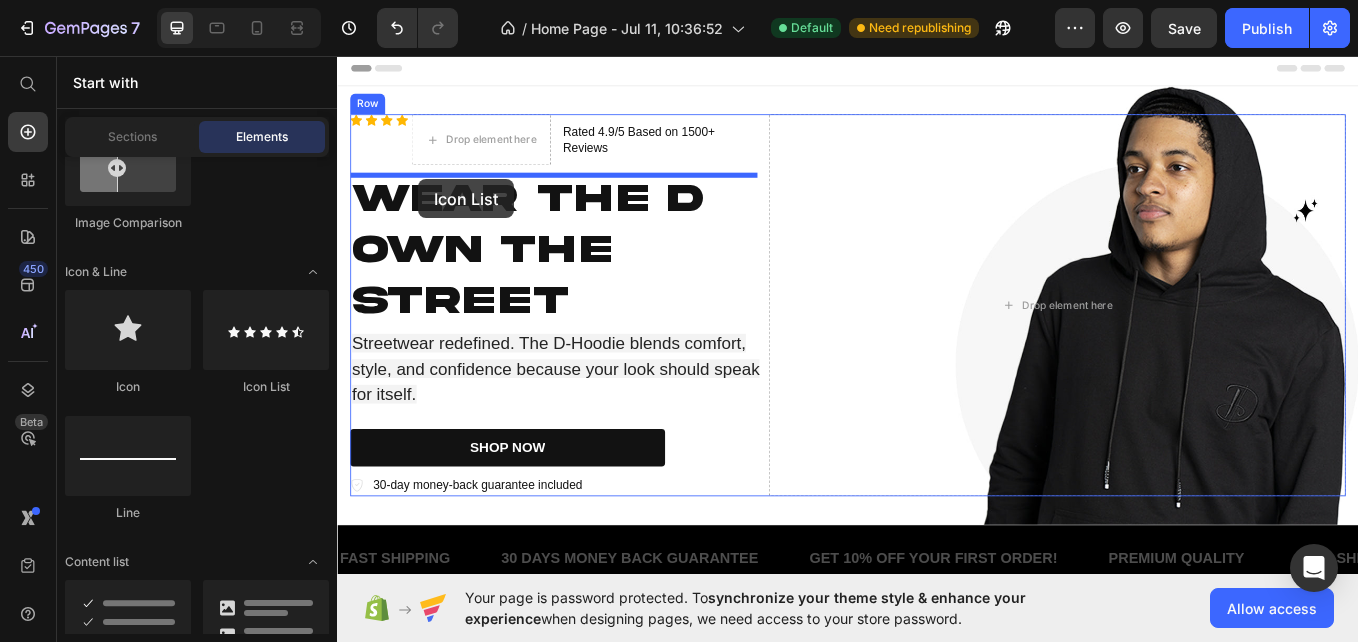 drag, startPoint x: 611, startPoint y: 379, endPoint x: 432, endPoint y: 201, distance: 252.43811 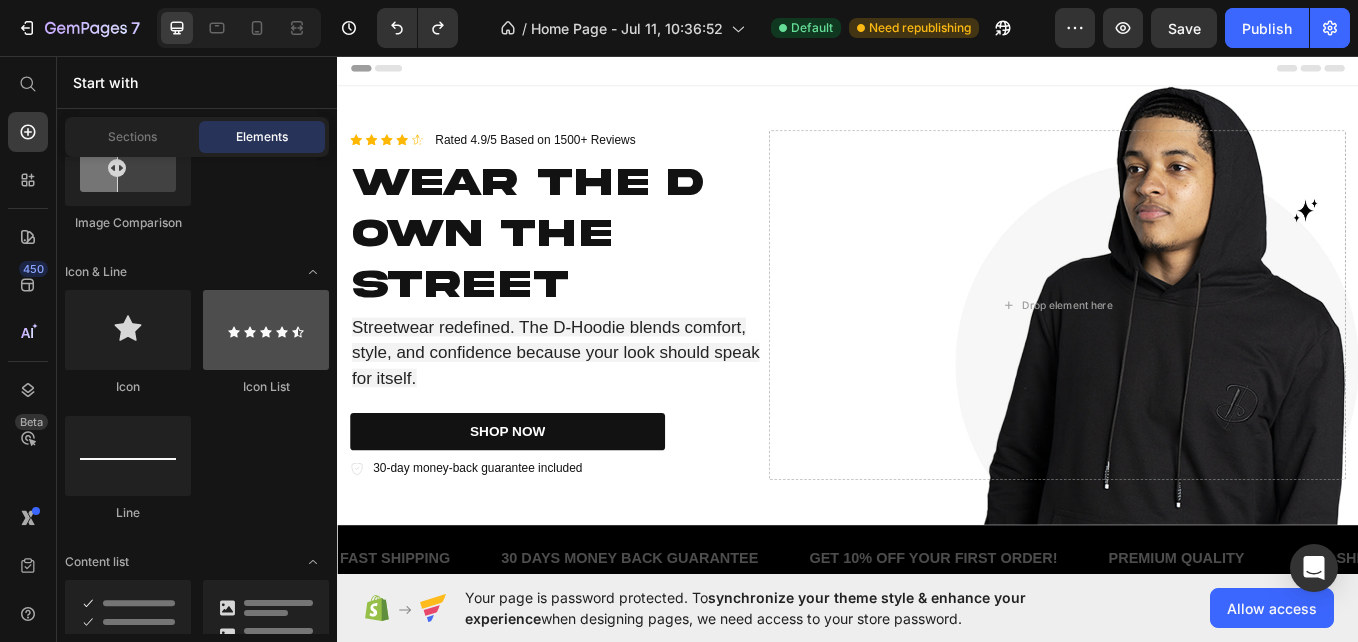 click at bounding box center [266, 330] 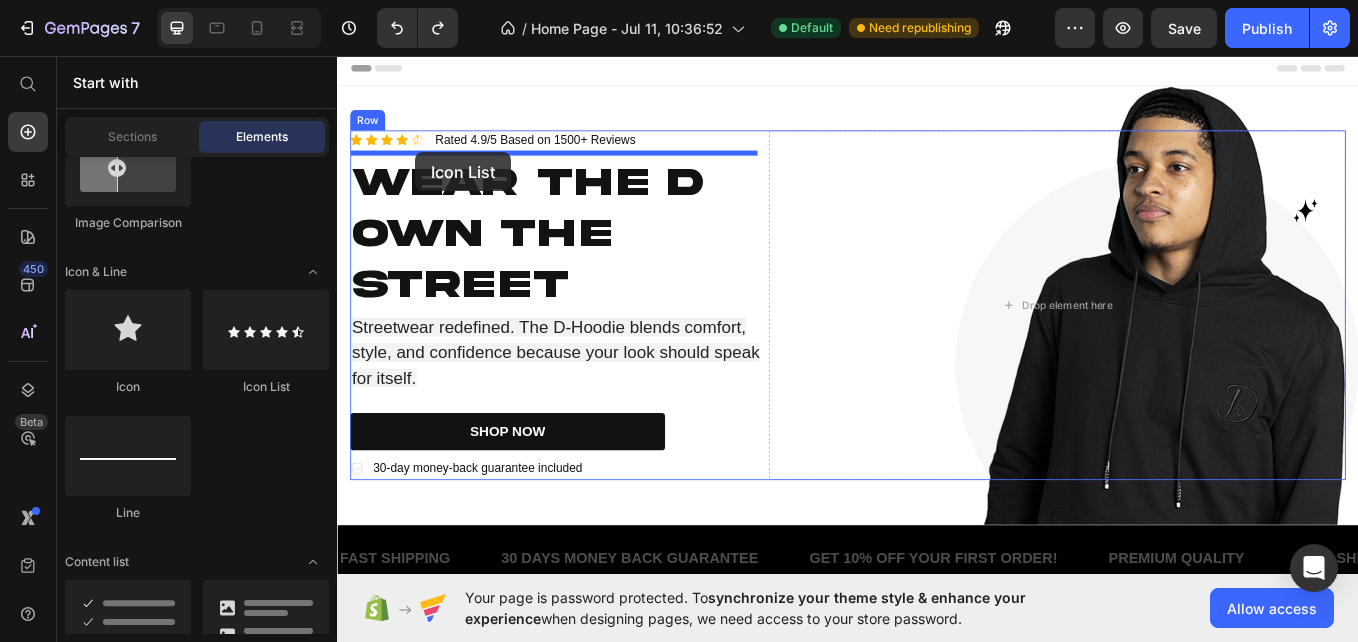 drag, startPoint x: 592, startPoint y: 418, endPoint x: 429, endPoint y: 169, distance: 297.60712 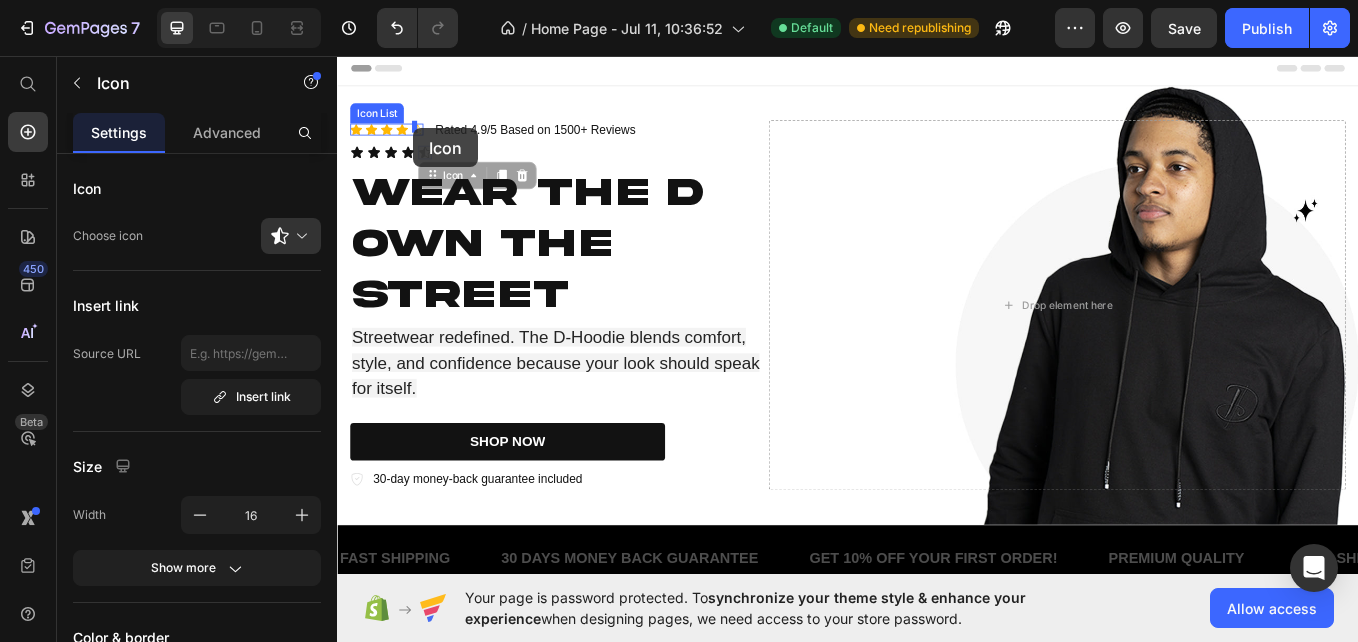 drag, startPoint x: 436, startPoint y: 164, endPoint x: 426, endPoint y: 141, distance: 25.079872 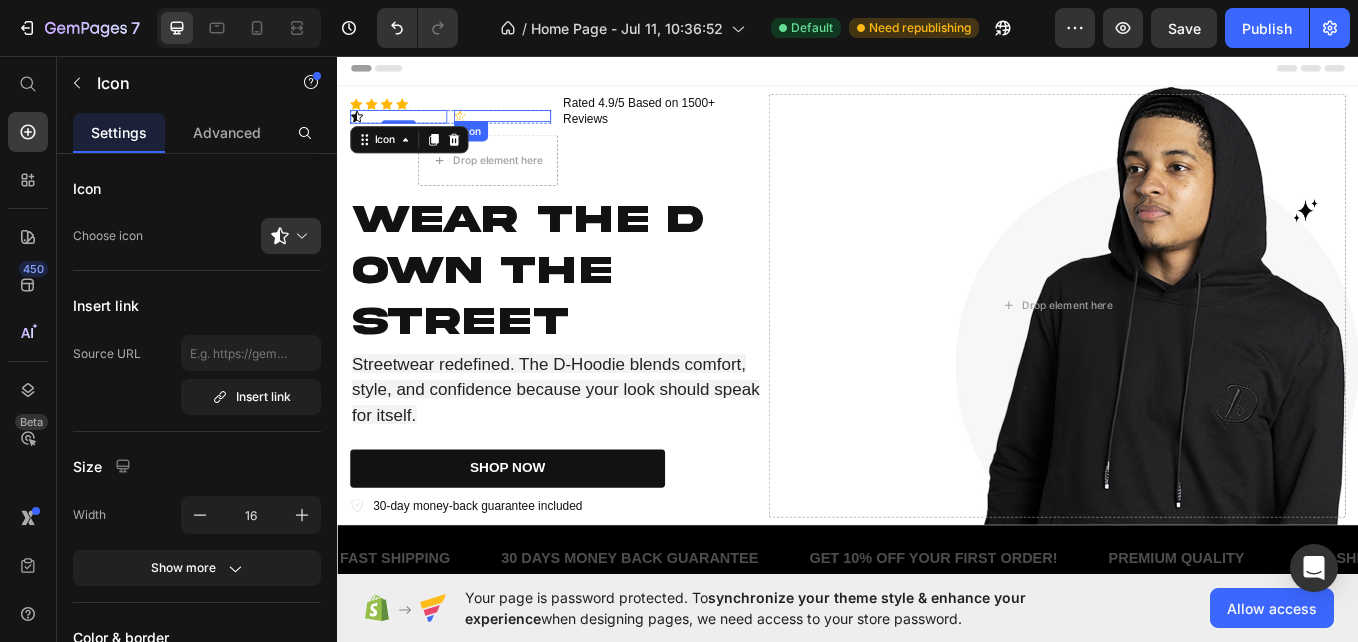 click on "Icon" at bounding box center (531, 126) 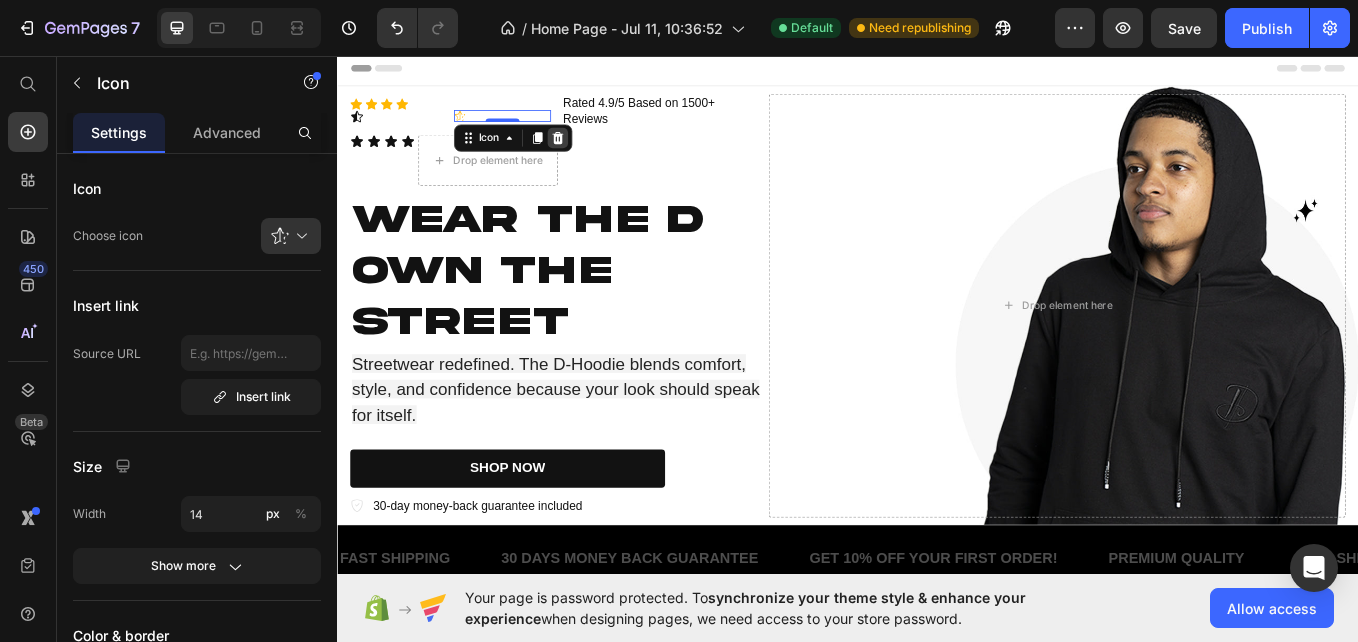 click 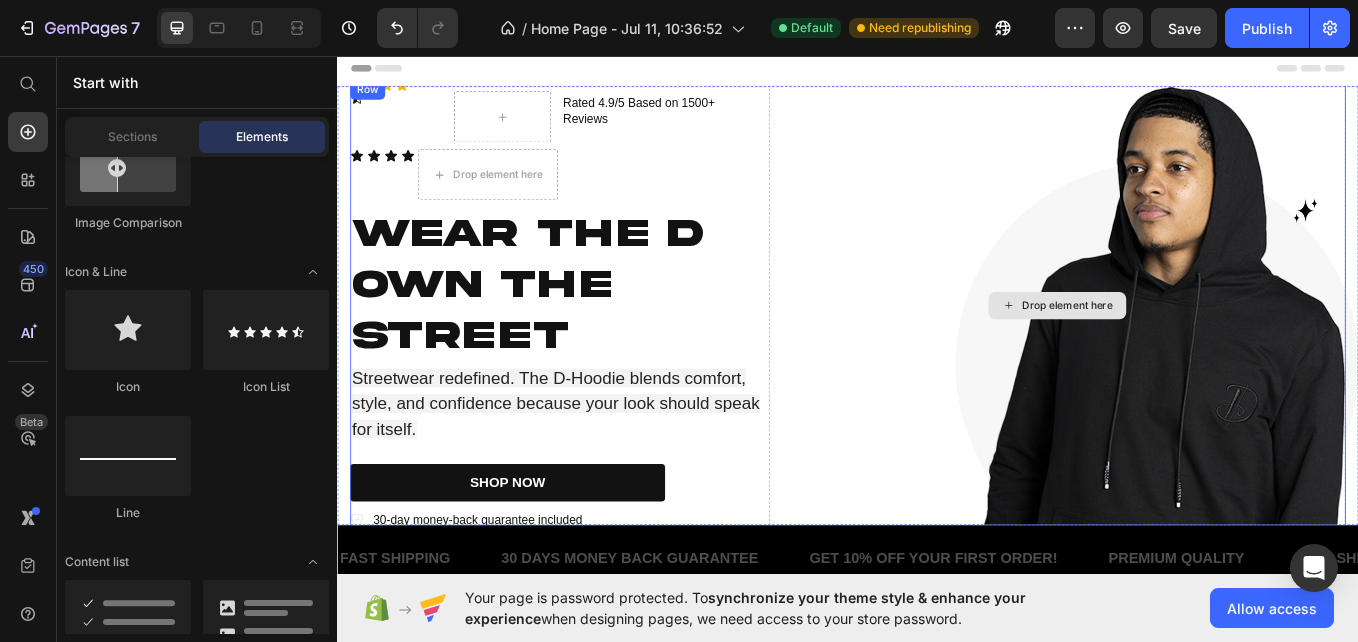 click on "Drop element here" at bounding box center (1183, 348) 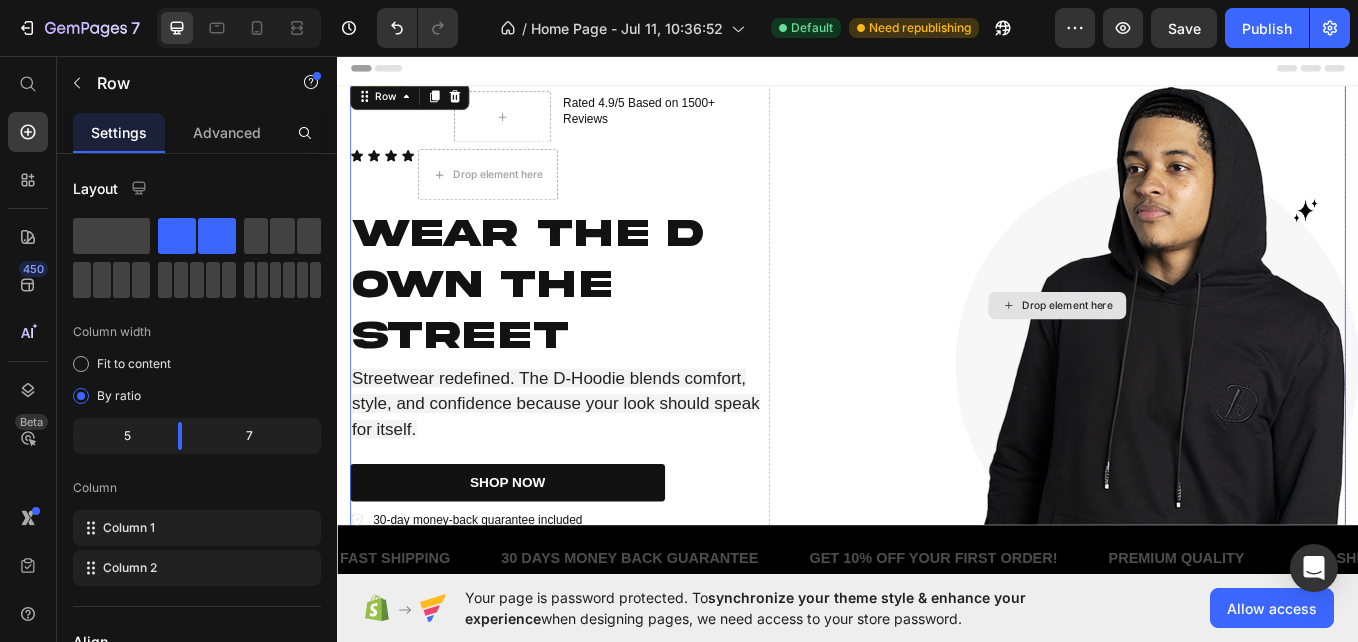 click on "Header" at bounding box center (937, 70) 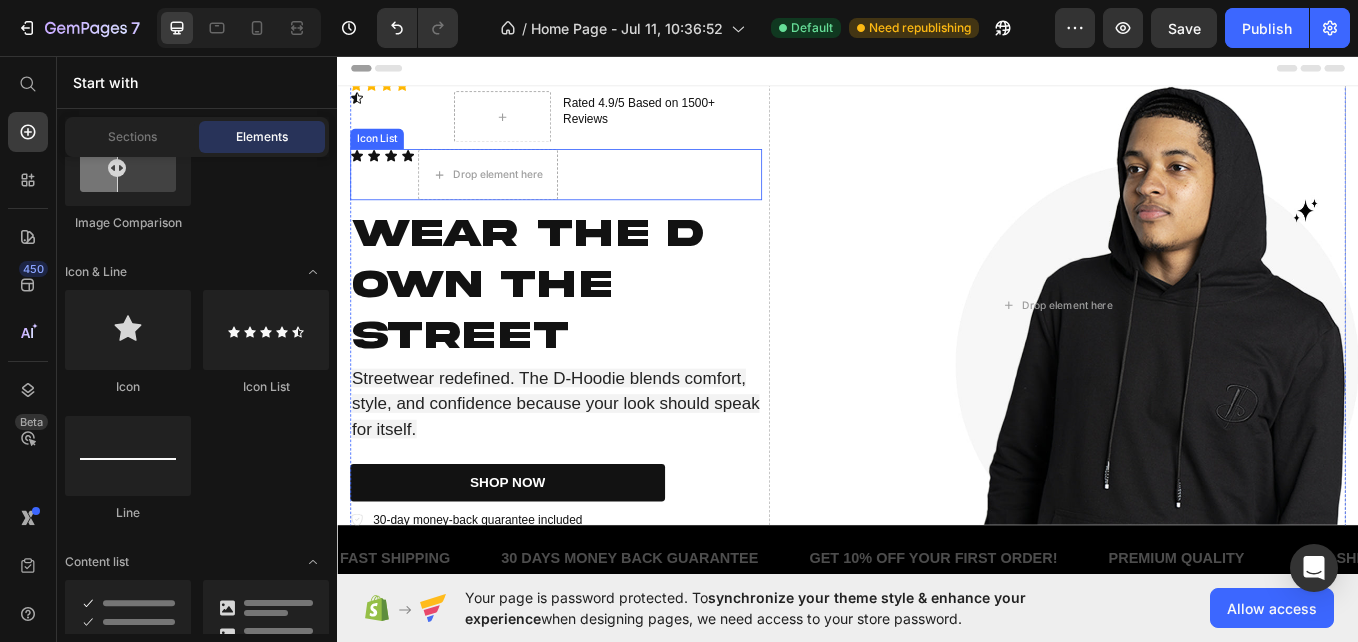 click on "Icon Icon Icon Icon
Drop element here" at bounding box center (594, 195) 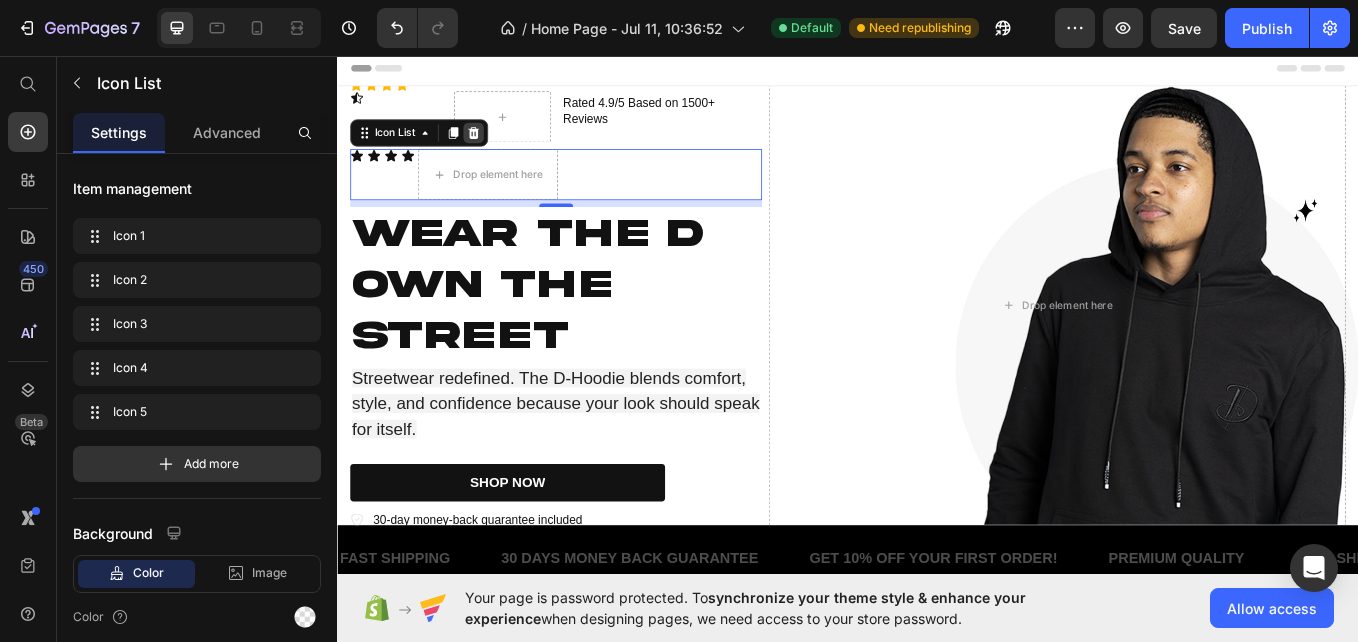 click 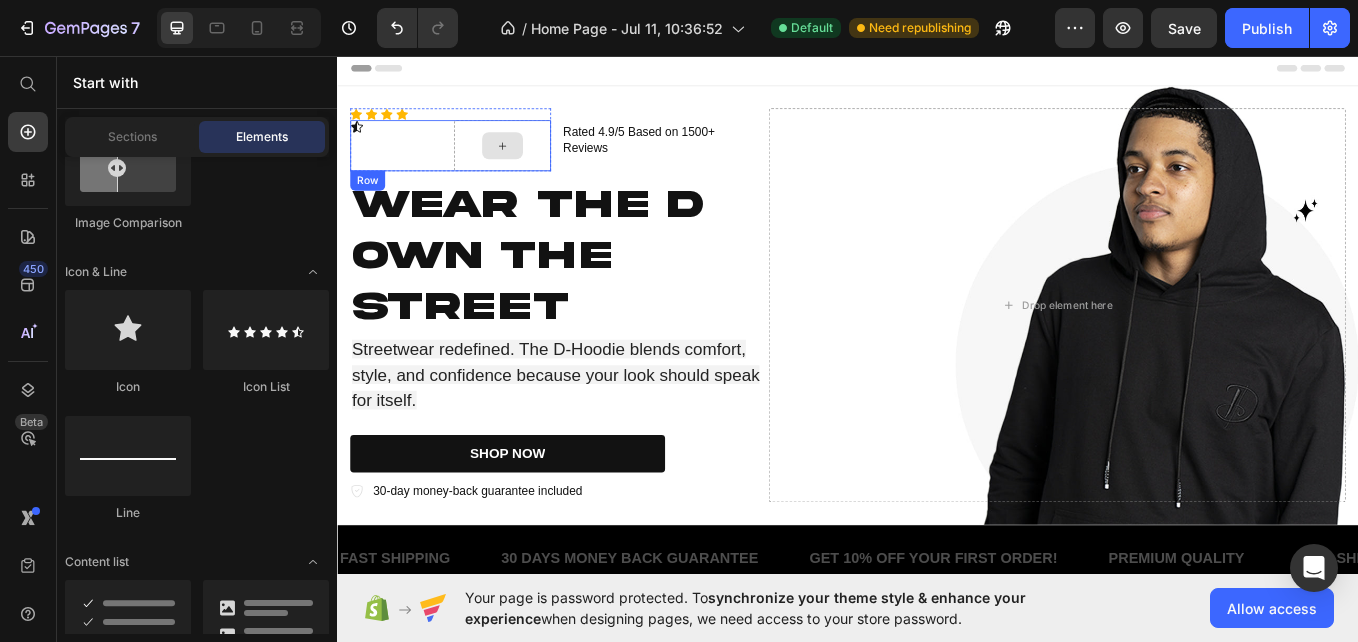 click at bounding box center [531, 161] 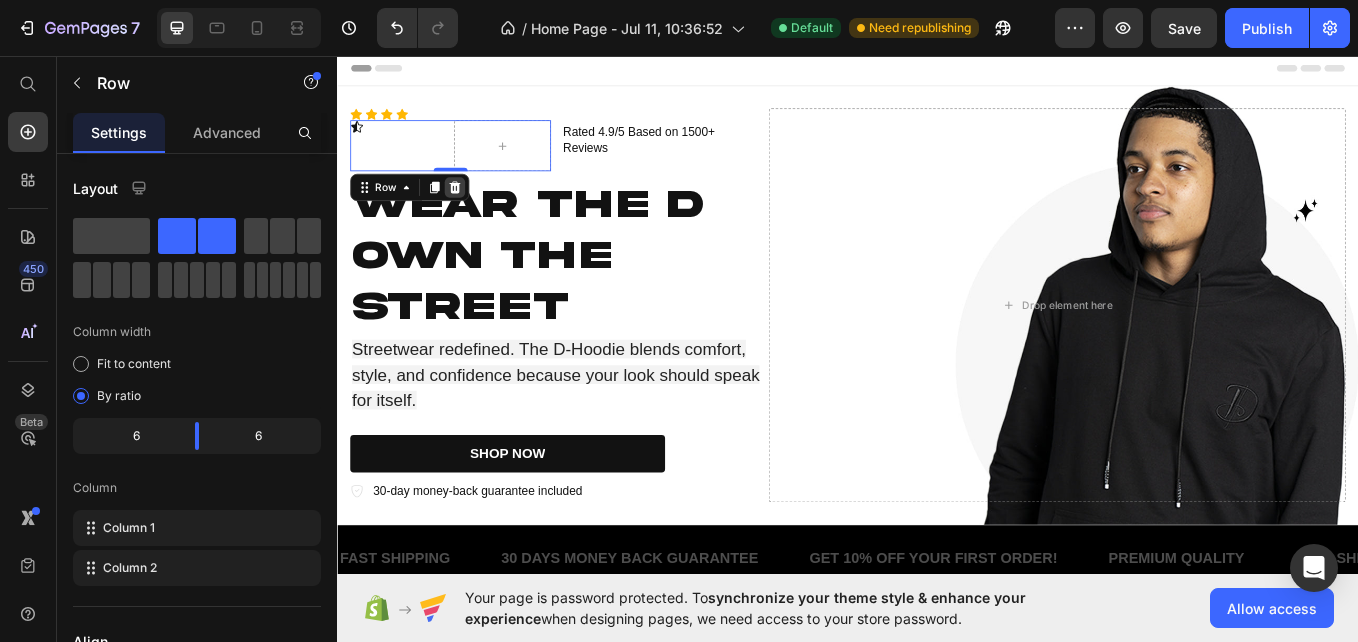 click 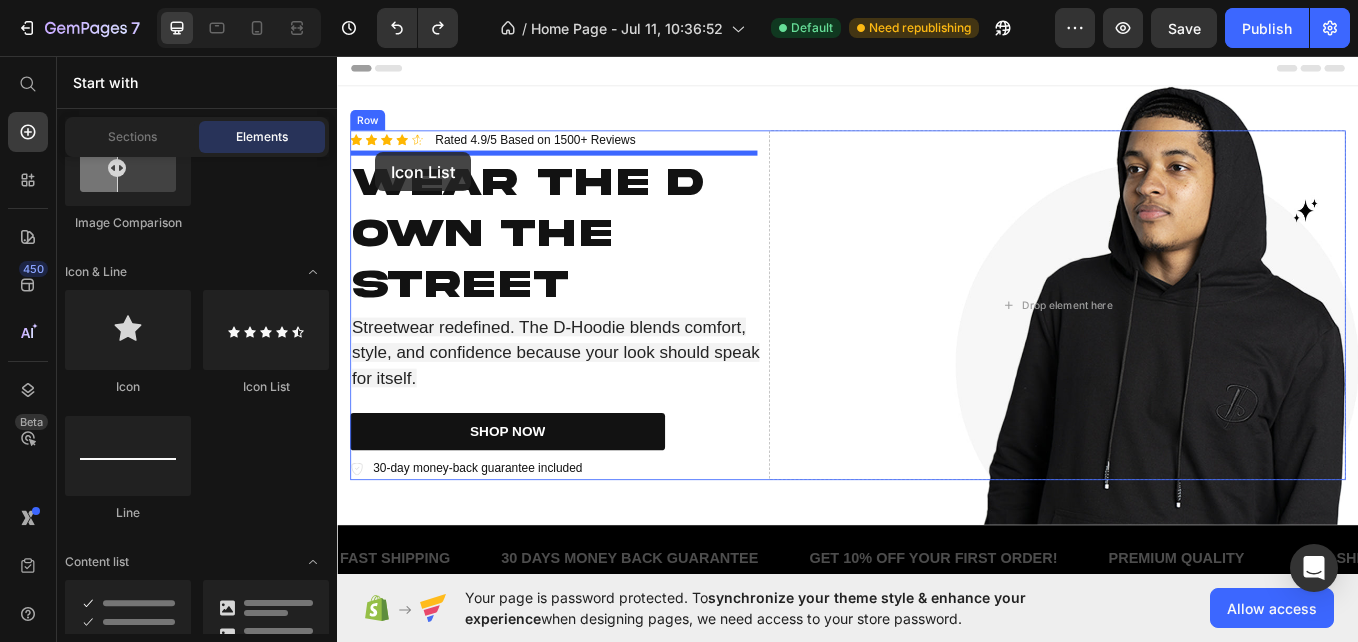 drag, startPoint x: 605, startPoint y: 396, endPoint x: 382, endPoint y: 169, distance: 318.21063 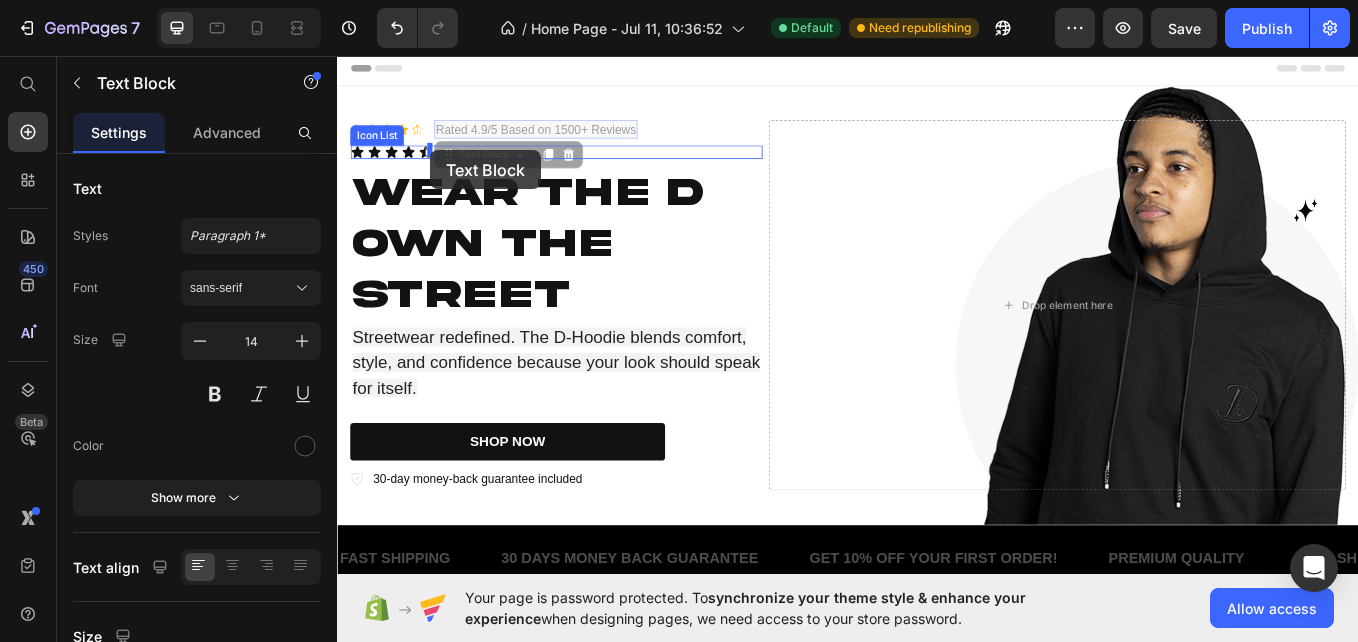drag, startPoint x: 489, startPoint y: 138, endPoint x: 446, endPoint y: 167, distance: 51.86521 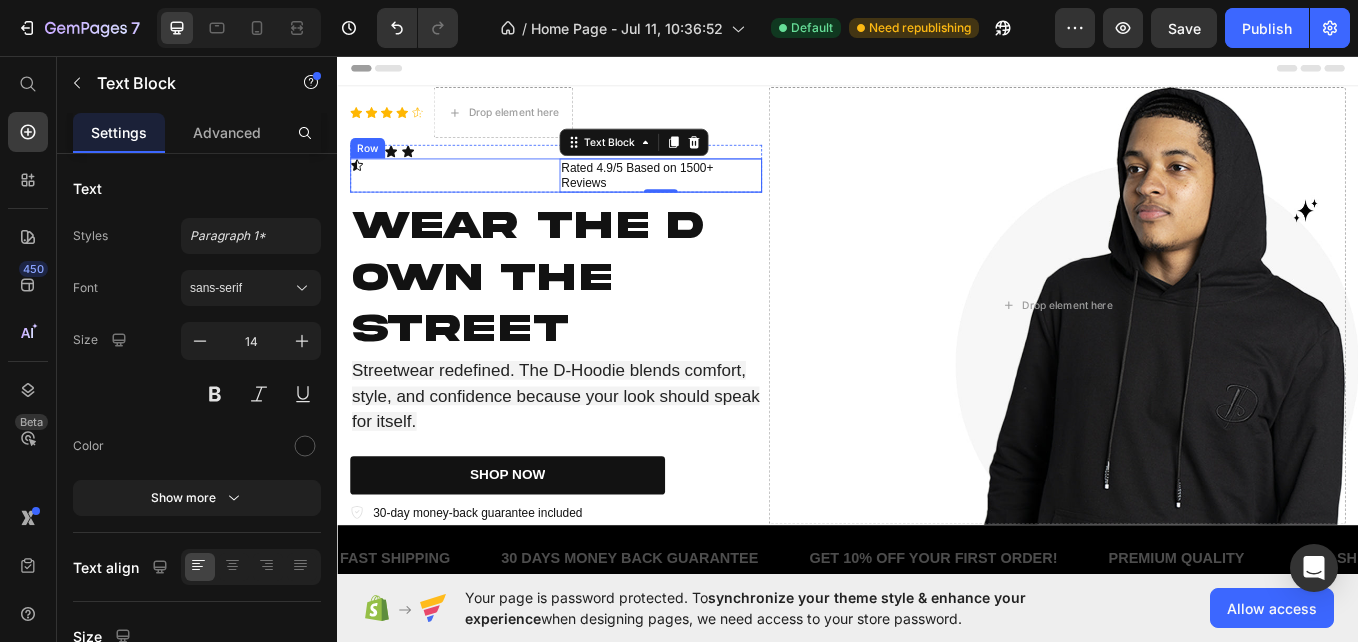 click on "Icon Rated 4.9/5 Based on 1500+ Reviews Text Block 0 Row" at bounding box center (594, 196) 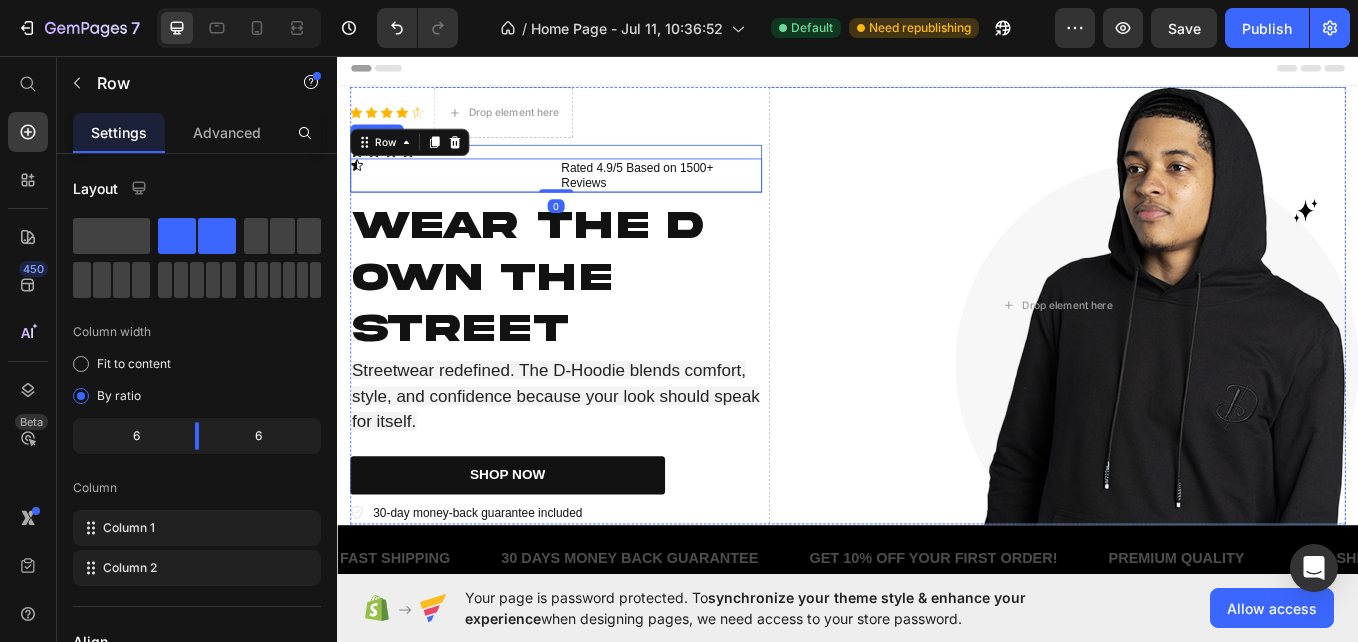 click on "Icon Icon Icon Icon Icon Rated 4.9/5 Based on 1500+ Reviews Text Block Row 0" at bounding box center [594, 188] 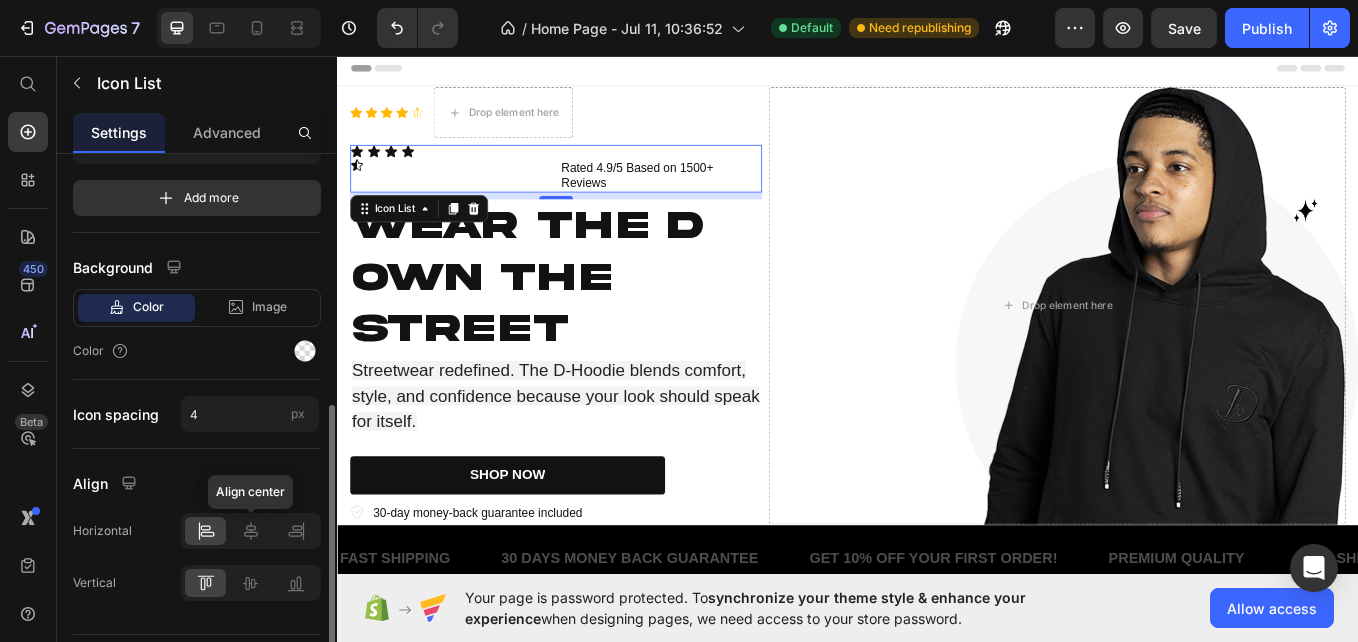scroll, scrollTop: 316, scrollLeft: 0, axis: vertical 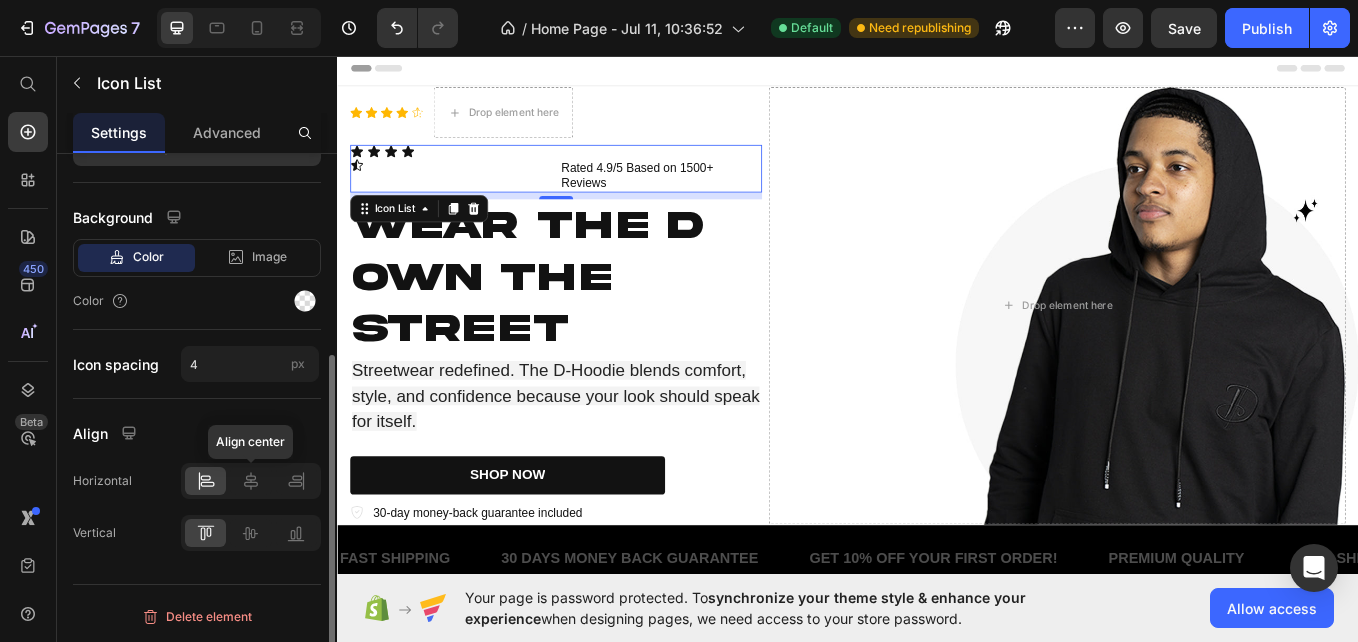 click 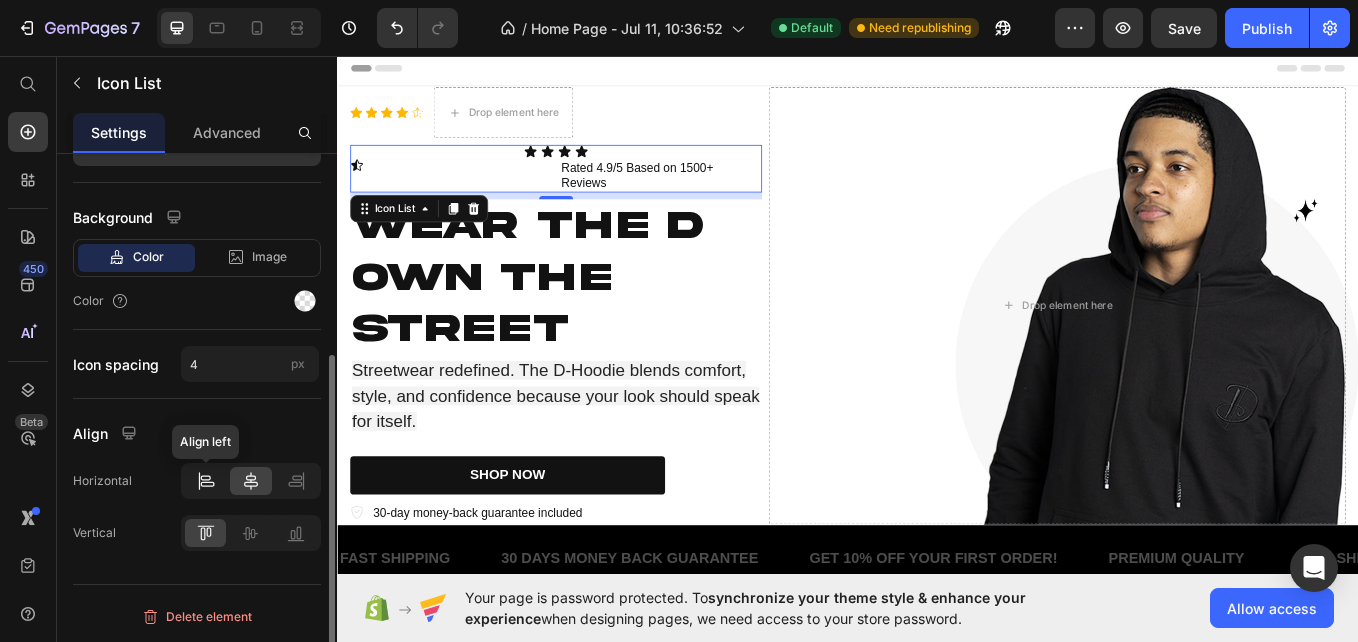 click 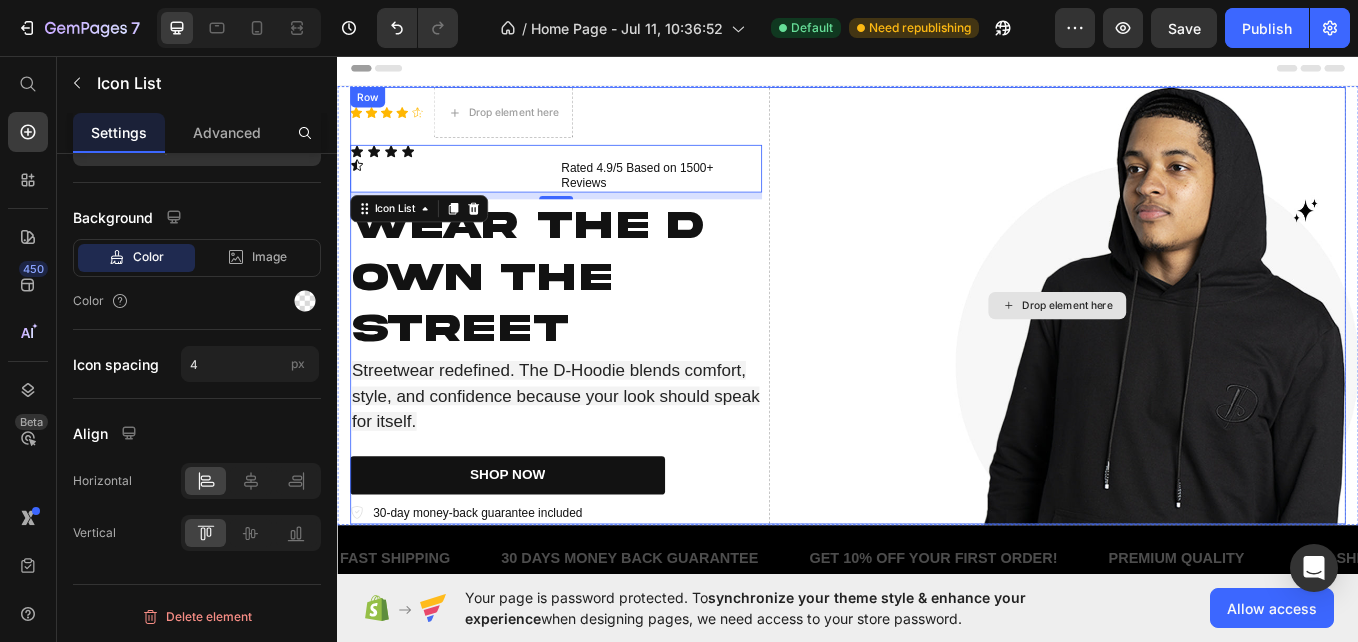 click on "Drop element here" at bounding box center [1183, 349] 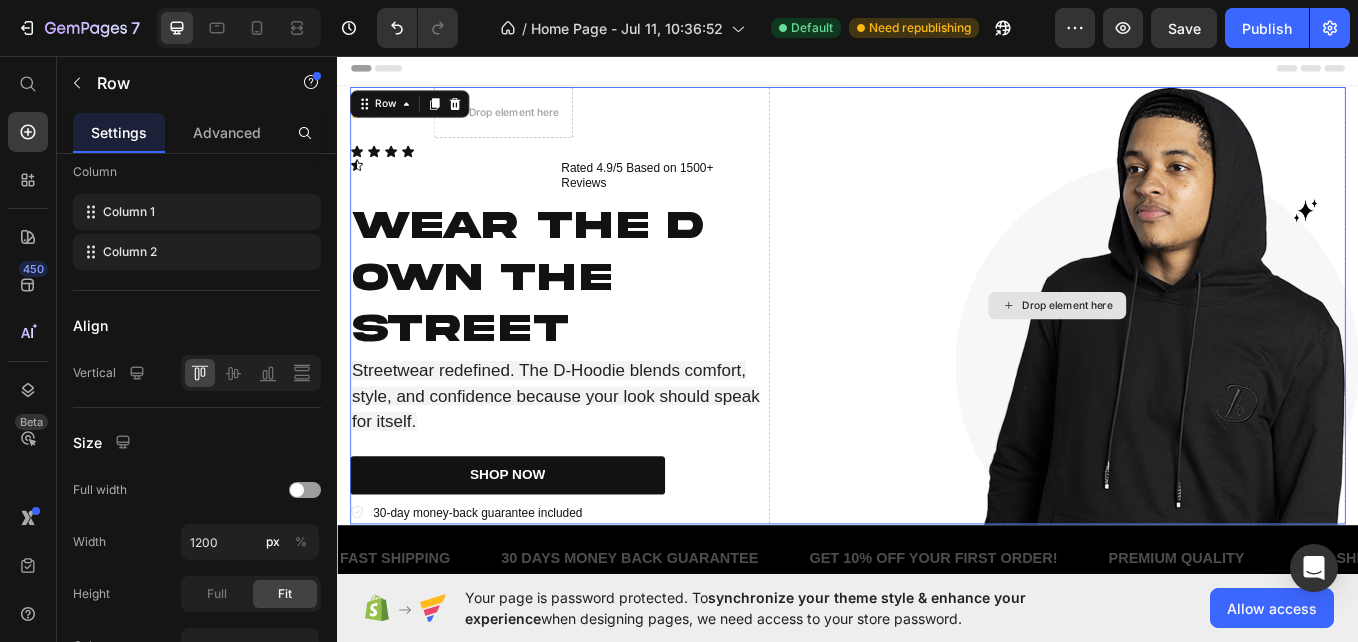 scroll, scrollTop: 0, scrollLeft: 0, axis: both 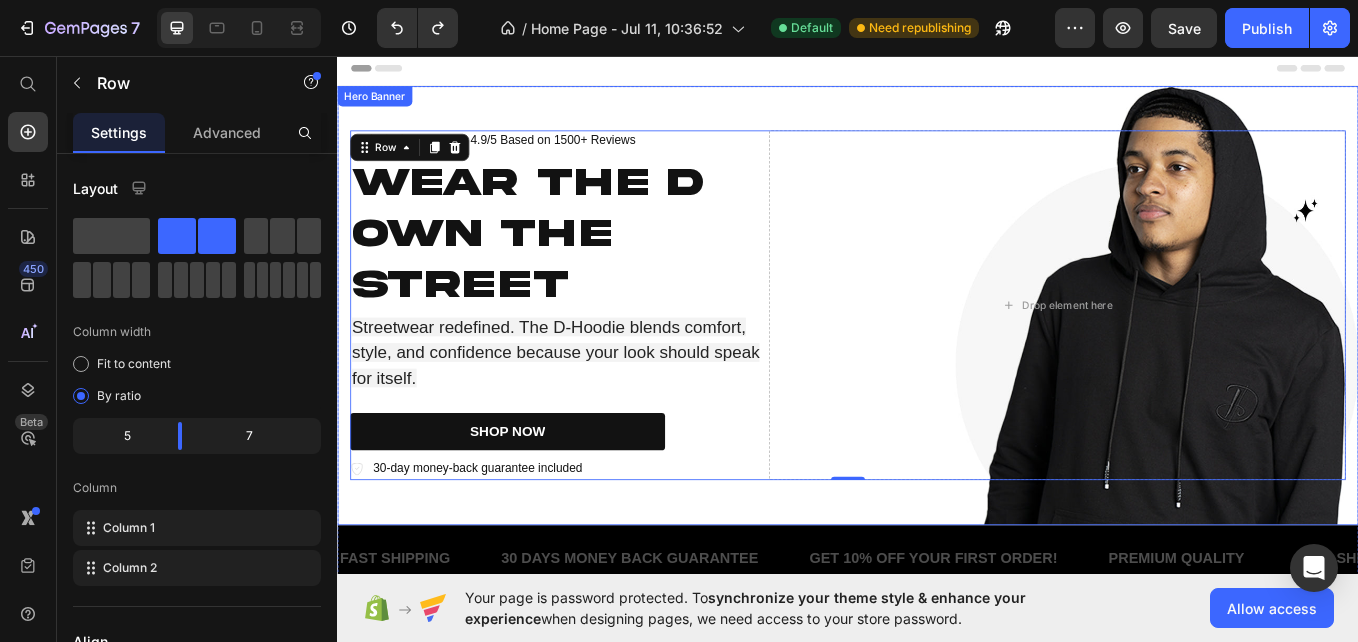 click on "Icon Icon Icon Icon Icon Icon List Rated 4.9/5 Based on 1500+ Reviews Text Block Row Wear the D Own the Street Heading Streetwear redefined. The D-Hoodie blends comfort, style, and confidence because your look should speak for itself. Text Block SHOP NOW Button 30-day money-back guarantee included Item List Drop element here Row" at bounding box center [937, 348] 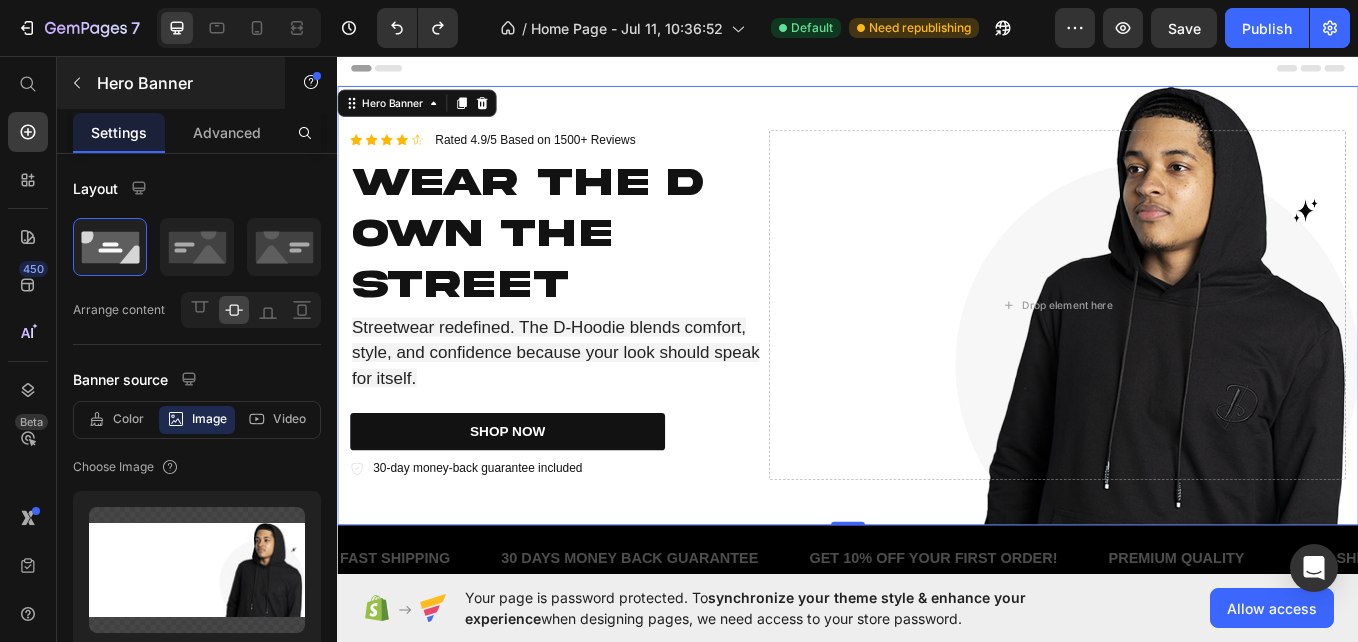 click 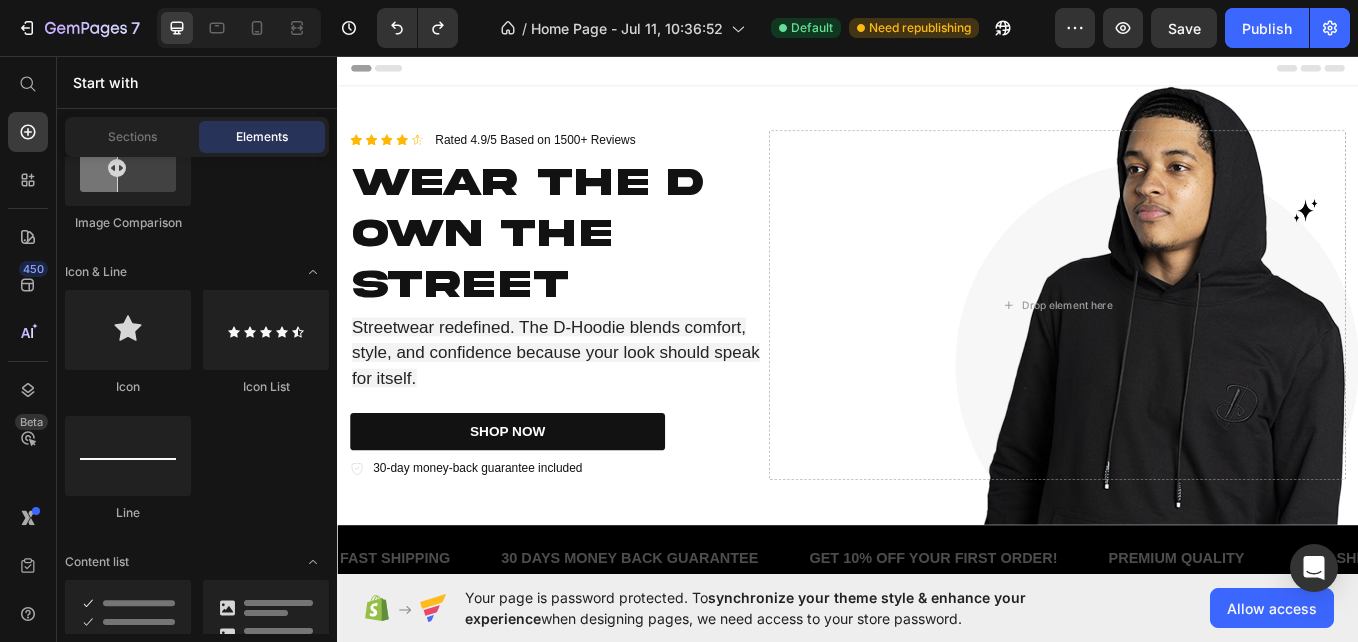 scroll, scrollTop: 493, scrollLeft: 0, axis: vertical 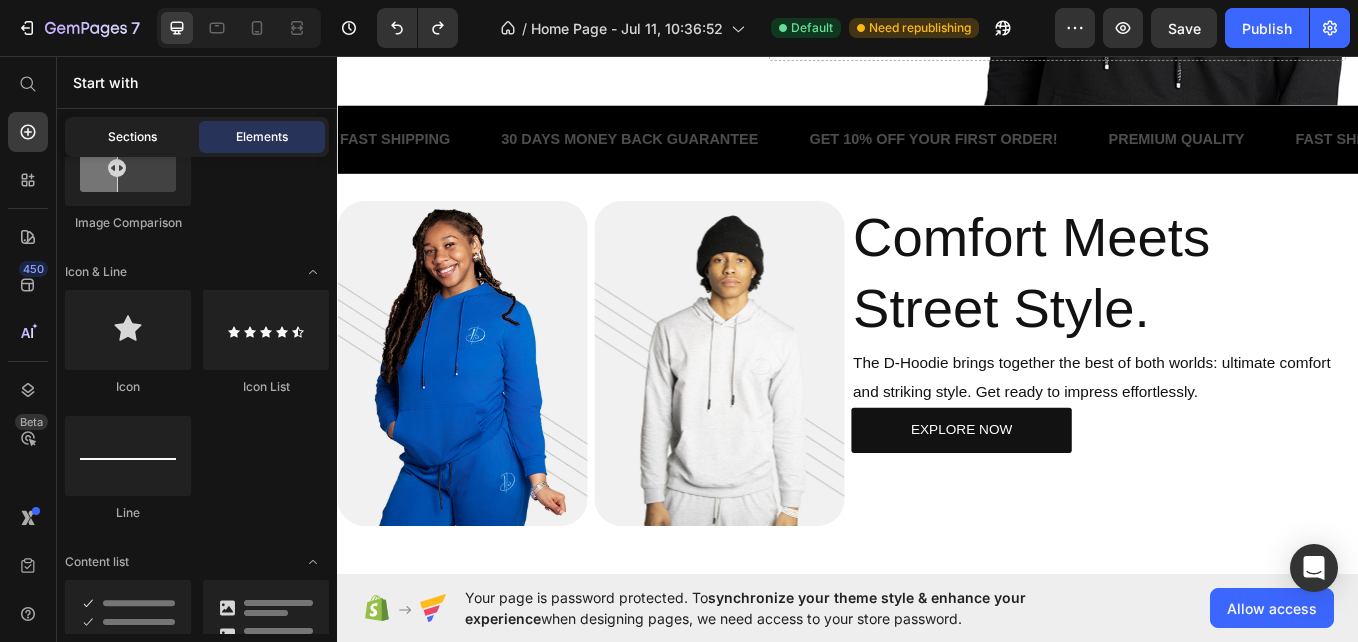 click on "Sections" at bounding box center (132, 137) 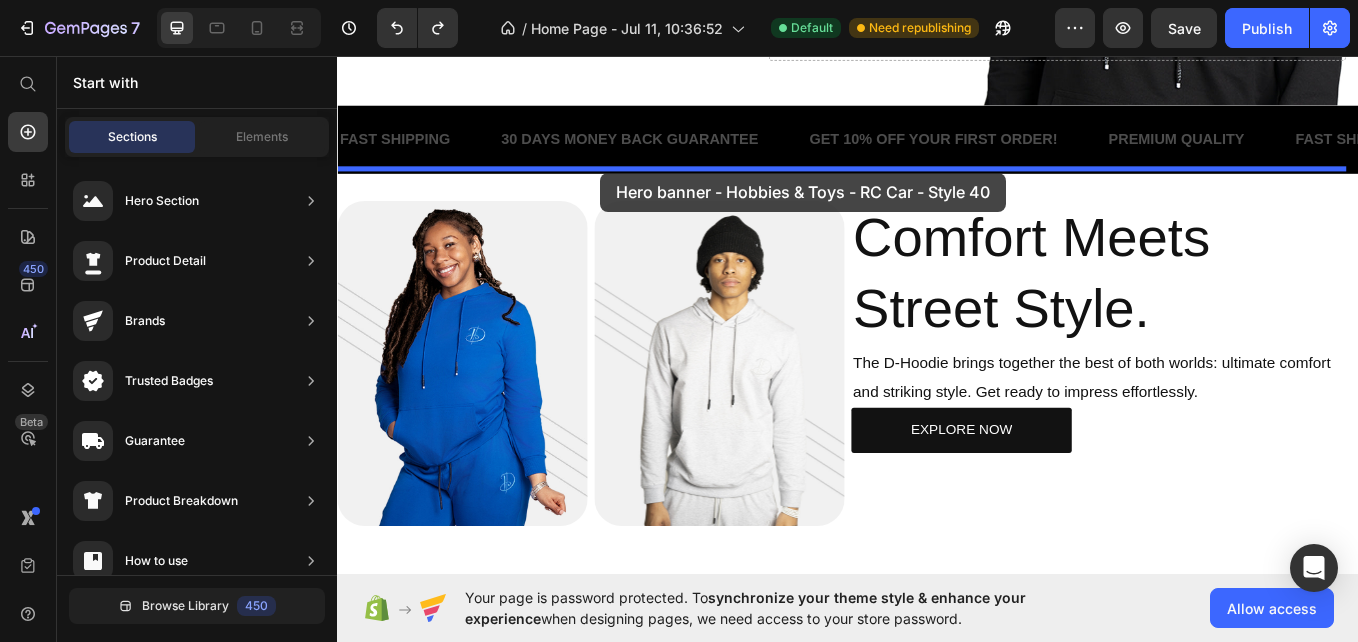 drag, startPoint x: 789, startPoint y: 266, endPoint x: 646, endPoint y: 193, distance: 160.55528 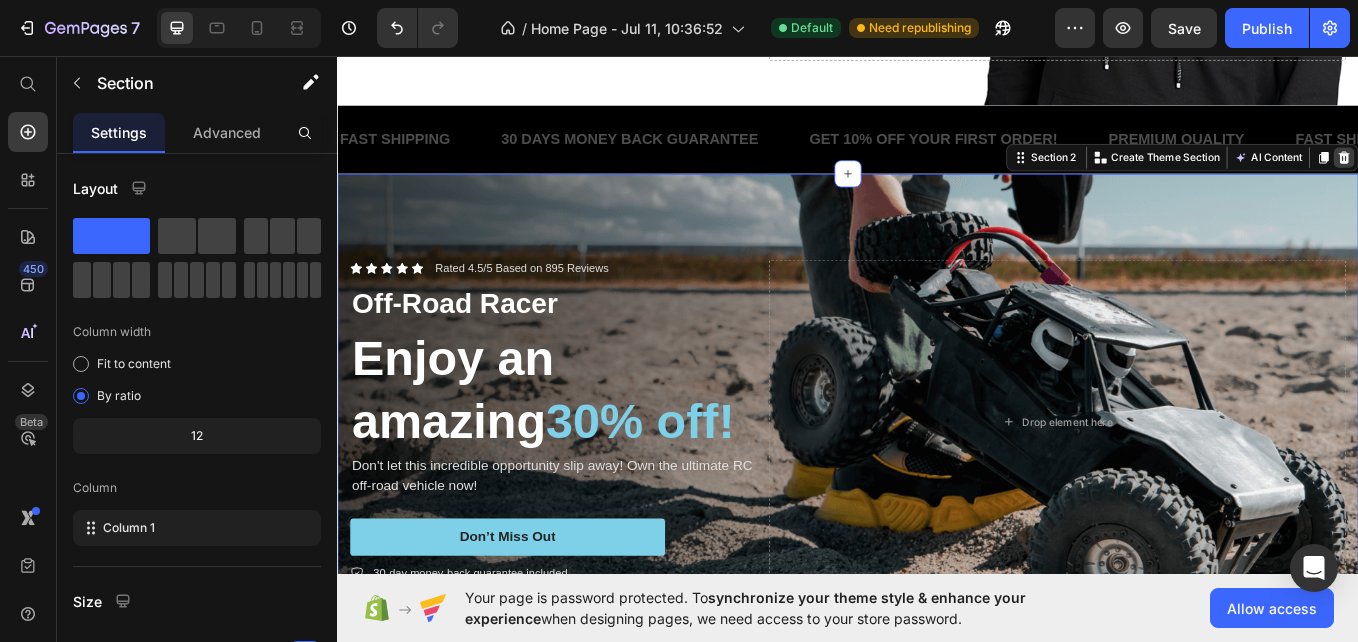 click 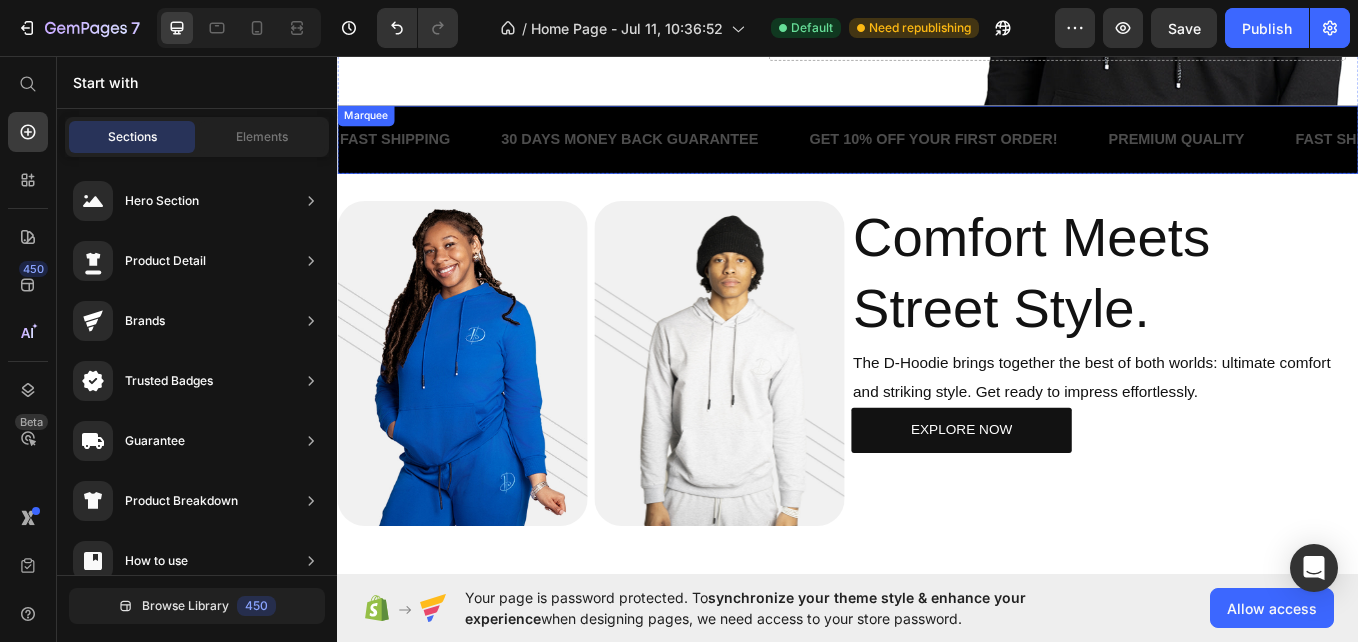 scroll, scrollTop: 0, scrollLeft: 0, axis: both 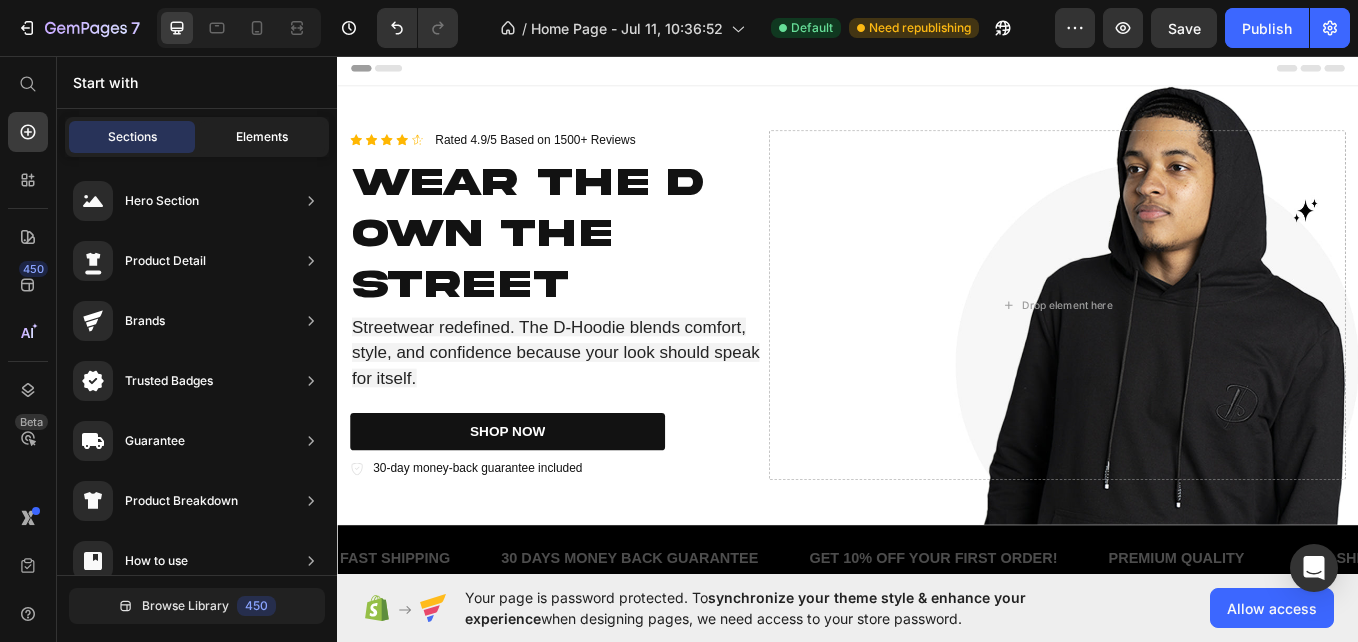 click on "Elements" at bounding box center (262, 137) 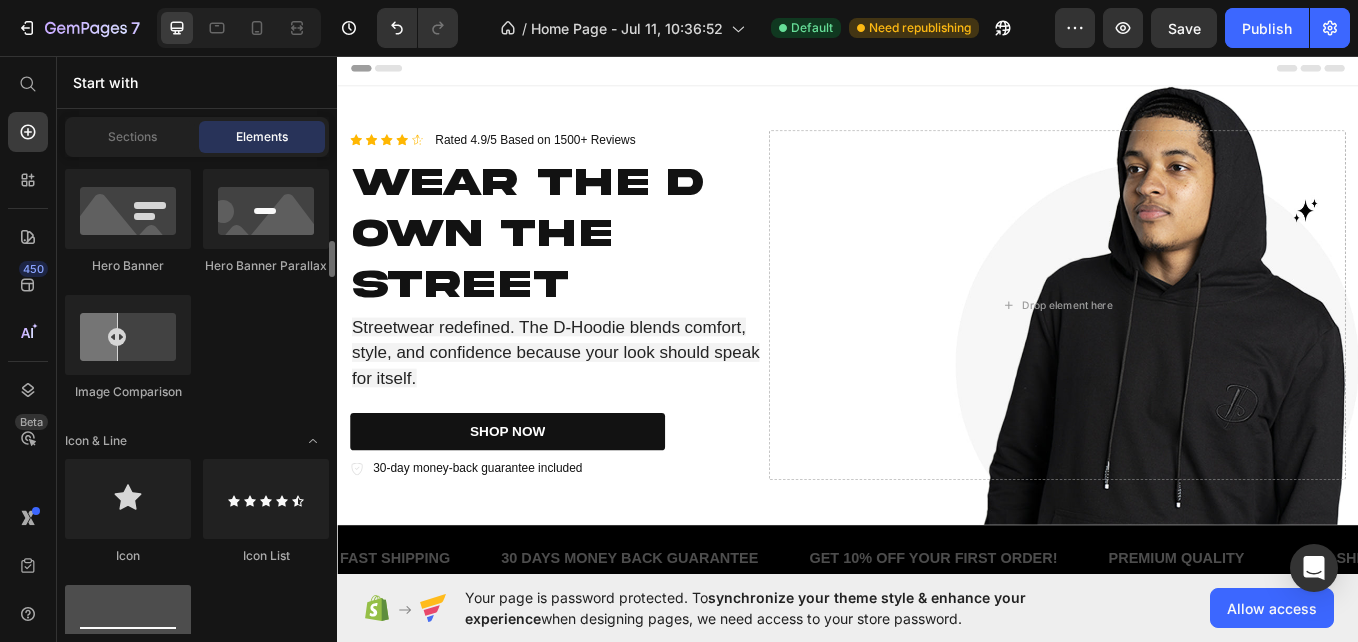 scroll, scrollTop: 1150, scrollLeft: 0, axis: vertical 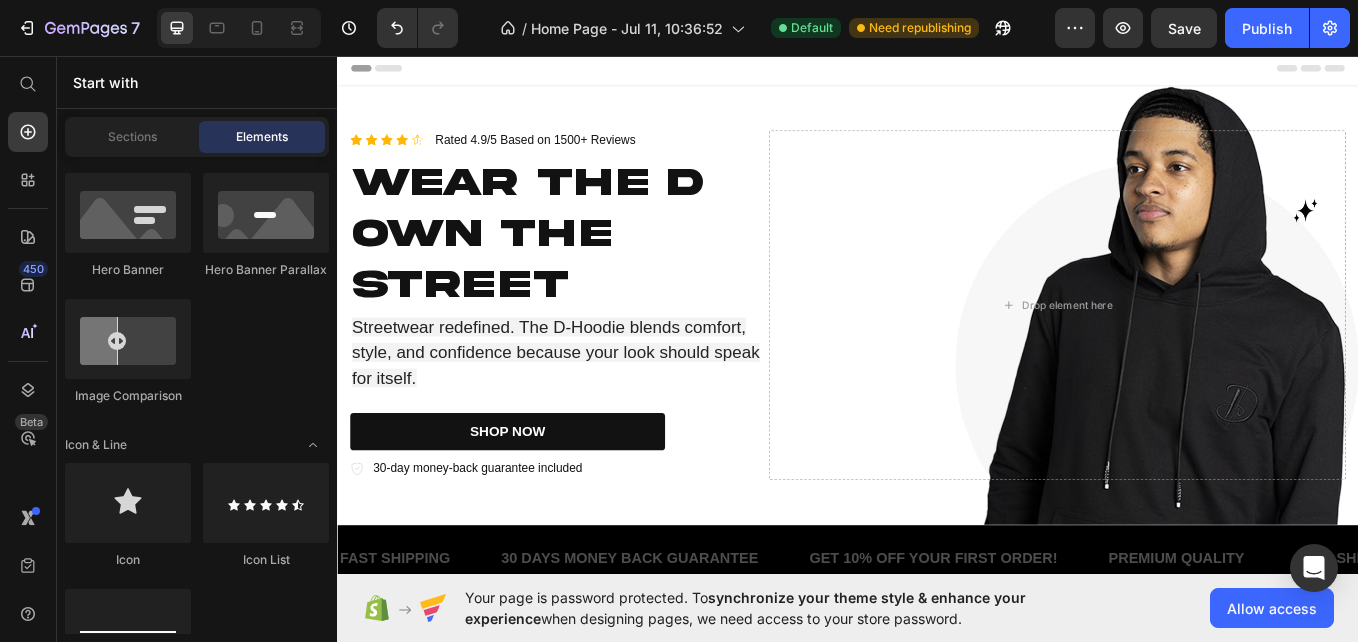 click on "Header" at bounding box center [937, 70] 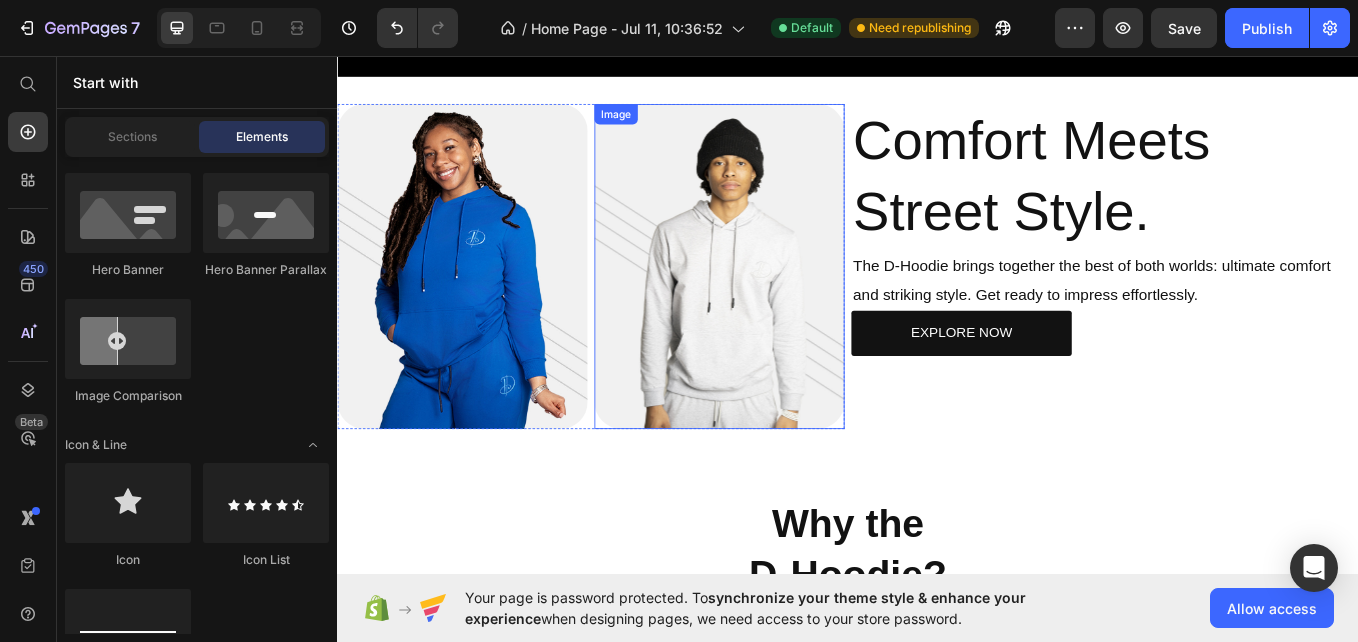 click at bounding box center (786, 303) 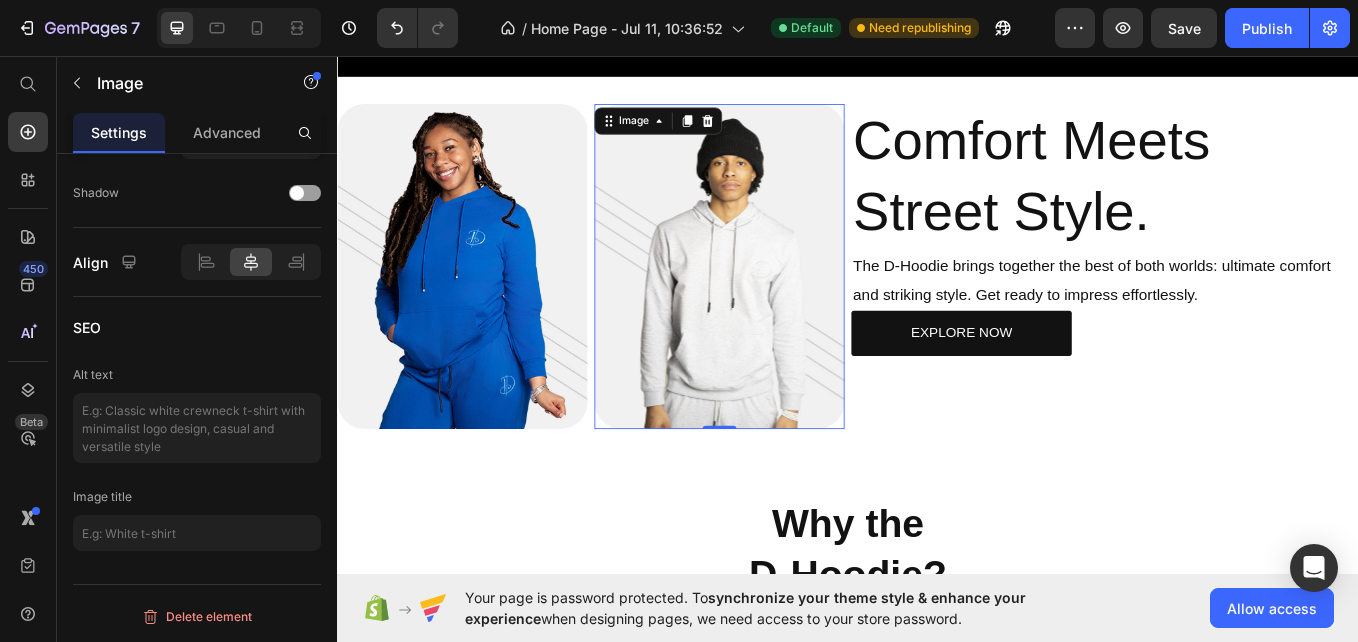 scroll, scrollTop: 0, scrollLeft: 0, axis: both 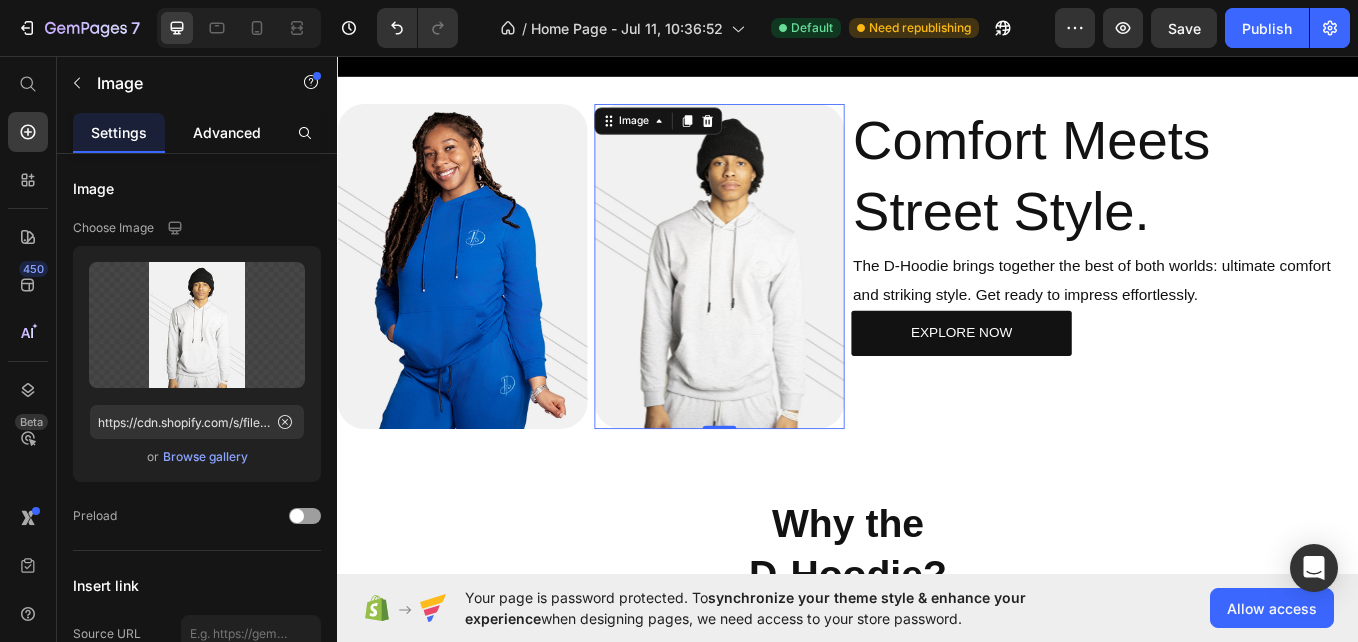 click on "Advanced" at bounding box center [227, 132] 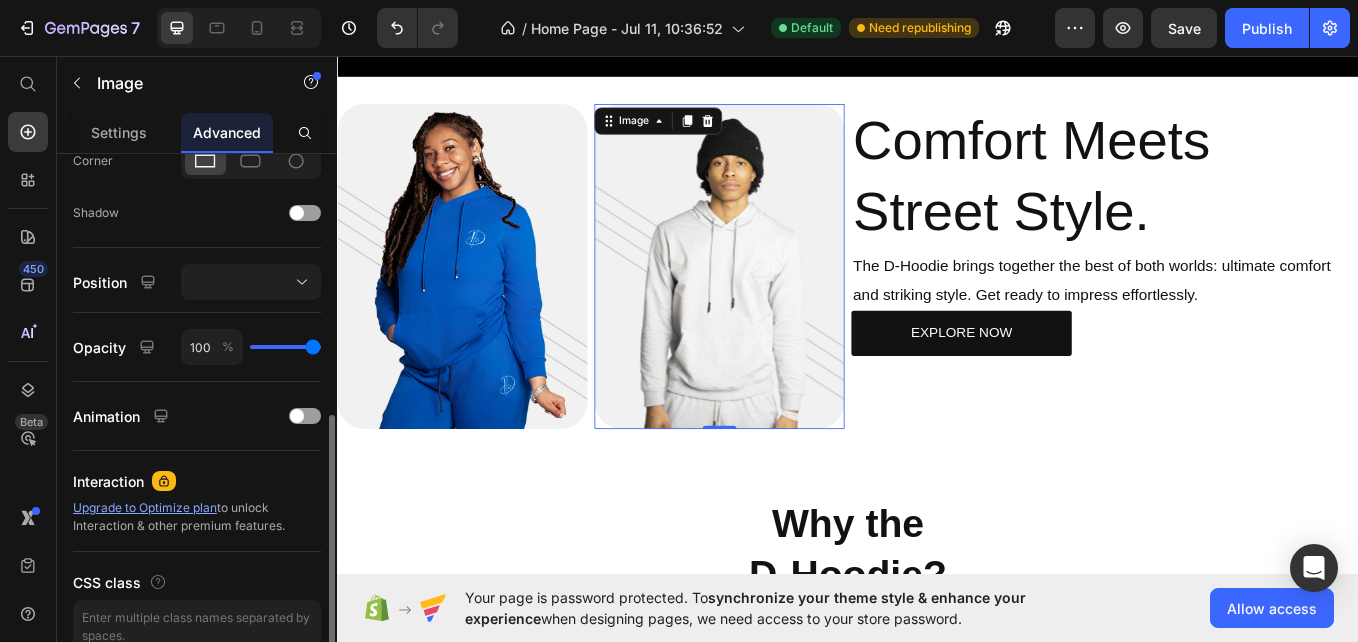 scroll, scrollTop: 614, scrollLeft: 0, axis: vertical 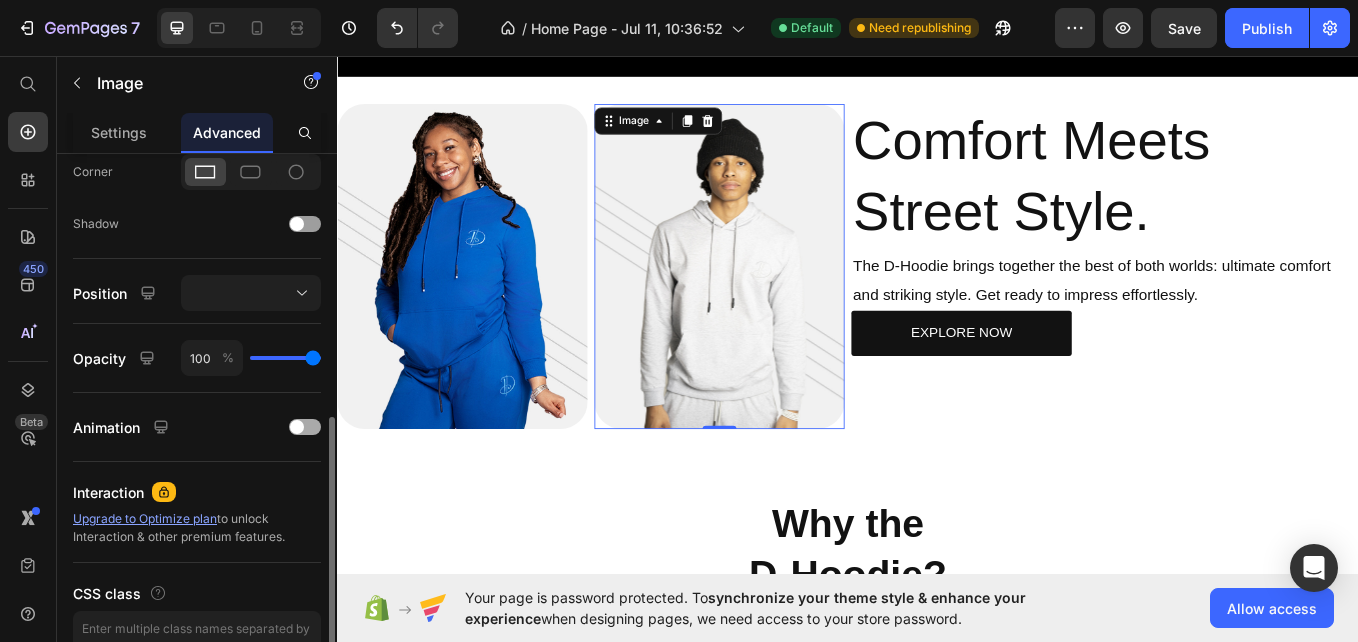 click at bounding box center (305, 427) 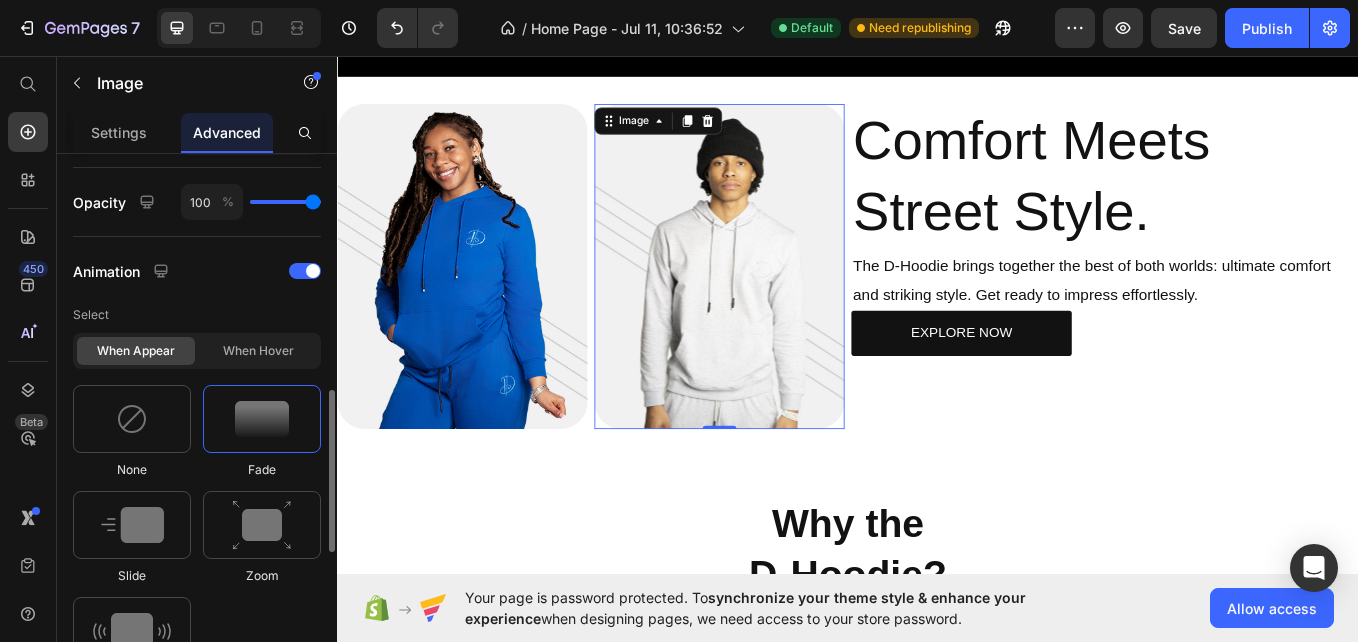 scroll, scrollTop: 775, scrollLeft: 0, axis: vertical 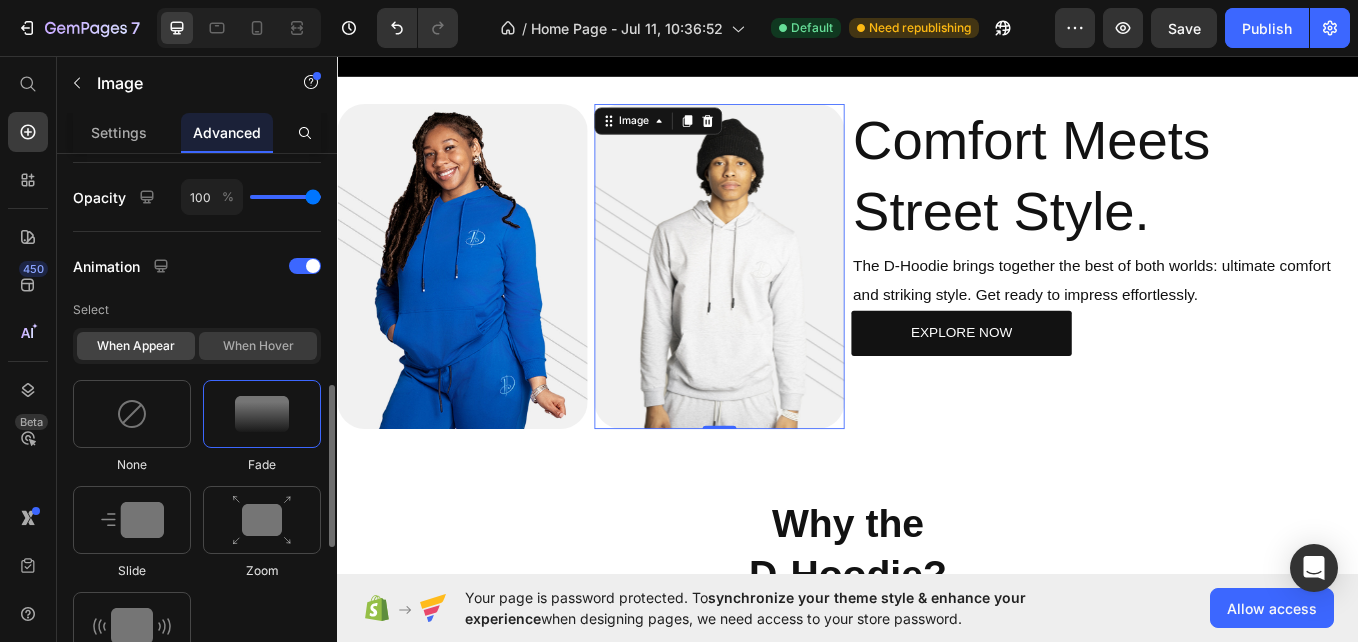 click on "When hover" 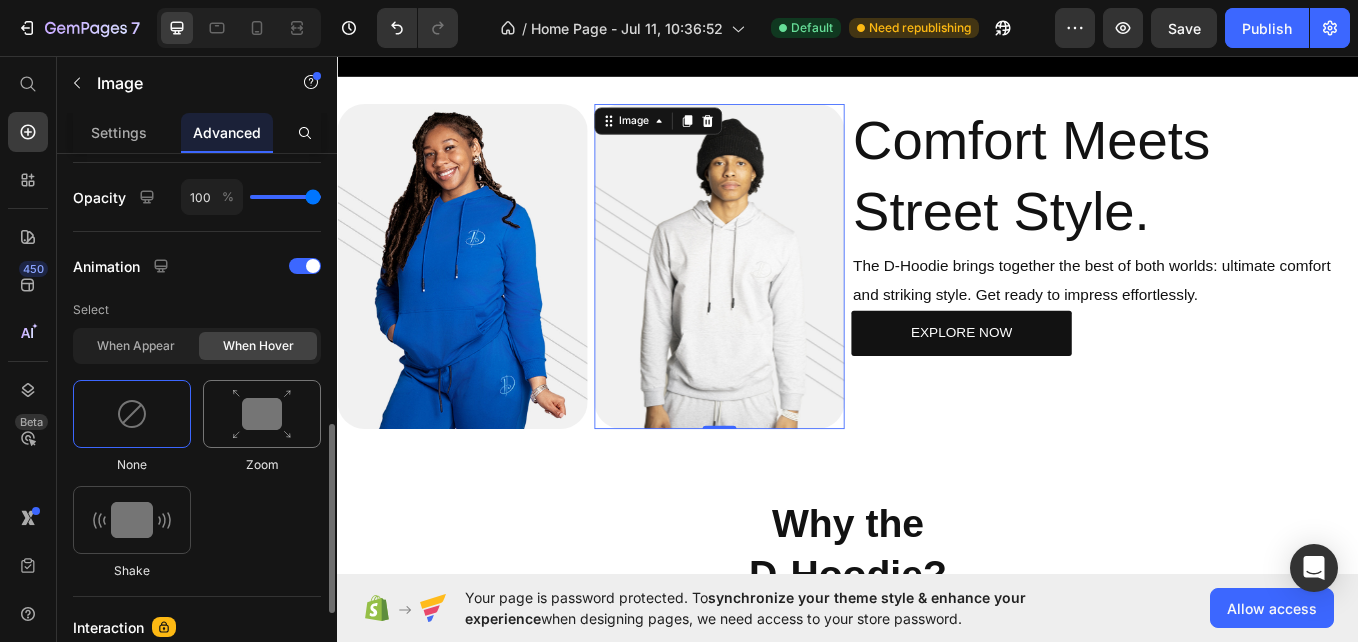 click at bounding box center (262, 414) 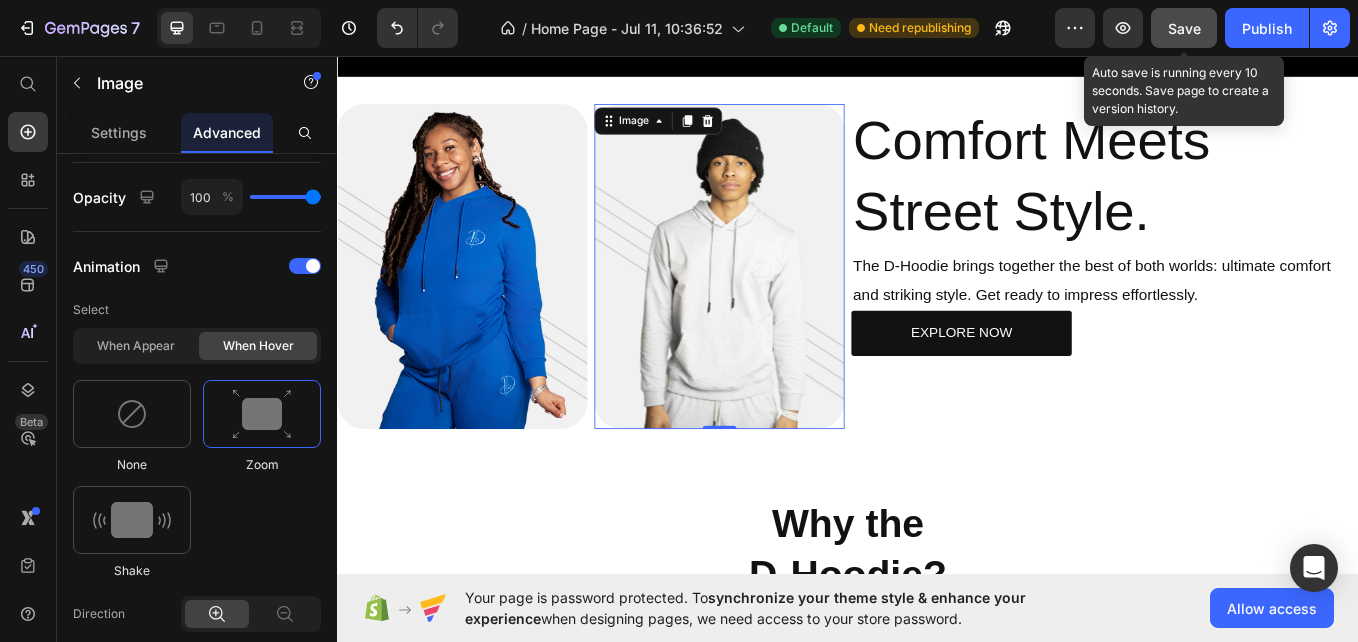 click on "Save" at bounding box center (1184, 28) 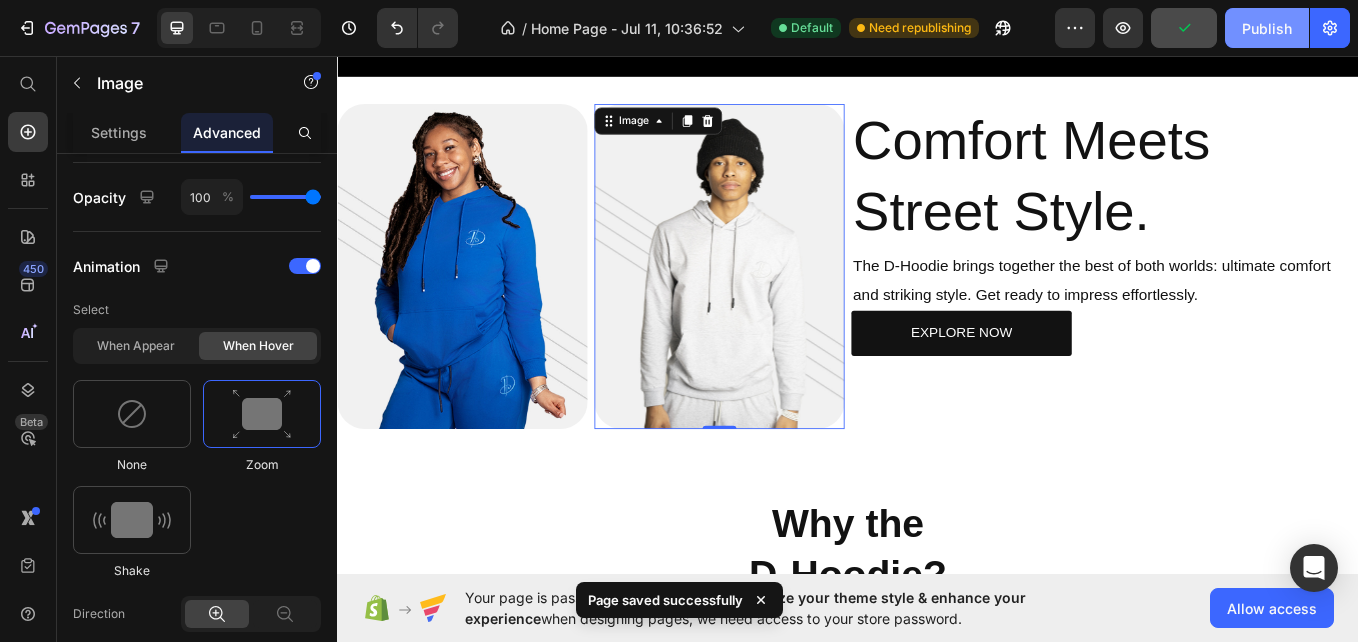 click on "Publish" at bounding box center (1267, 28) 